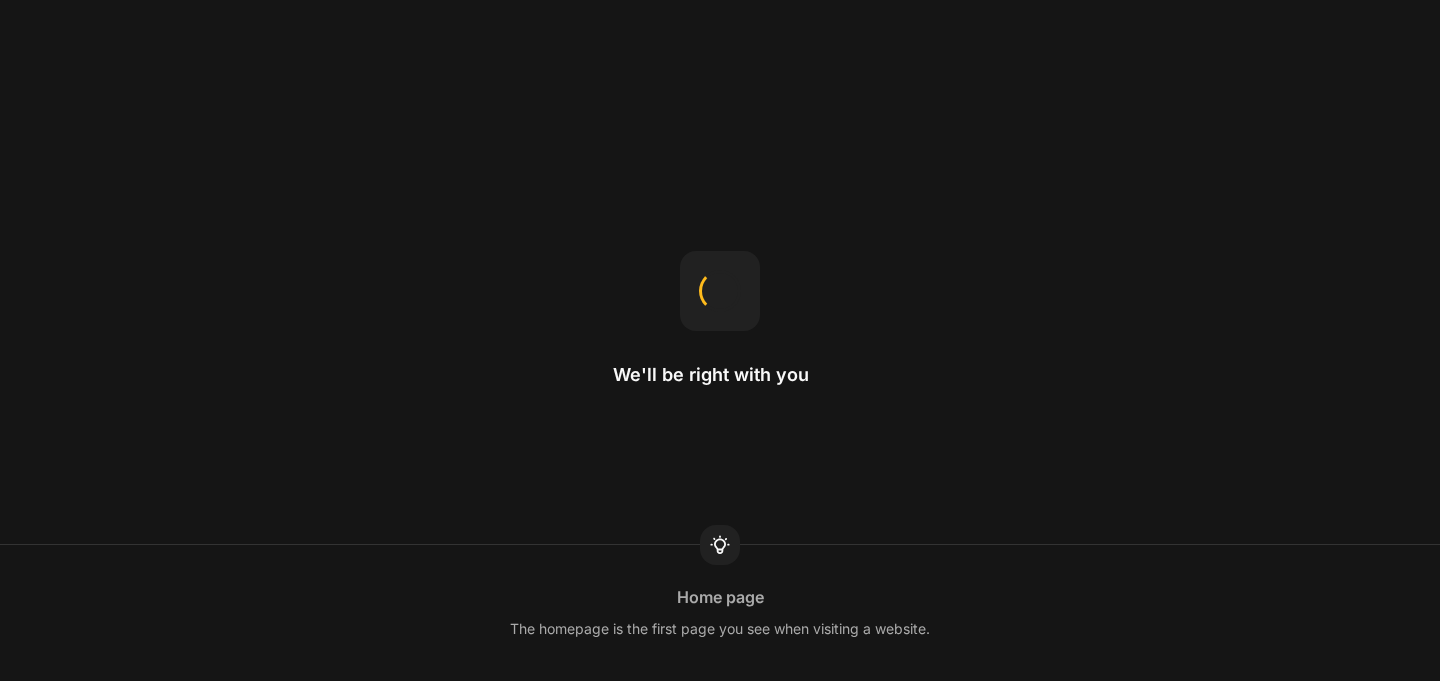 scroll, scrollTop: 0, scrollLeft: 0, axis: both 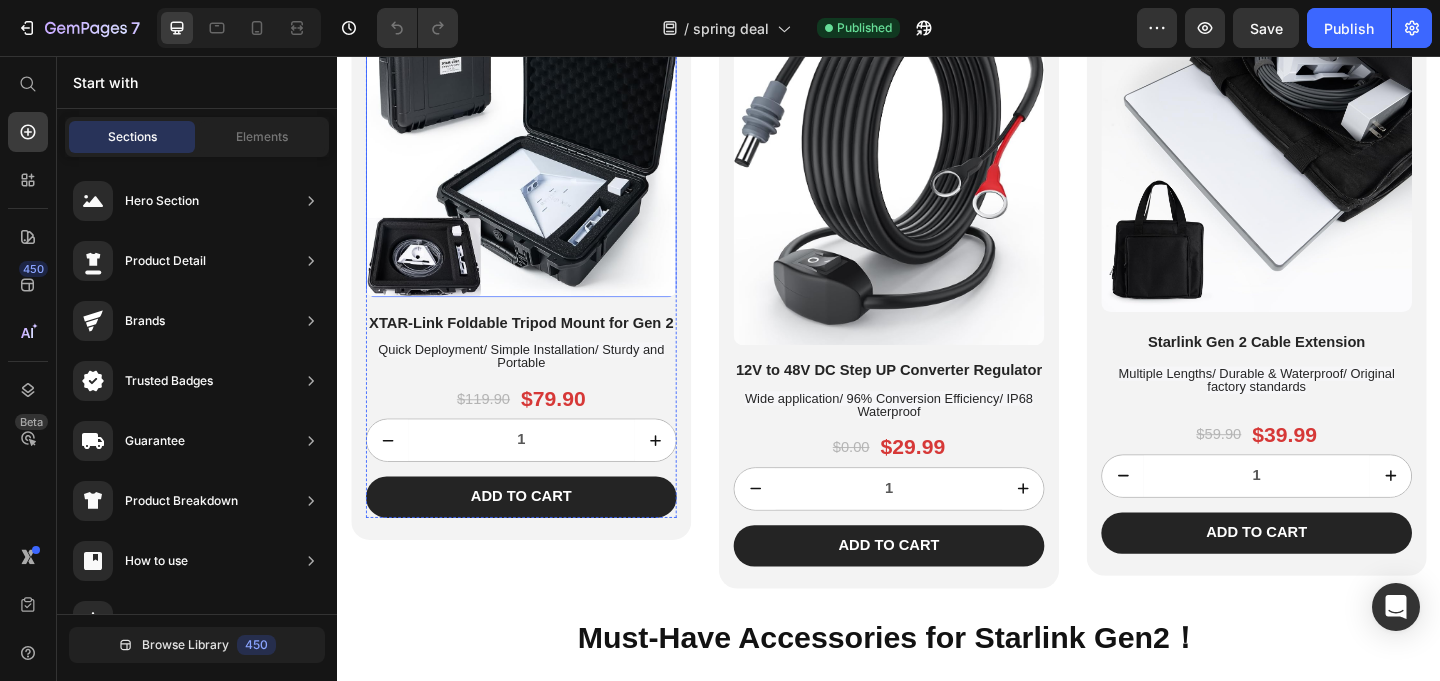 click at bounding box center [537, 157] 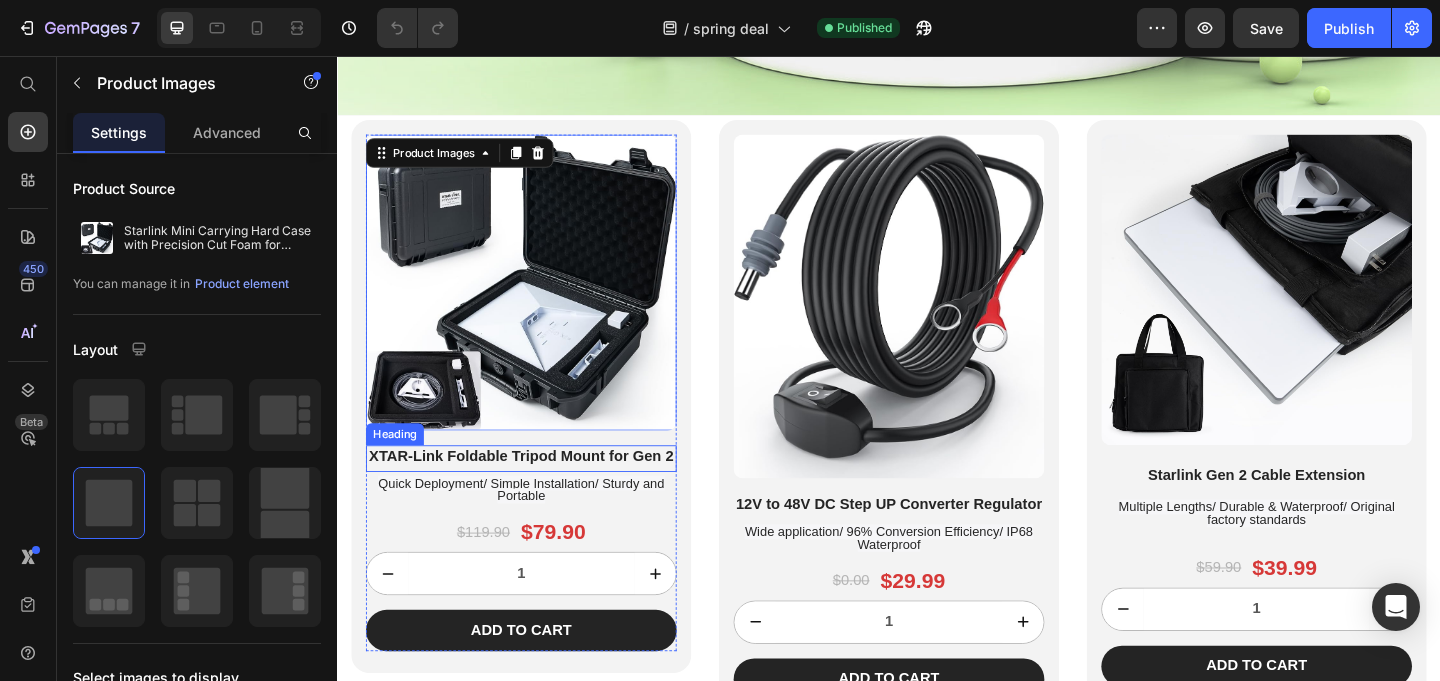 scroll, scrollTop: 535, scrollLeft: 0, axis: vertical 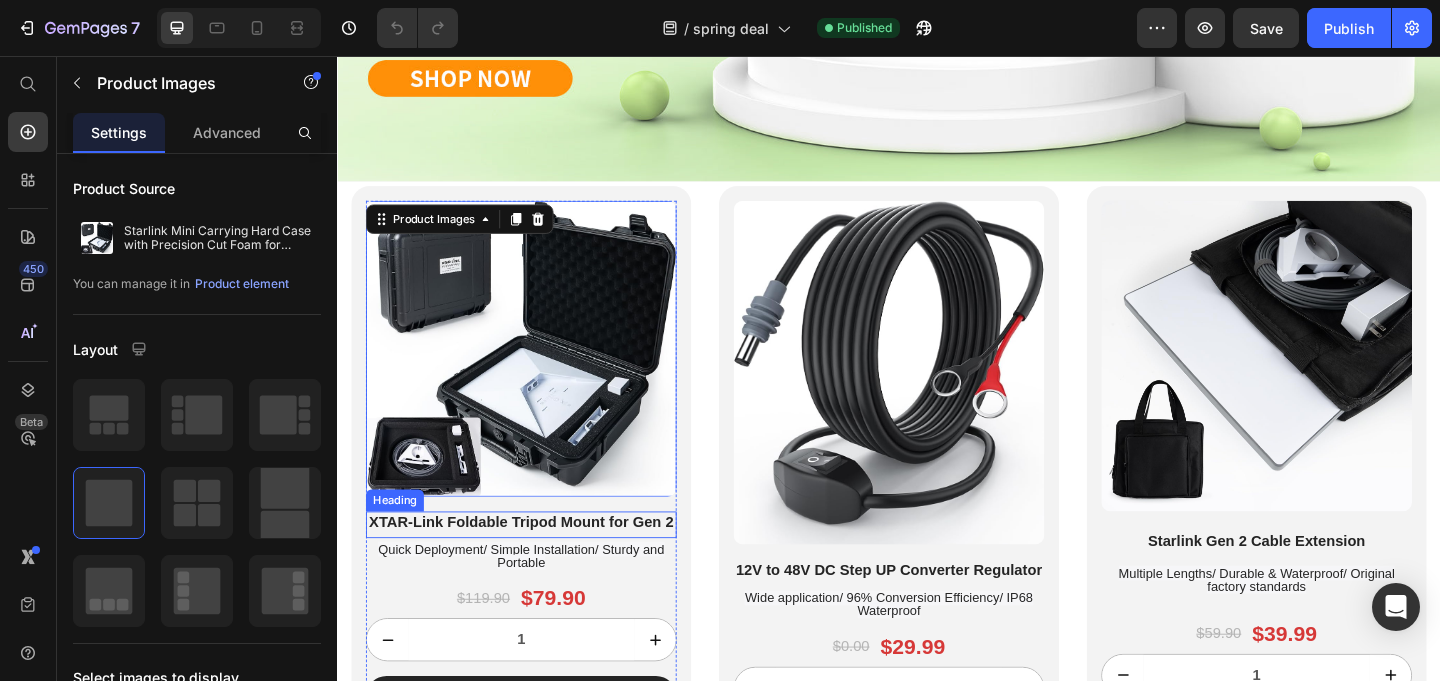 click at bounding box center [537, 374] 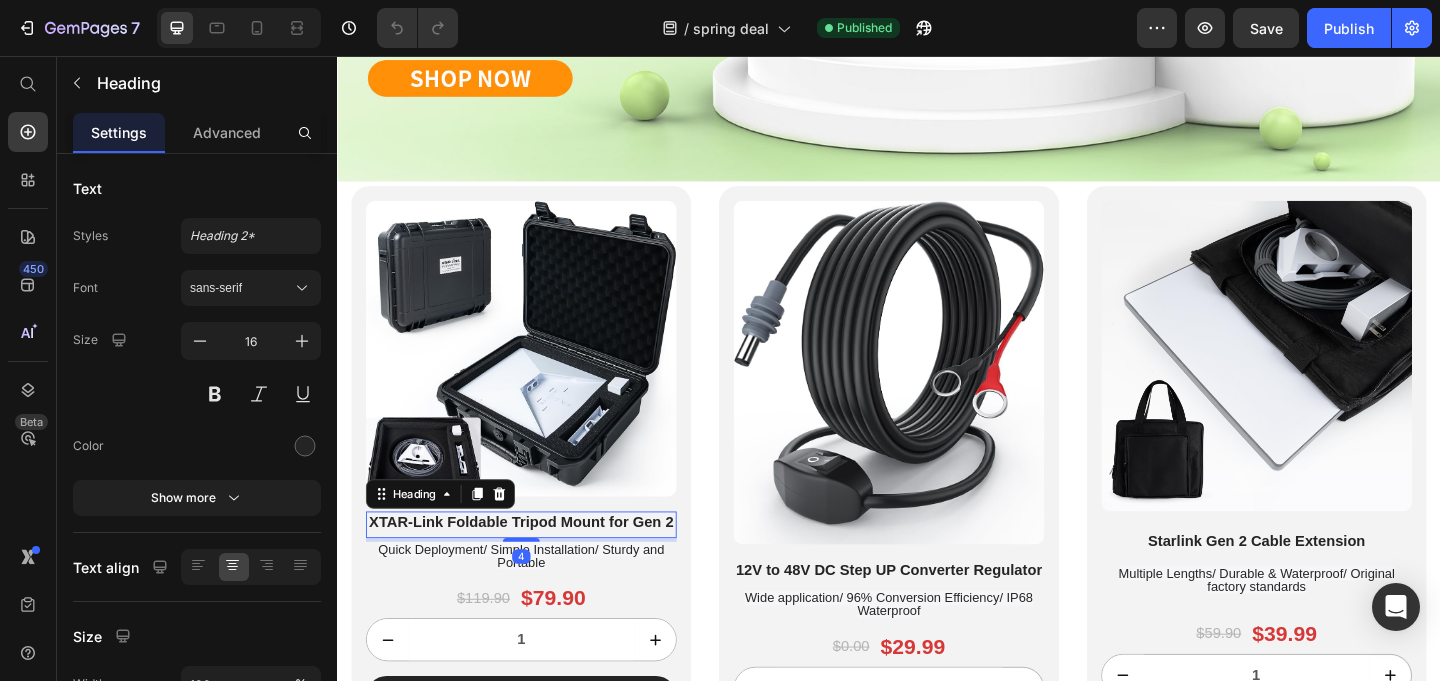 click on "XTAR-Link Foldable Tripod Mount for Gen 2" at bounding box center [537, 563] 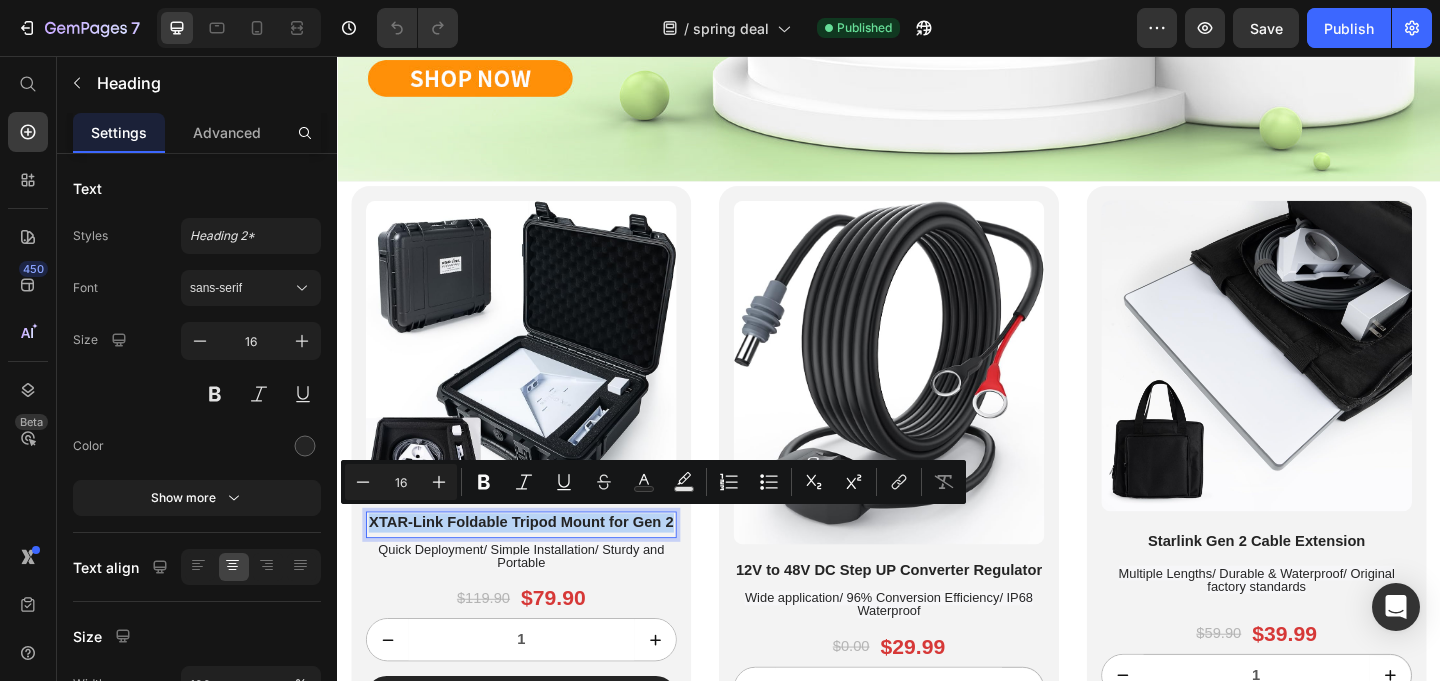 type 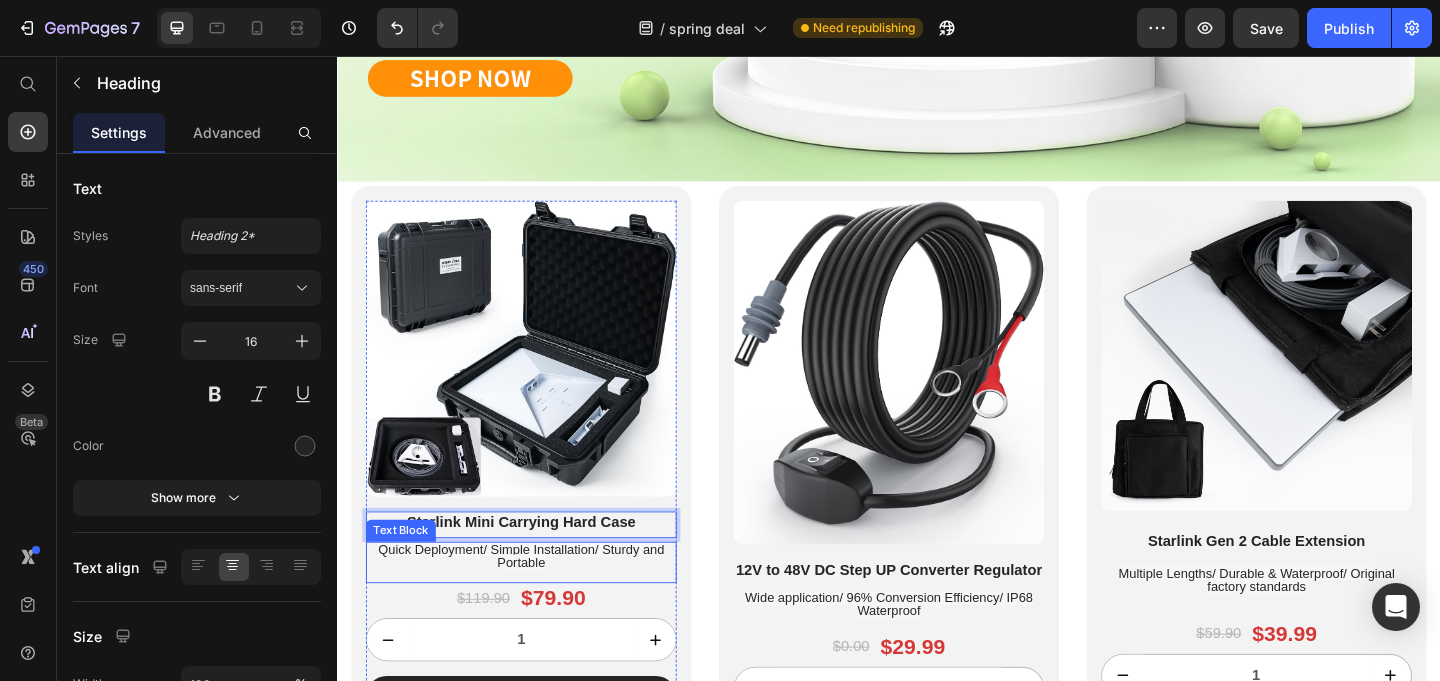 click on "Quick Deployment/ Simple Installation/ Sturdy and Portable" at bounding box center (537, 600) 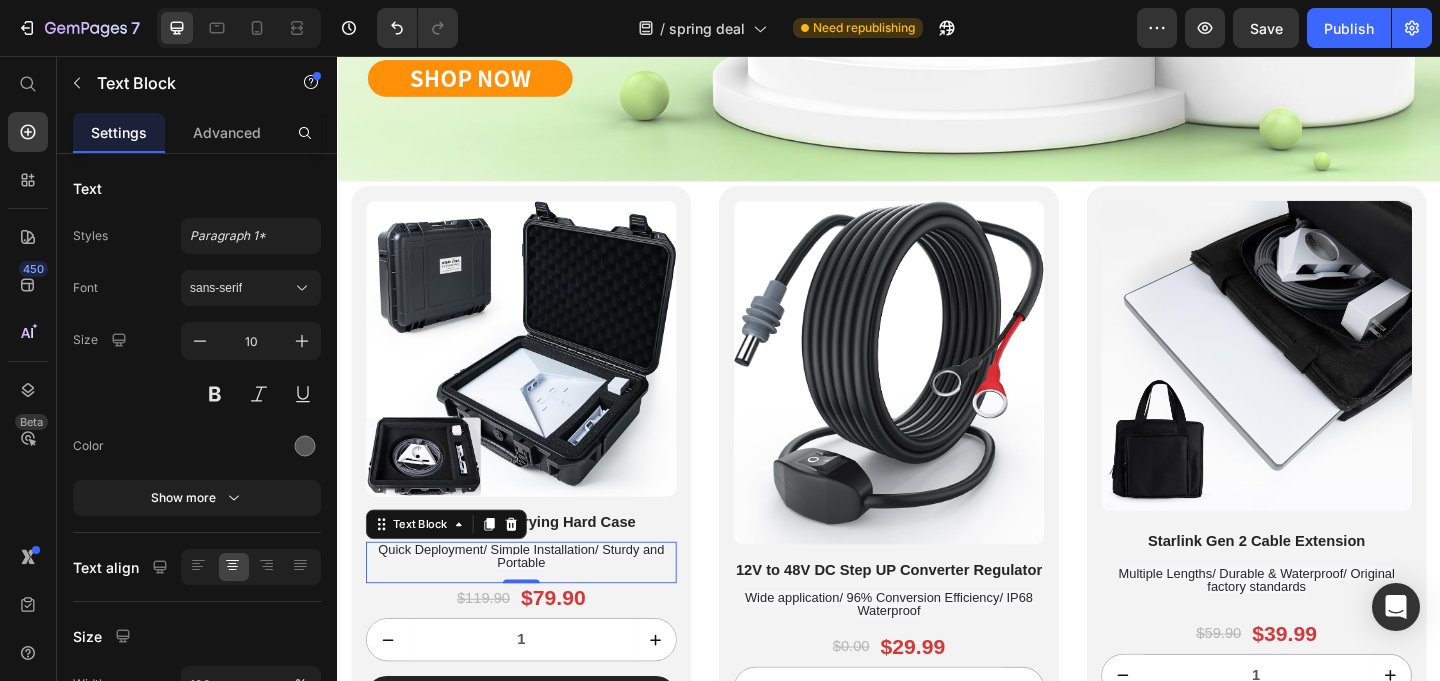 click on "Quick Deployment/ Simple Installation/ Sturdy and Portable" at bounding box center (536, 599) 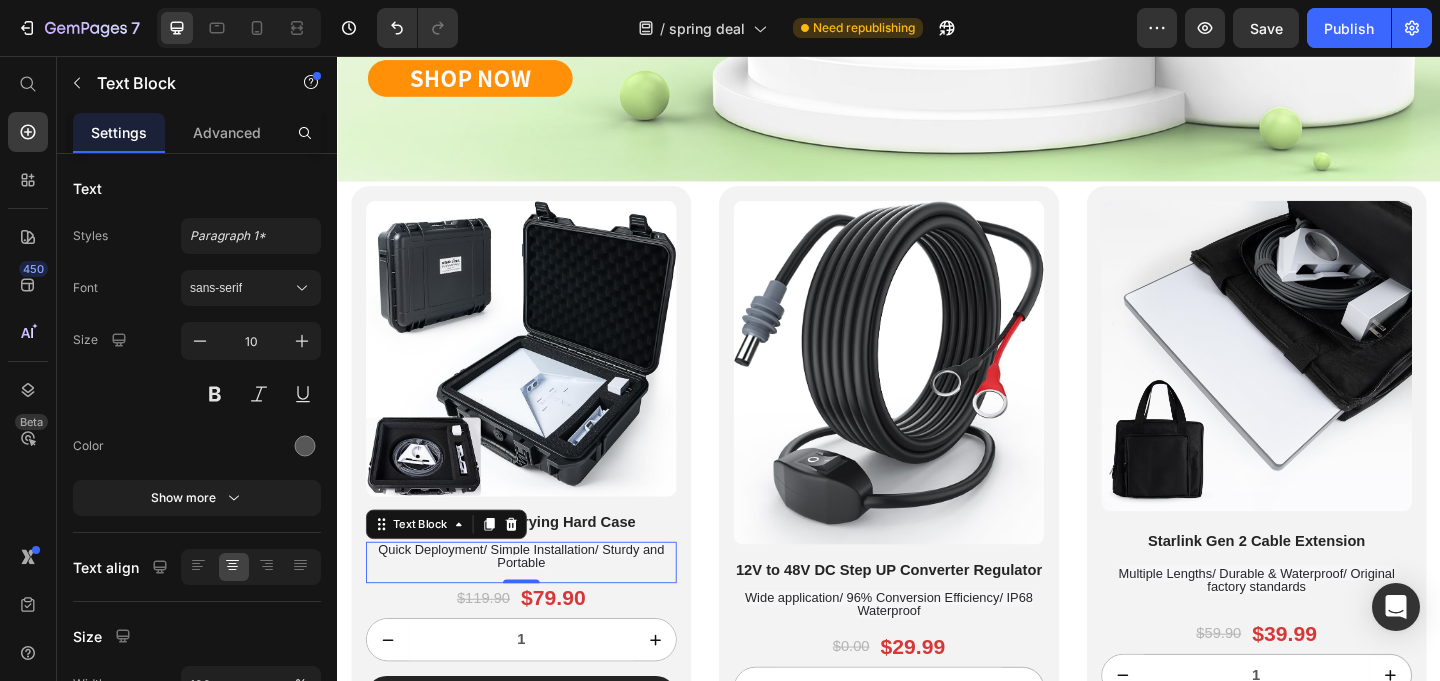 click on "Quick Deployment/ Simple Installation/ Sturdy and Portable" at bounding box center [536, 599] 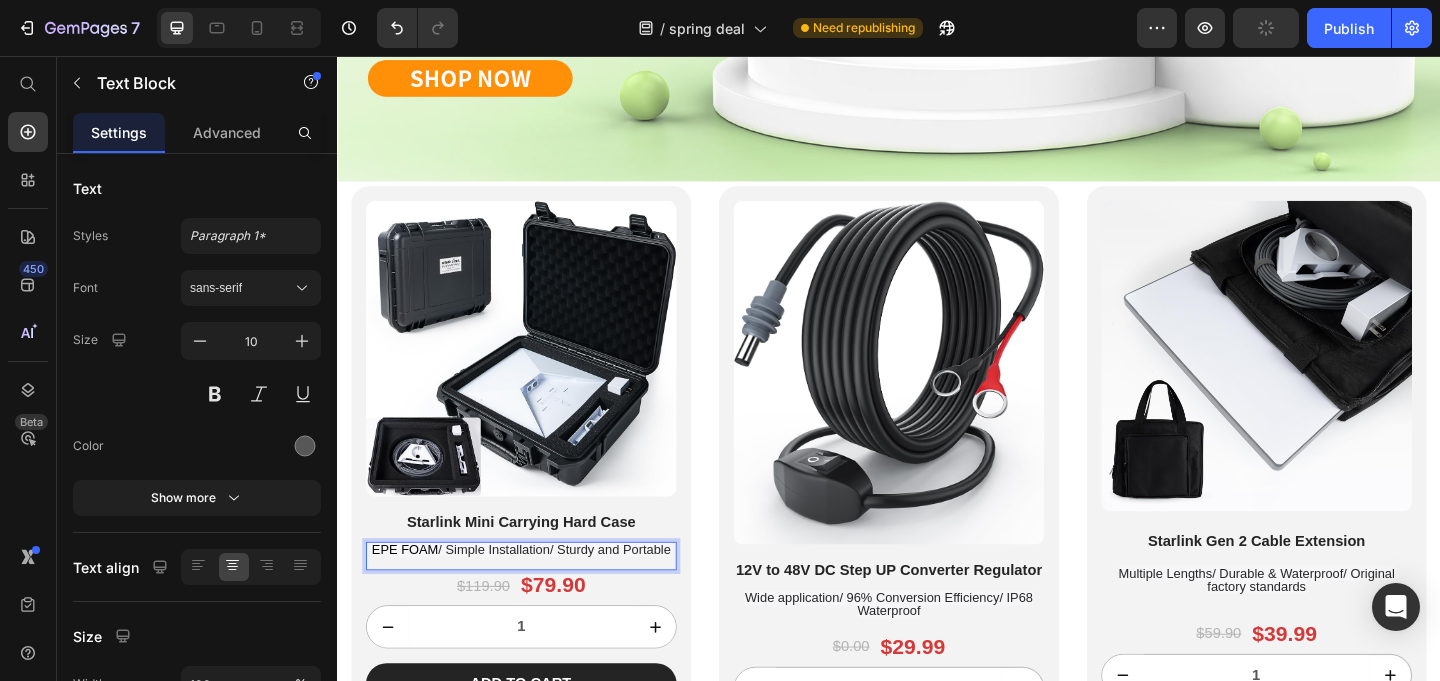 click on "/ Simple Installation/ Sturdy and Portable" at bounding box center [573, 592] 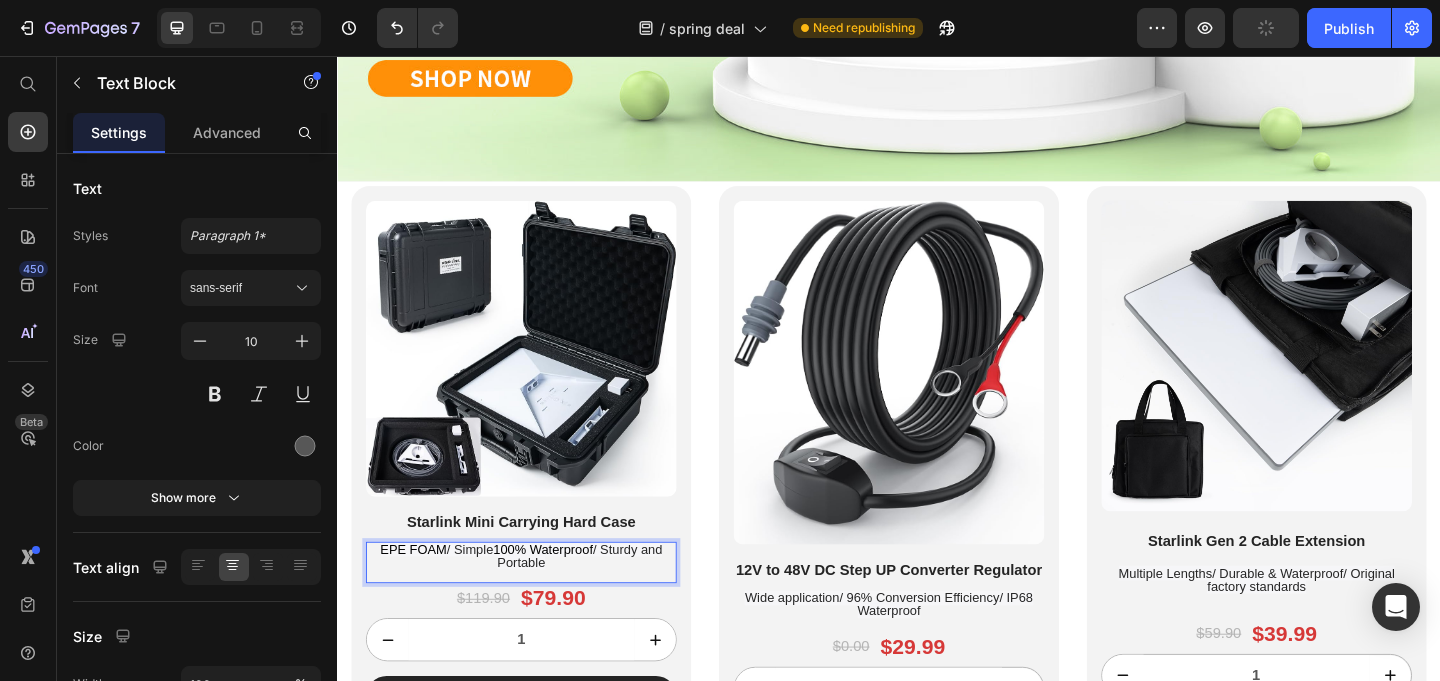 click on "/ Simple" at bounding box center (481, 592) 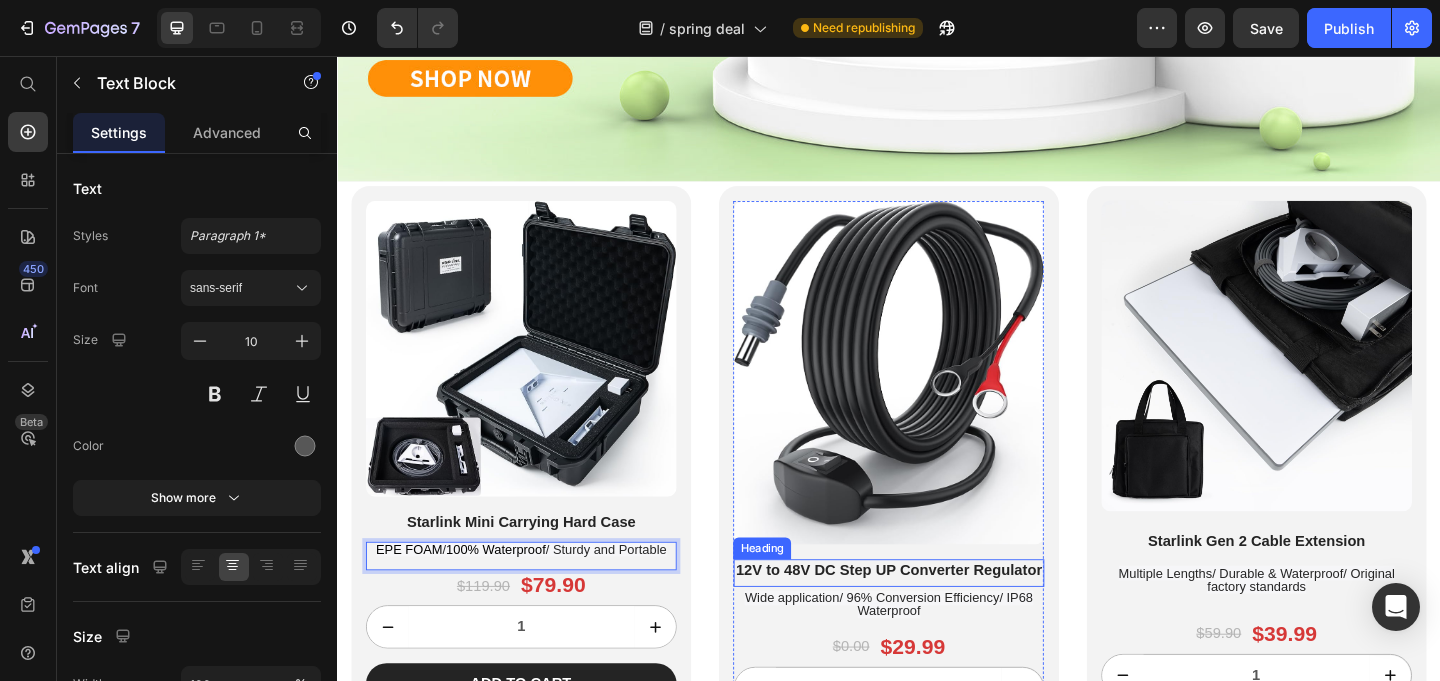 click on "12V to 48V DC Step UP Converter Regulator" at bounding box center (937, 615) 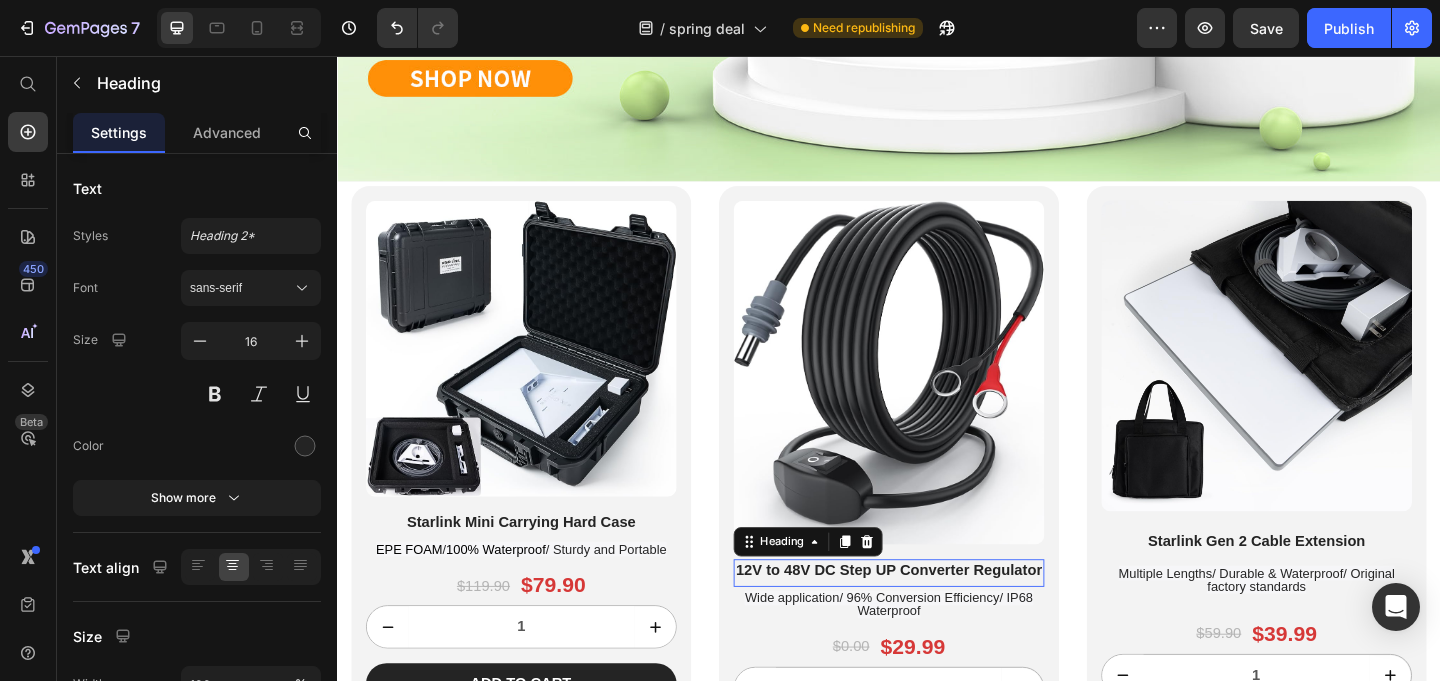 click on "12V to 48V DC Step UP Converter Regulator" at bounding box center (937, 615) 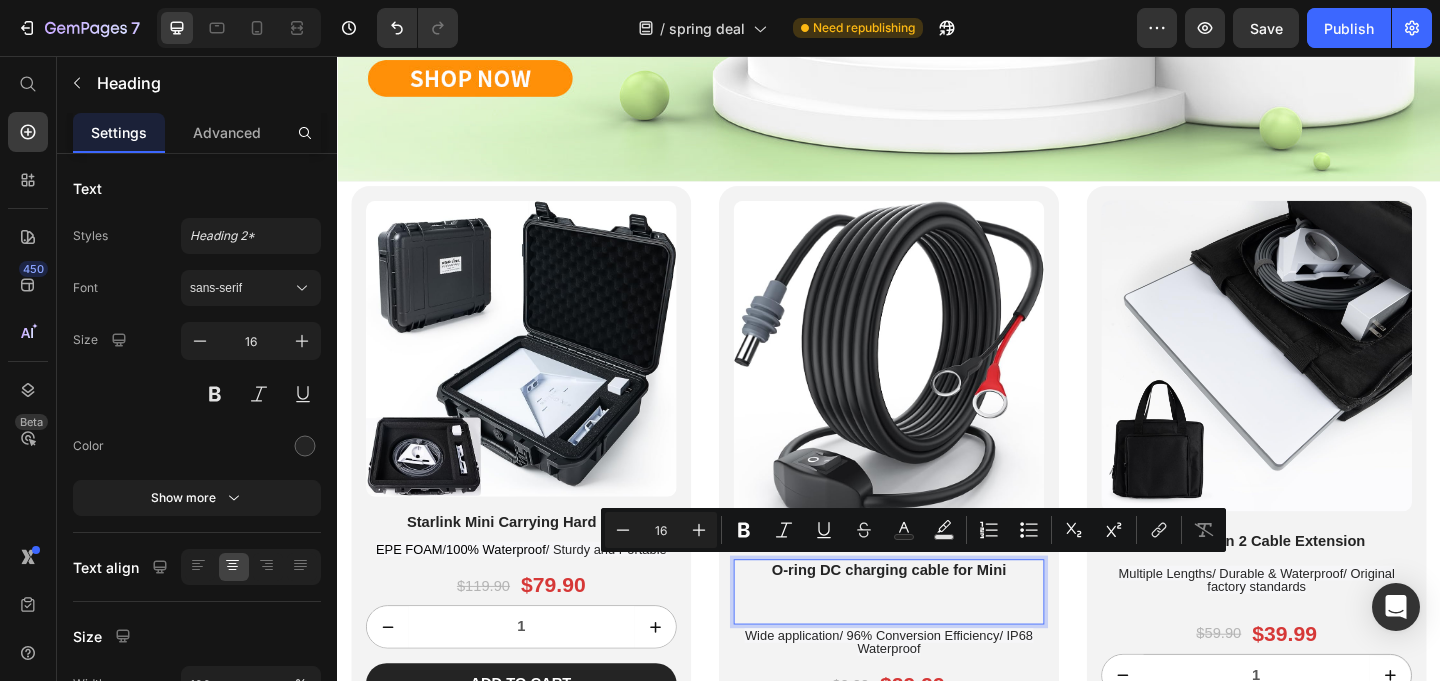 scroll, scrollTop: 6, scrollLeft: 0, axis: vertical 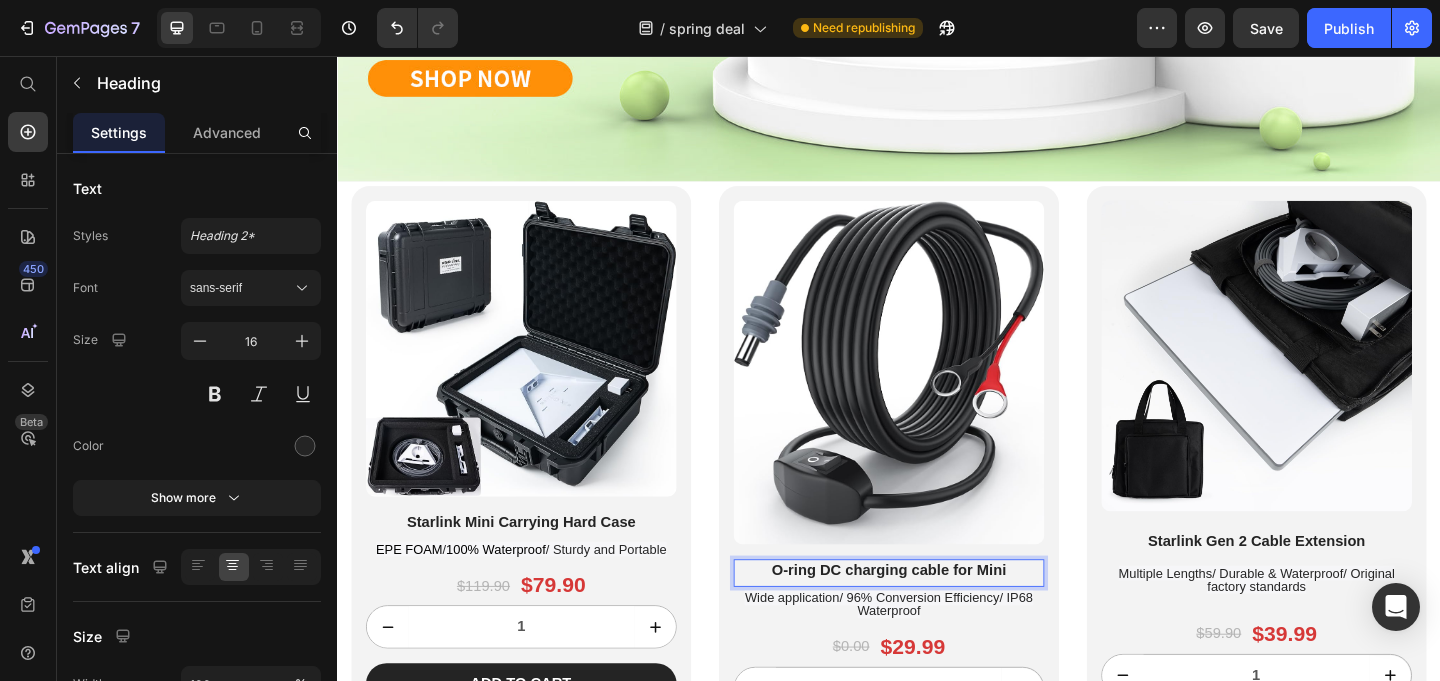 type 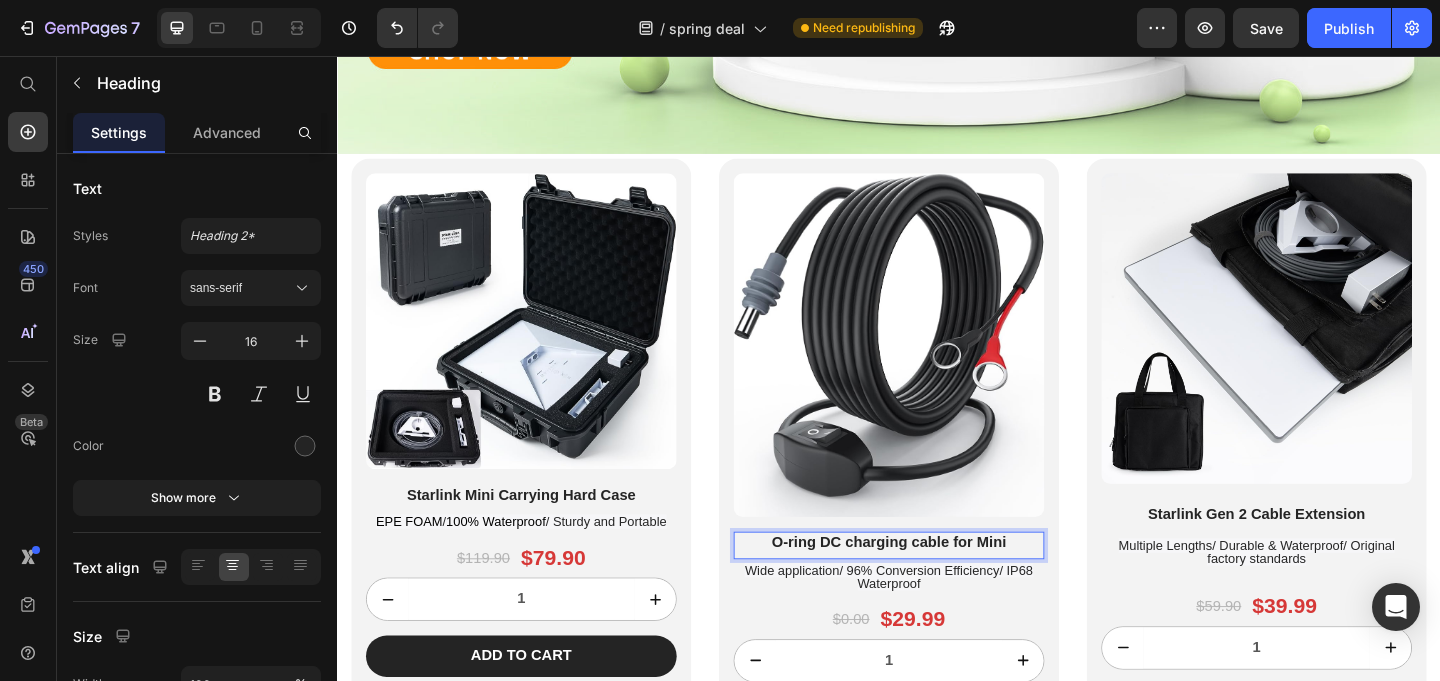 scroll, scrollTop: 566, scrollLeft: 0, axis: vertical 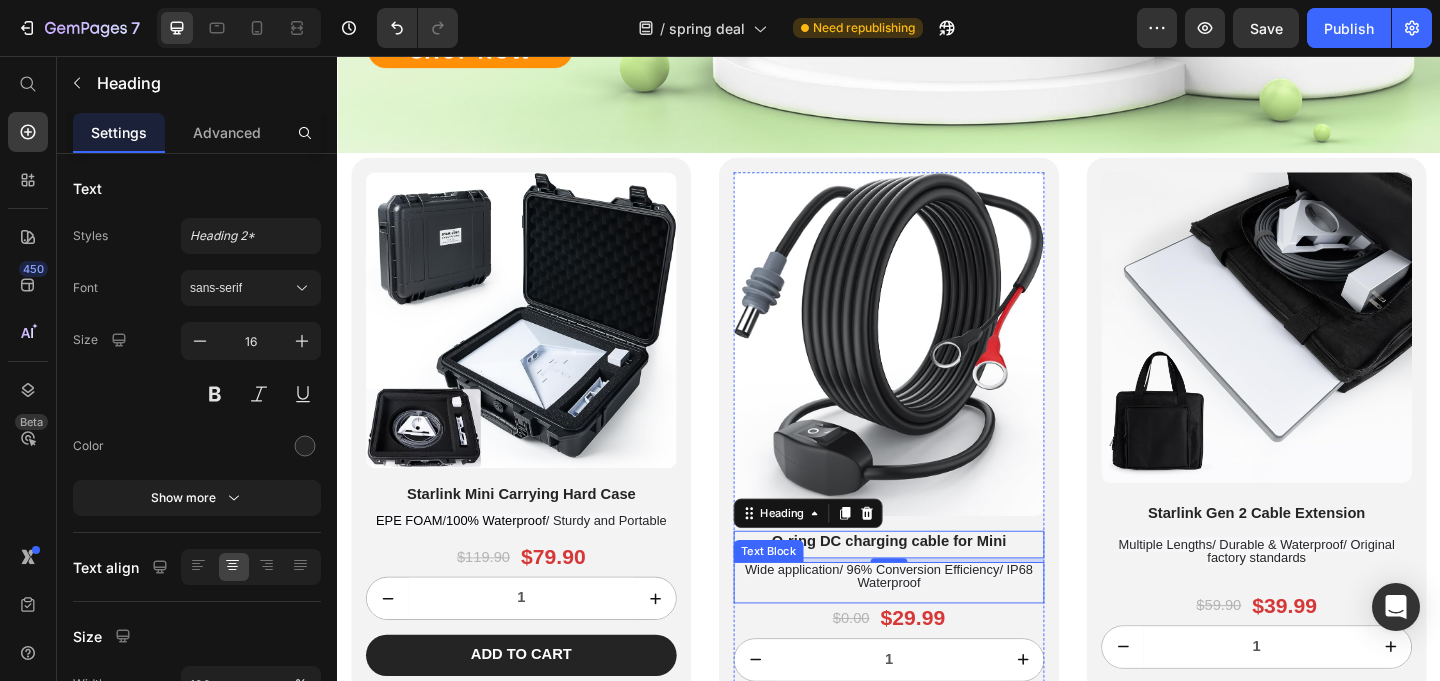 click on "Wide application/ 96% Conversion Efficiency/ IP68 Waterproof" at bounding box center [936, 621] 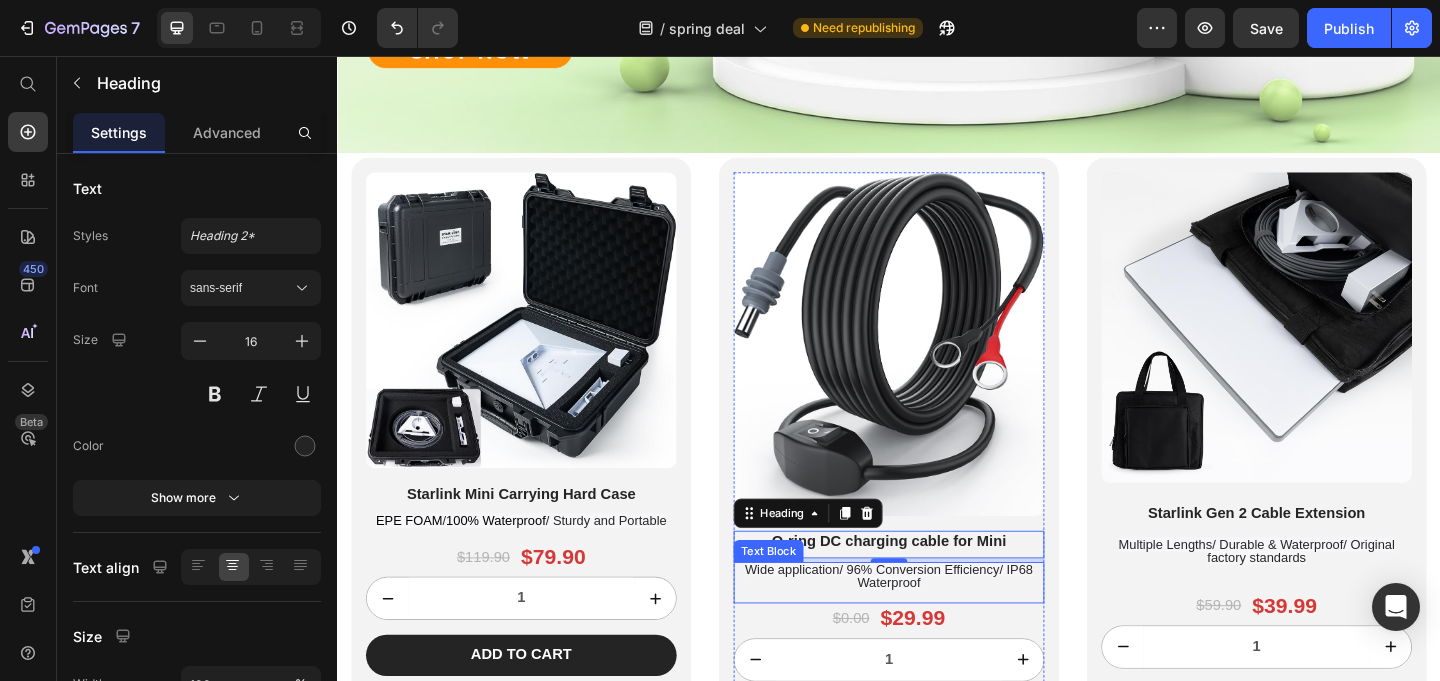 click on "Wide application/ 96% Conversion Efficiency/ IP68 Waterproof" at bounding box center (936, 621) 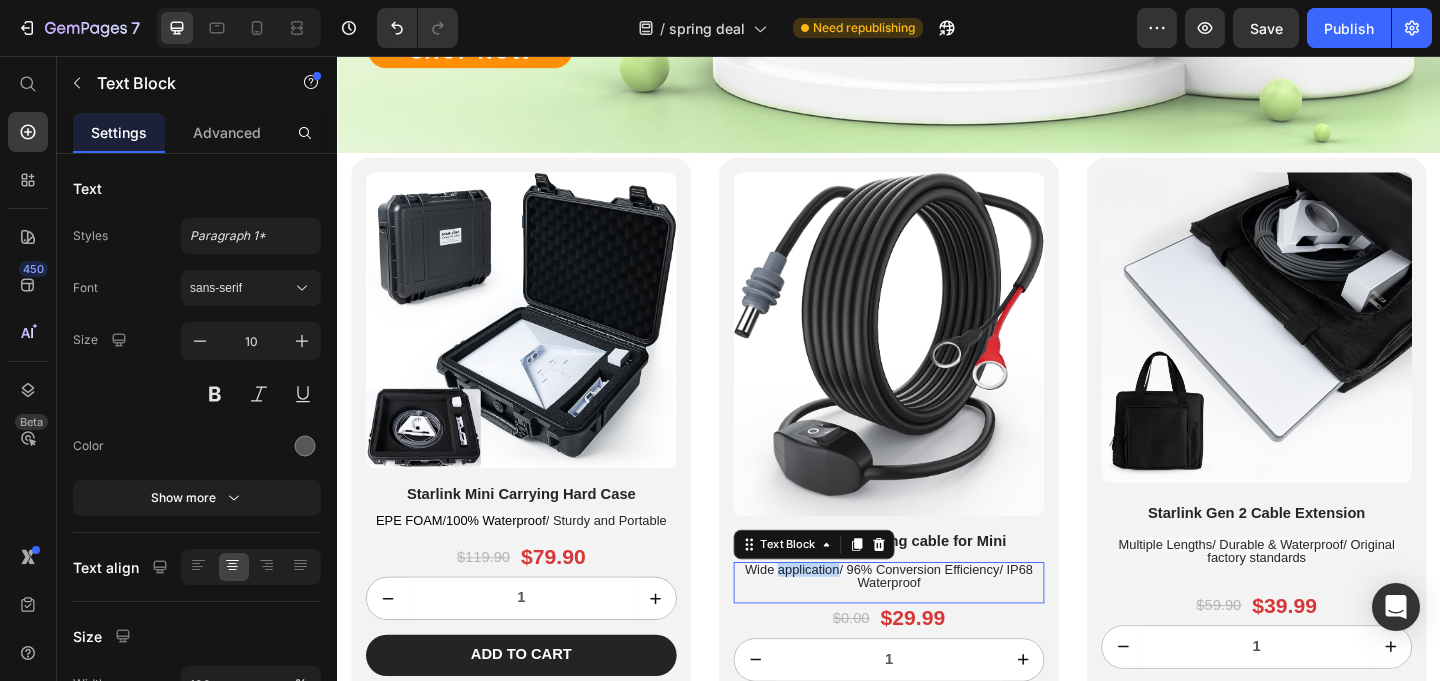 scroll, scrollTop: 0, scrollLeft: 0, axis: both 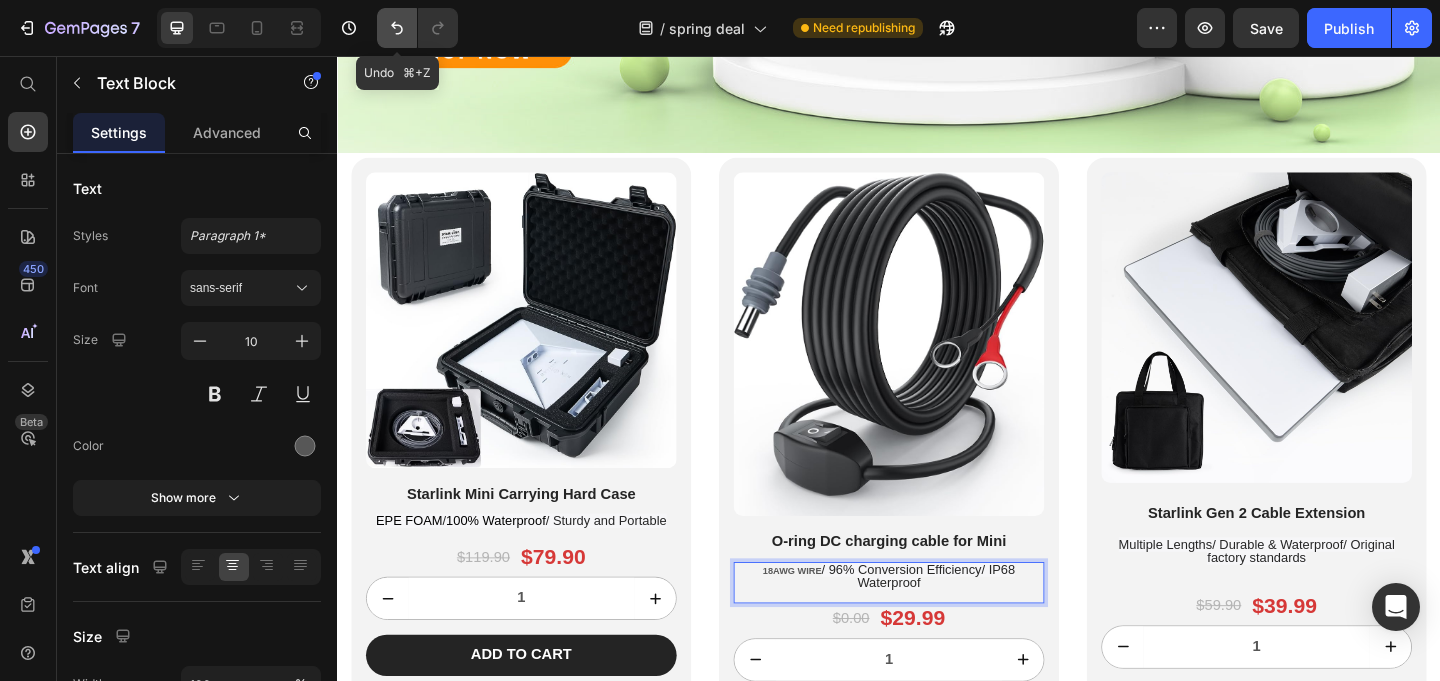click 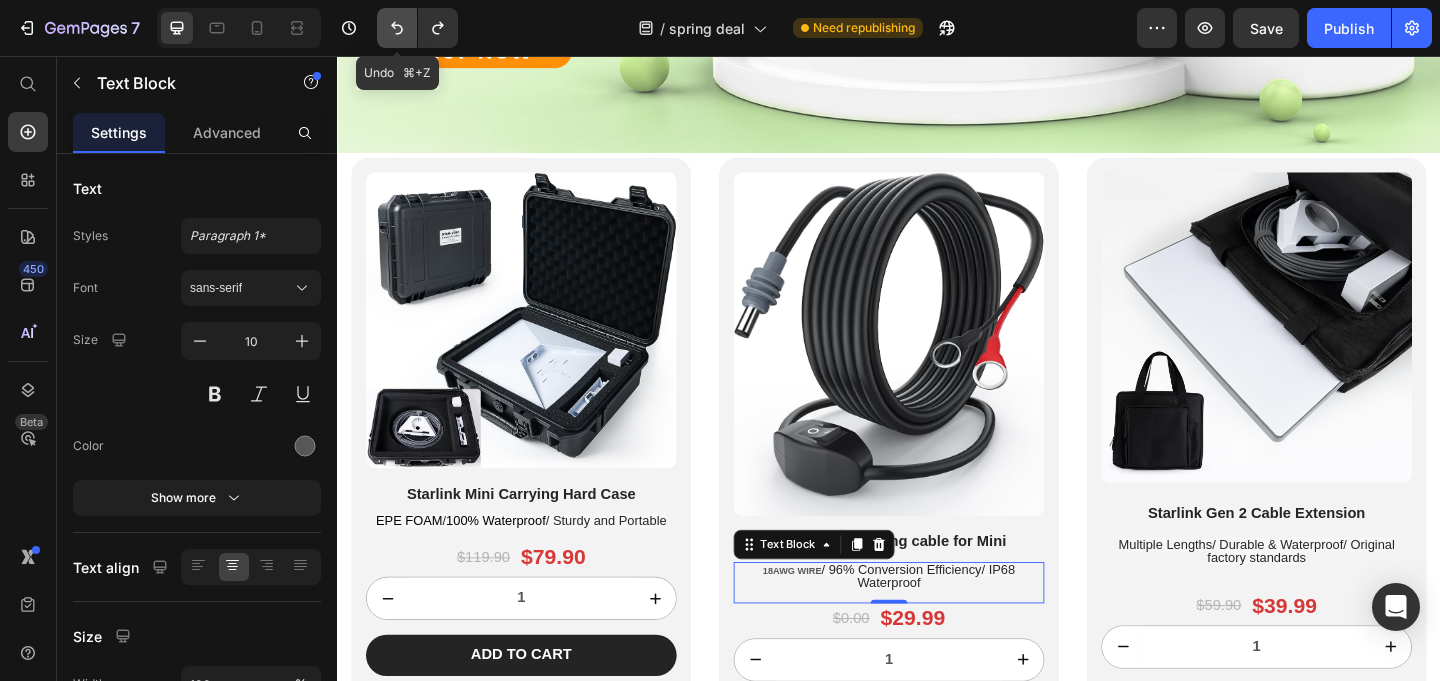 click 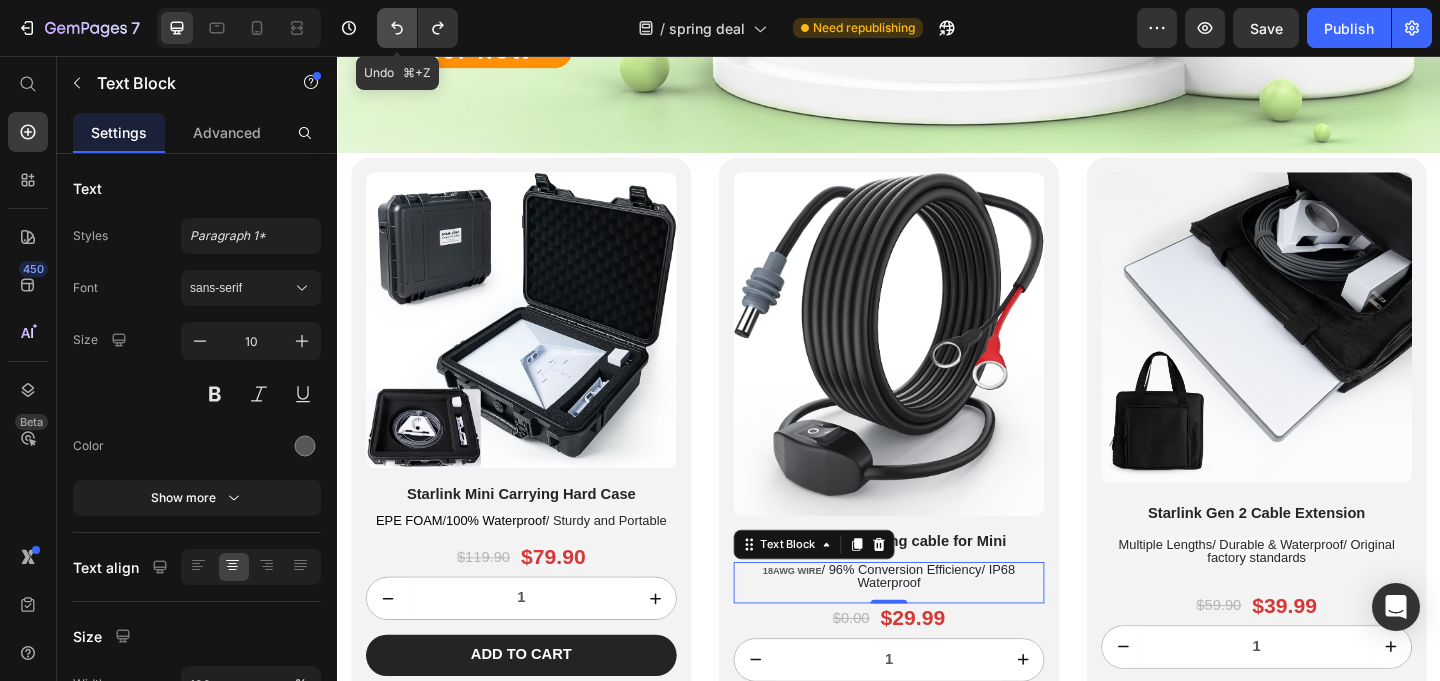 click 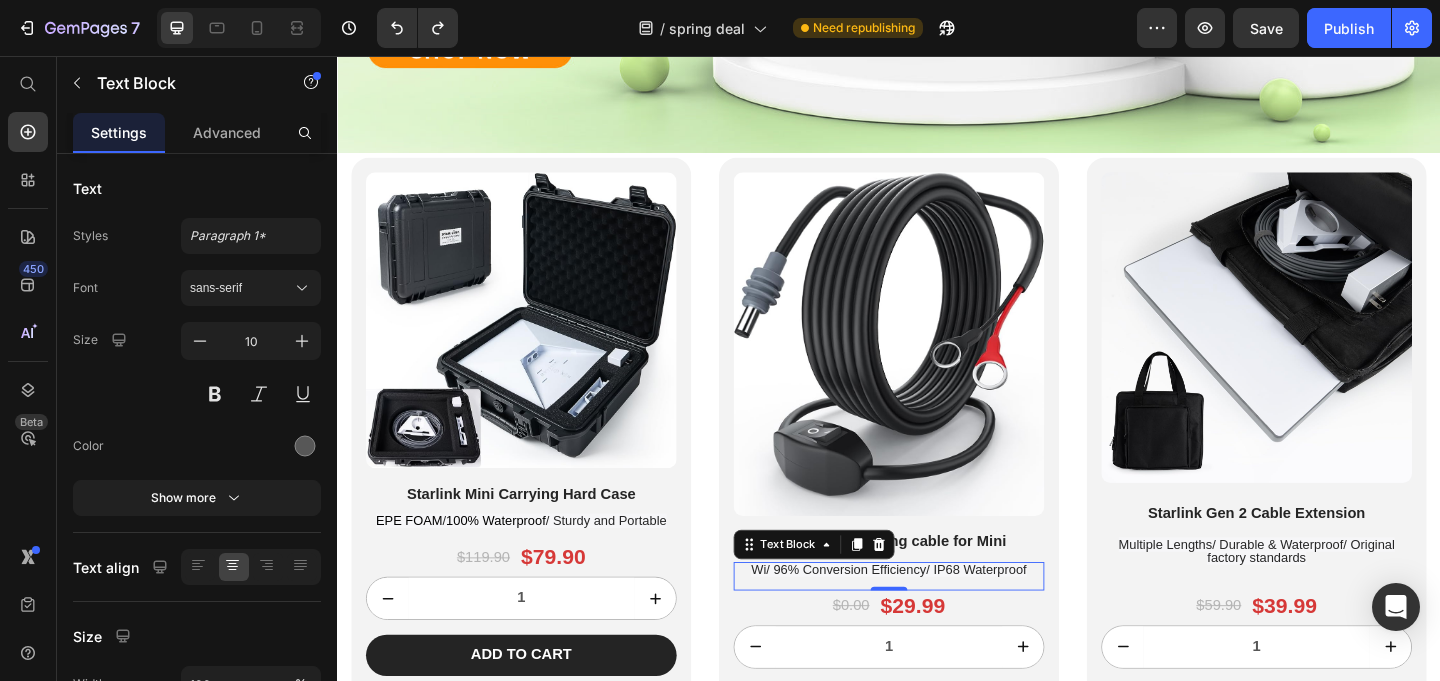 click on "Wi/ 96% Conversion Efficiency/ IP68 Waterproof" at bounding box center (937, 614) 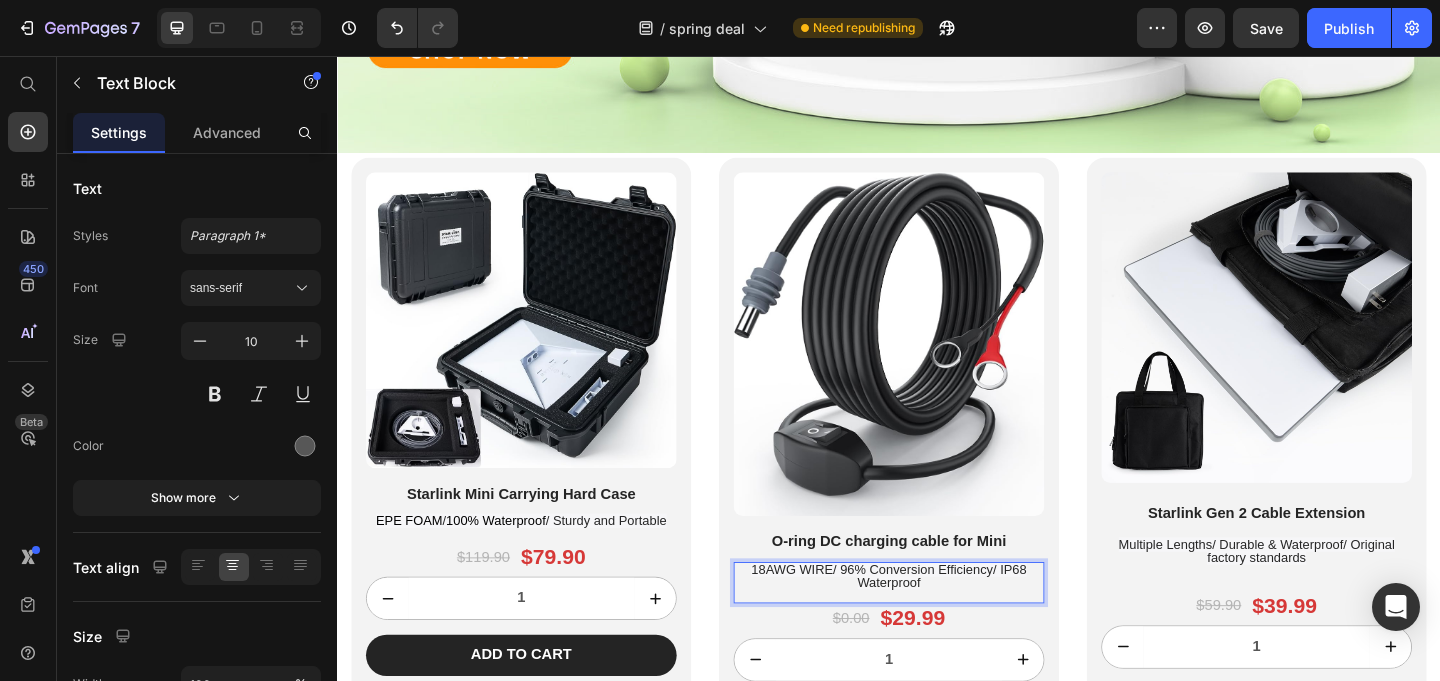 click on "18AWG WIRE/ 96% Conversion Efficiency/ IP68 Waterproof" at bounding box center [937, 621] 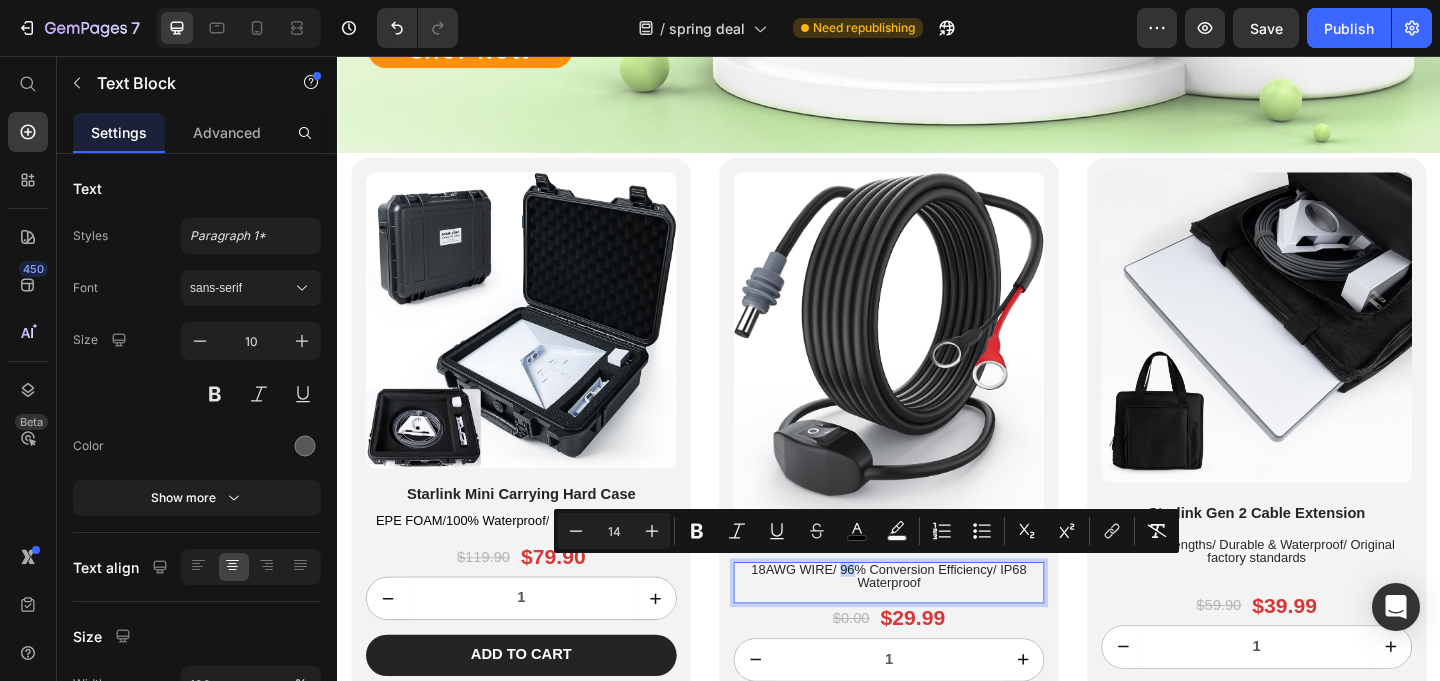 click on "18AWG WIRE/ 96% Conversion Efficiency/ IP68 Waterproof" at bounding box center (937, 621) 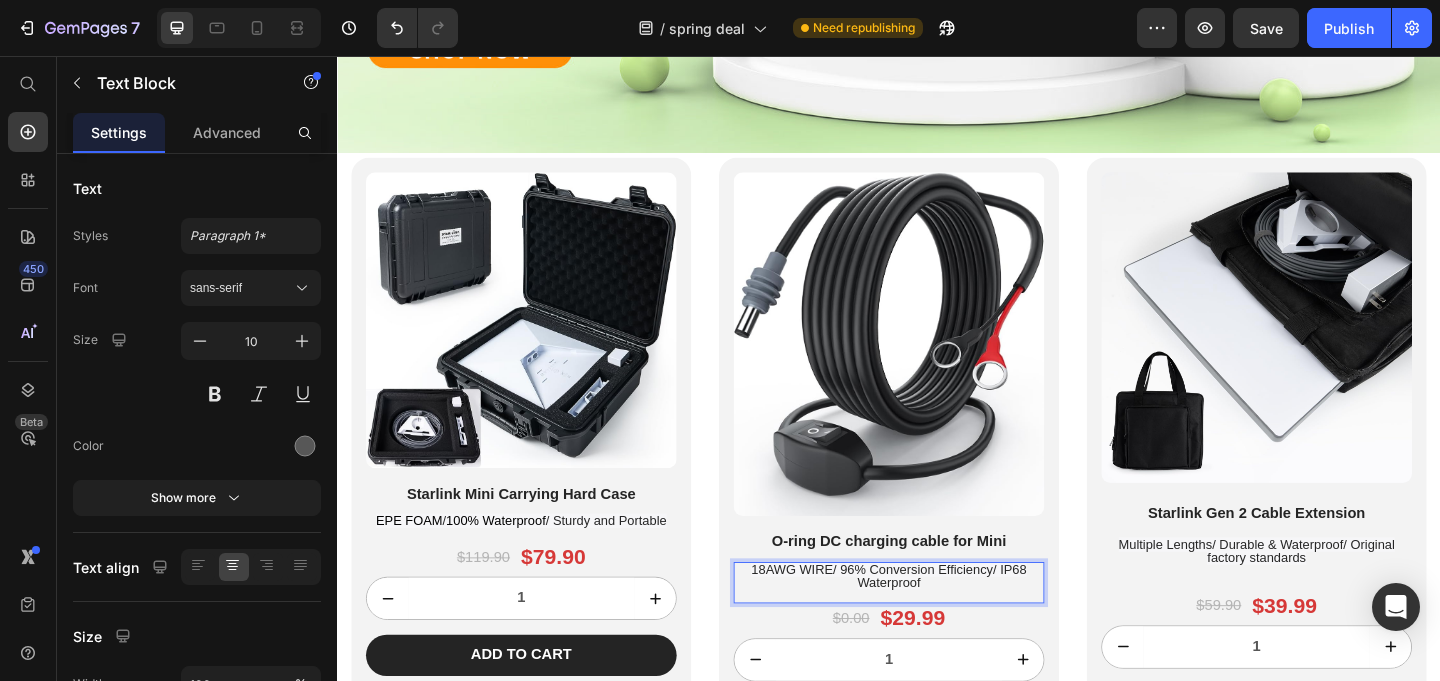 drag, startPoint x: 875, startPoint y: 613, endPoint x: 963, endPoint y: 622, distance: 88.45903 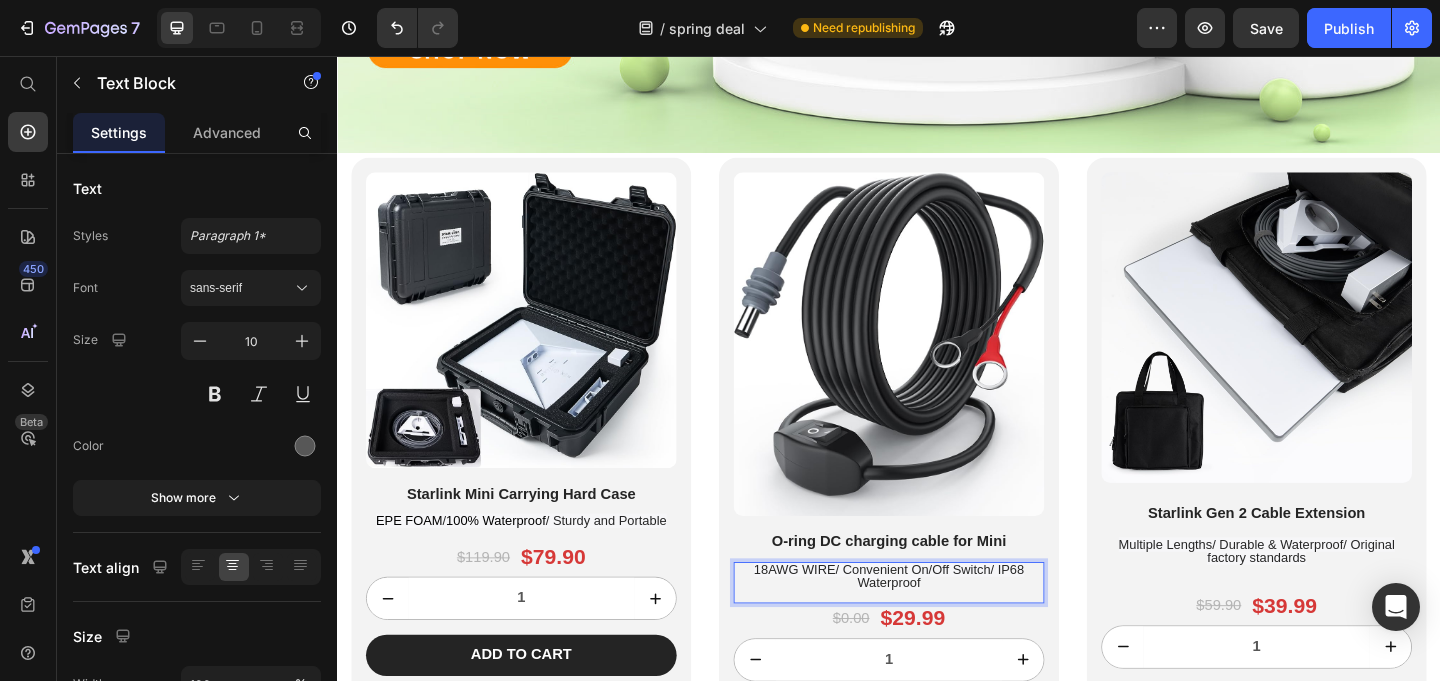 drag, startPoint x: 881, startPoint y: 616, endPoint x: 1051, endPoint y: 619, distance: 170.02647 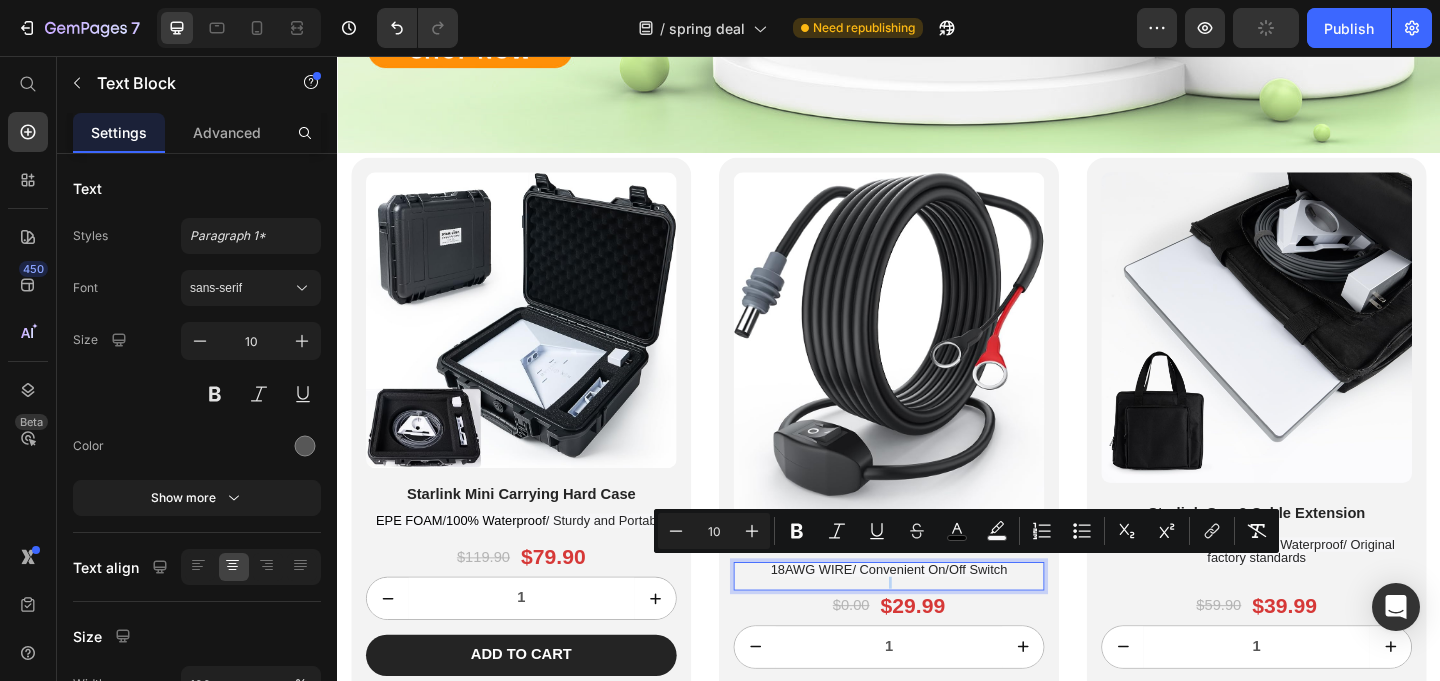 drag, startPoint x: 1050, startPoint y: 614, endPoint x: 1090, endPoint y: 644, distance: 50 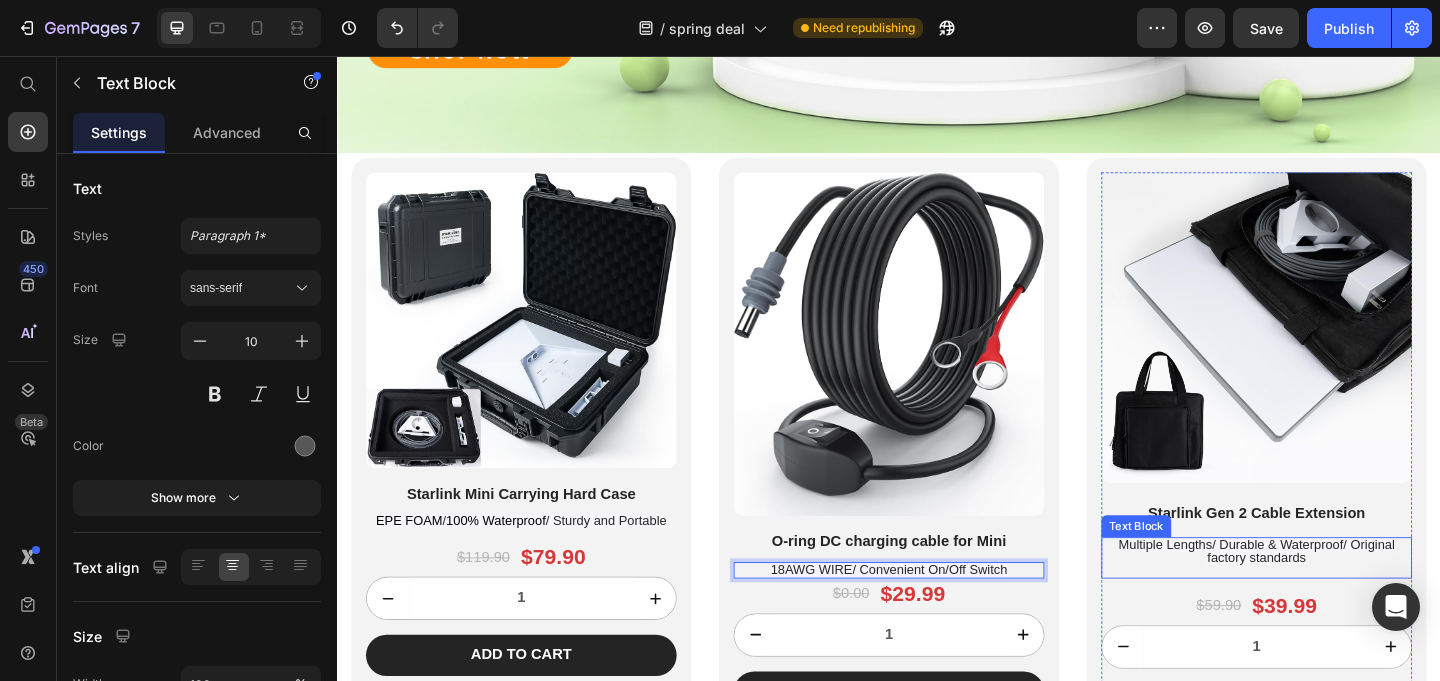 click on "Multiple Lengths/ Durable & Waterproof/ Original factory standards" at bounding box center [1337, 594] 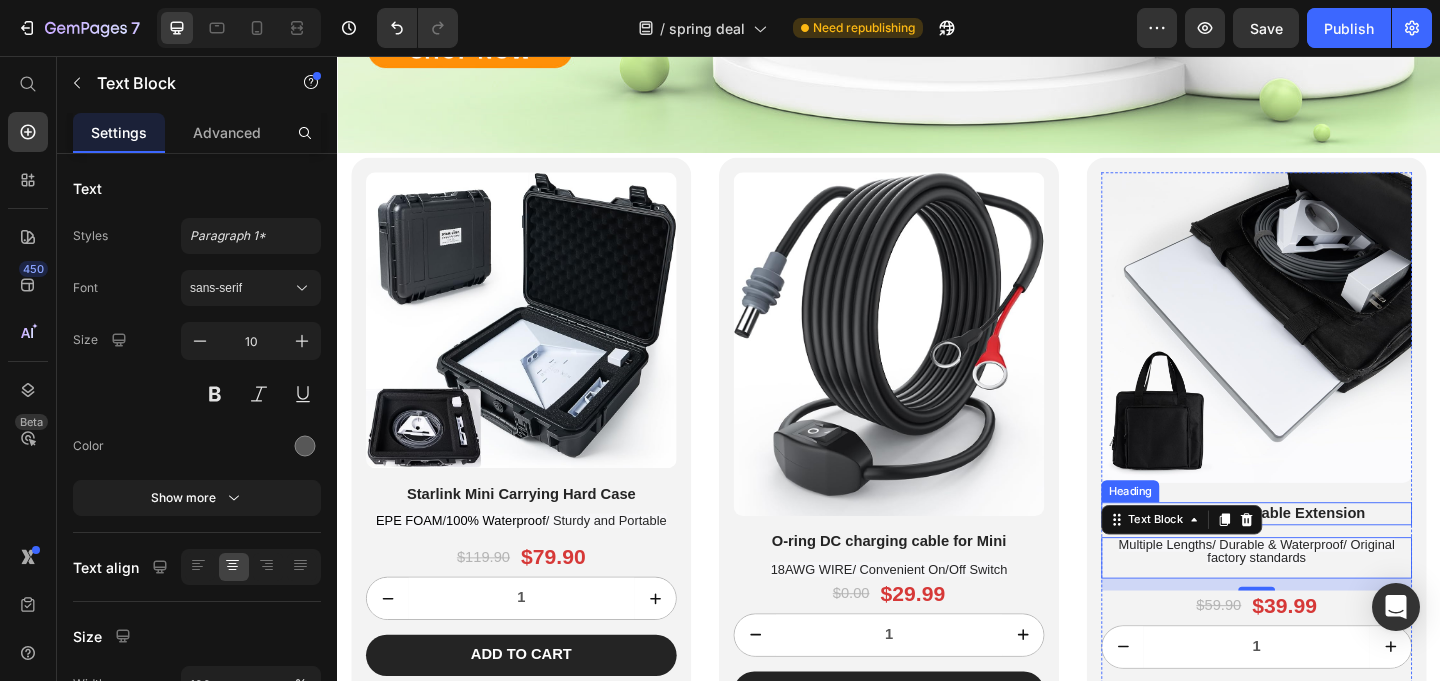 click on "Starlink Gen 2 Cable Extension" at bounding box center (1337, 553) 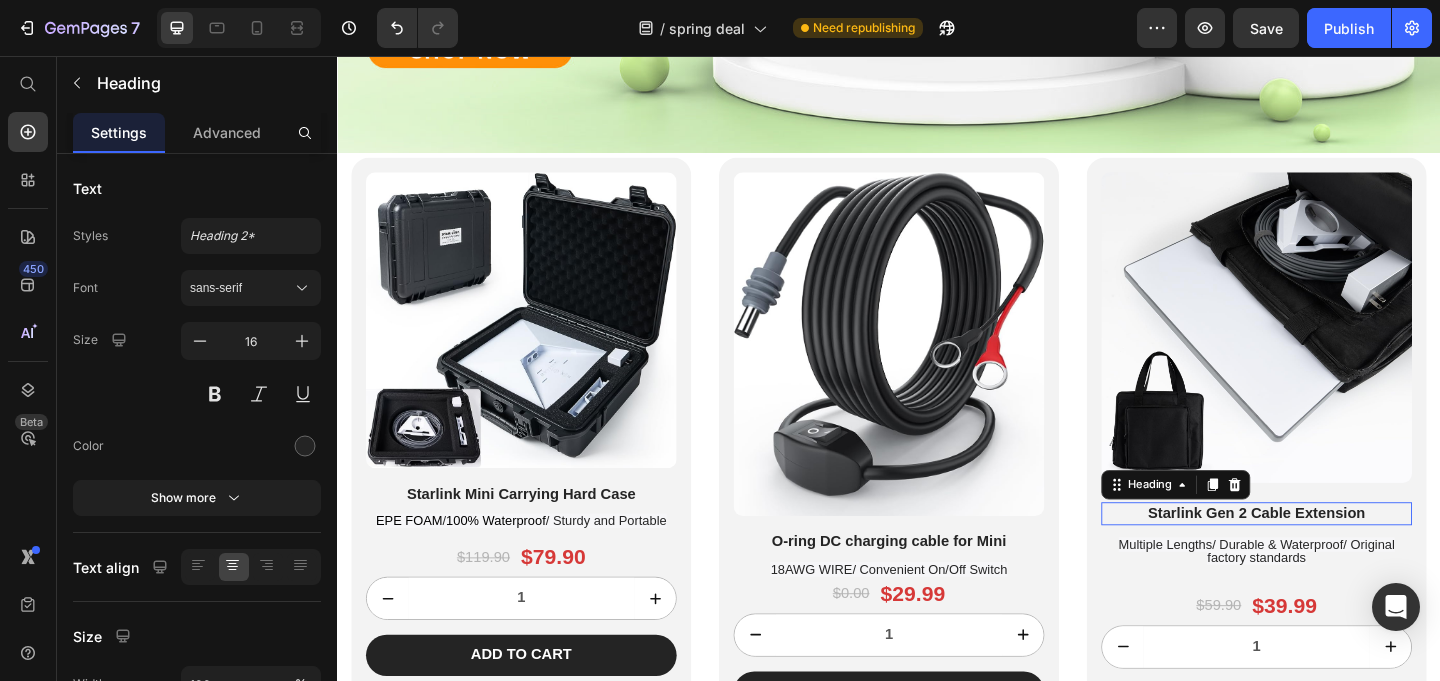 click on "Starlink Gen 2 Cable Extension" at bounding box center [1337, 553] 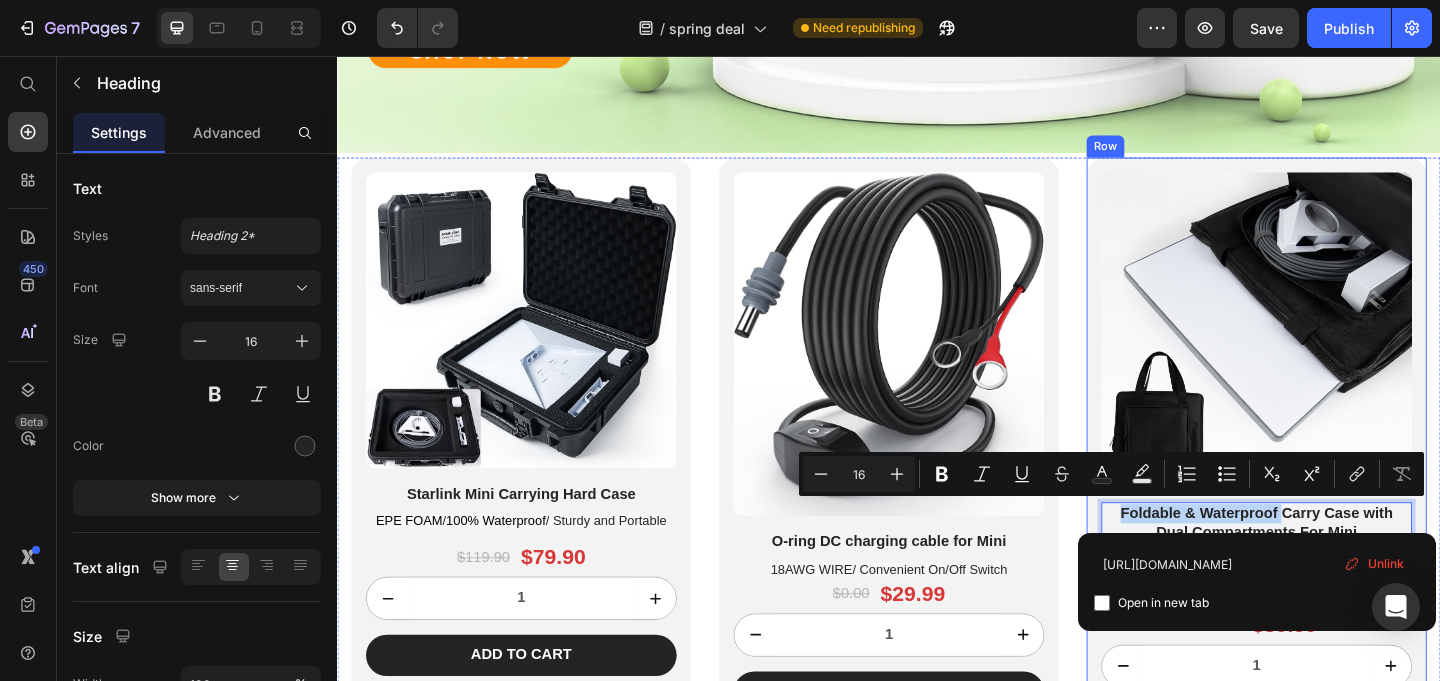 drag, startPoint x: 1366, startPoint y: 549, endPoint x: 1163, endPoint y: 555, distance: 203.08865 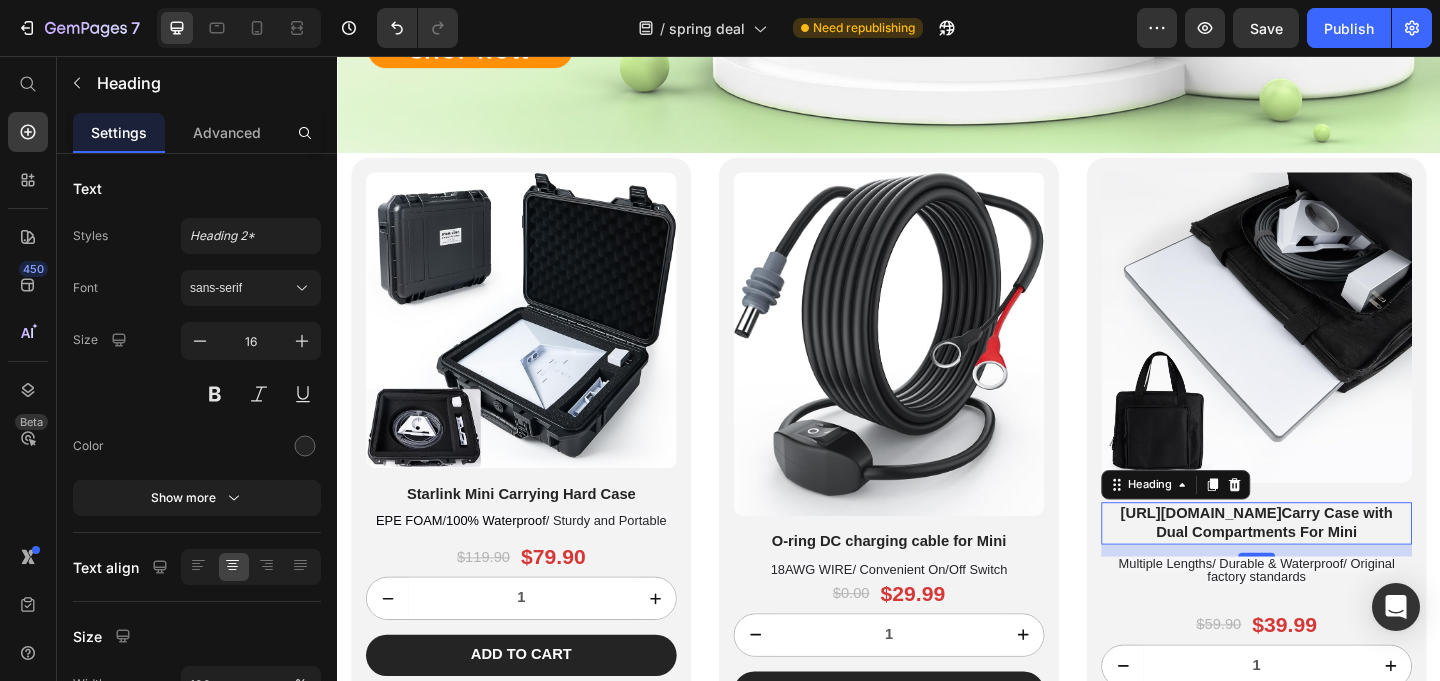 drag, startPoint x: 1273, startPoint y: 555, endPoint x: 1448, endPoint y: 543, distance: 175.41095 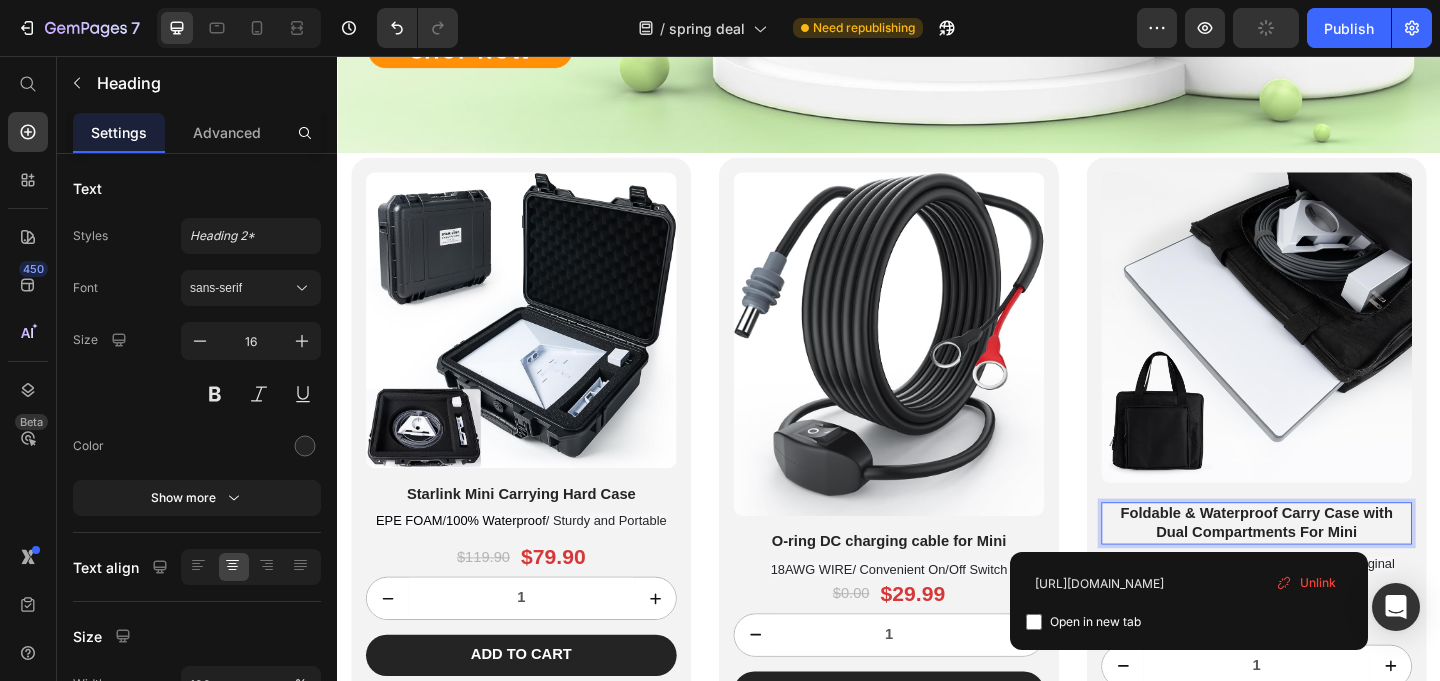 click on "Foldable & Waterproof Carry Case with Dual Compartments For Mini" at bounding box center (1337, 563) 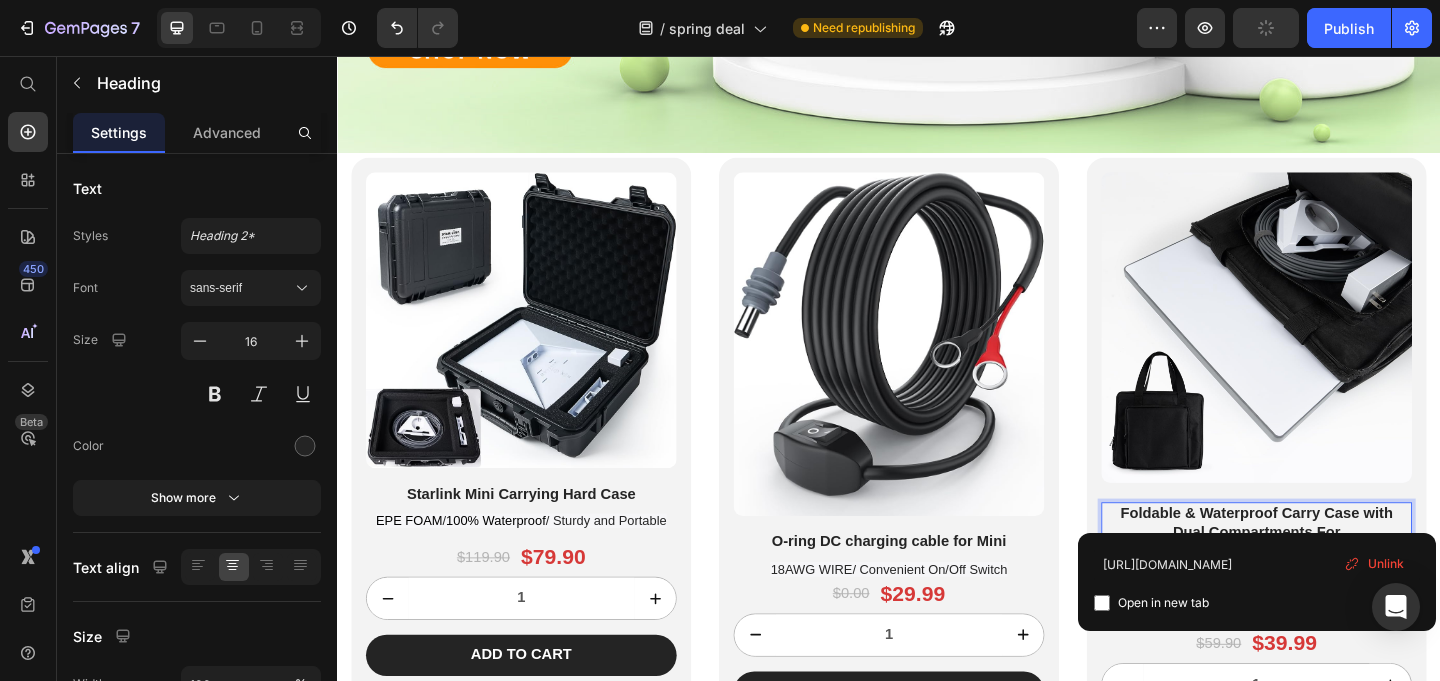 click on "Foldable & Waterproof Carry Case with Dual Compartments For Minihttps://xtar-link.com/products/xtar-hb7-carry-bag-for-starlink-mini" at bounding box center [1337, 573] 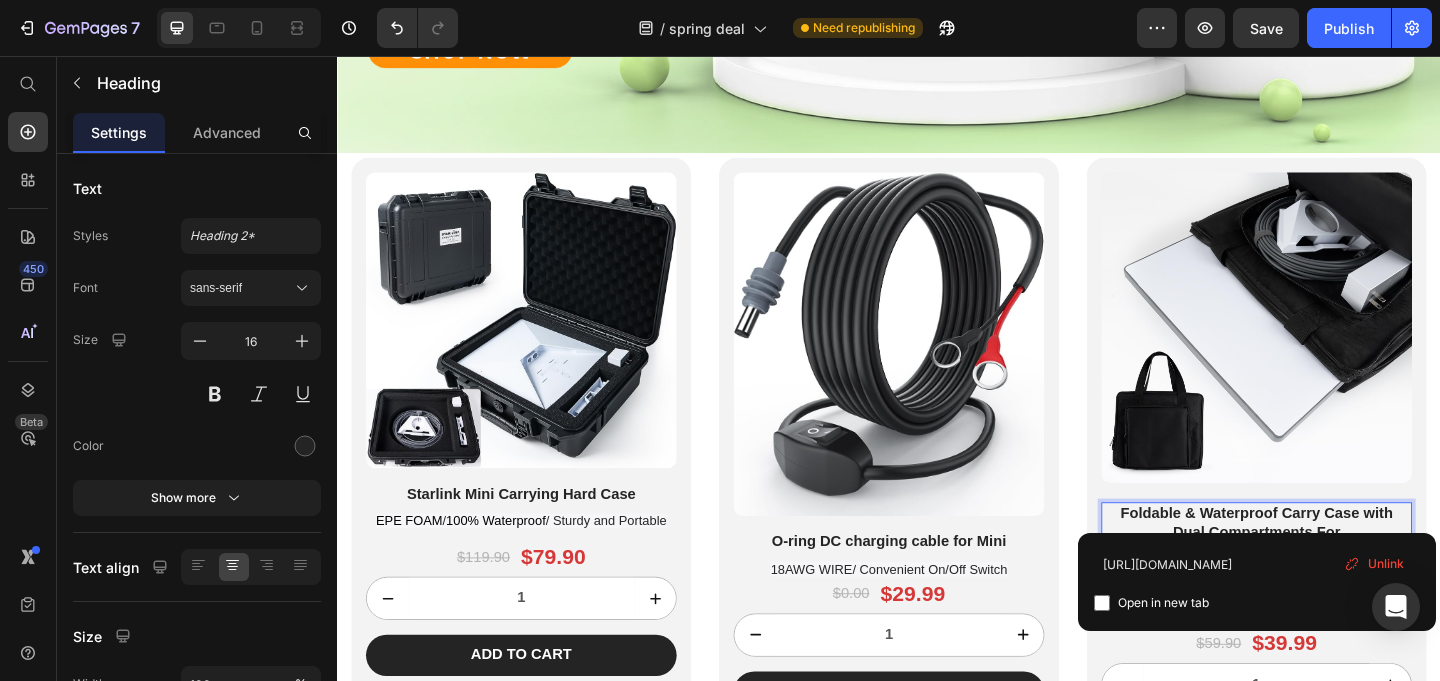 click on "Foldable & Waterproof Carry Case with Dual Compartments For Minihttps://xtar-link.com/products/xtar-hb7-carry-bag-for-starlink-mini" at bounding box center [1337, 573] 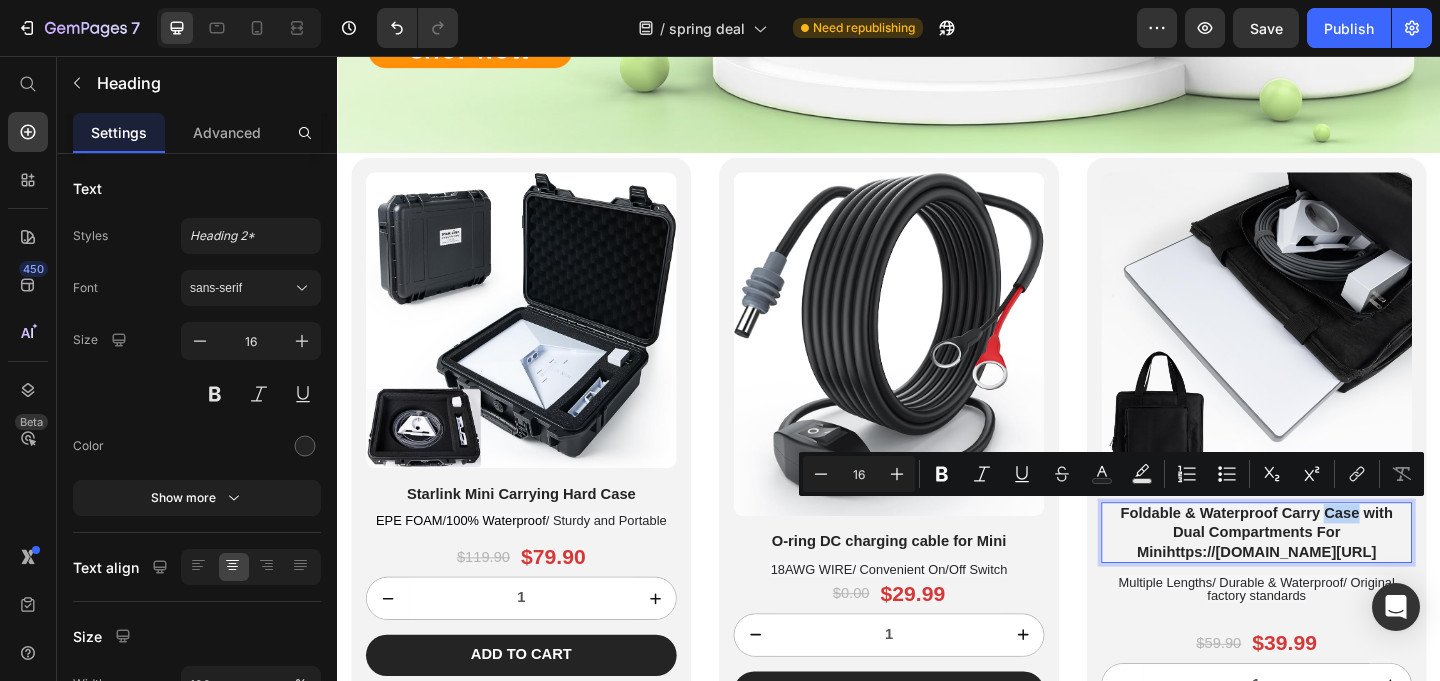 click on "Foldable & Waterproof Carry Case with Dual Compartments For Minihttps://xtar-link.com/products/xtar-hb7-carry-bag-for-starlink-mini" at bounding box center (1337, 573) 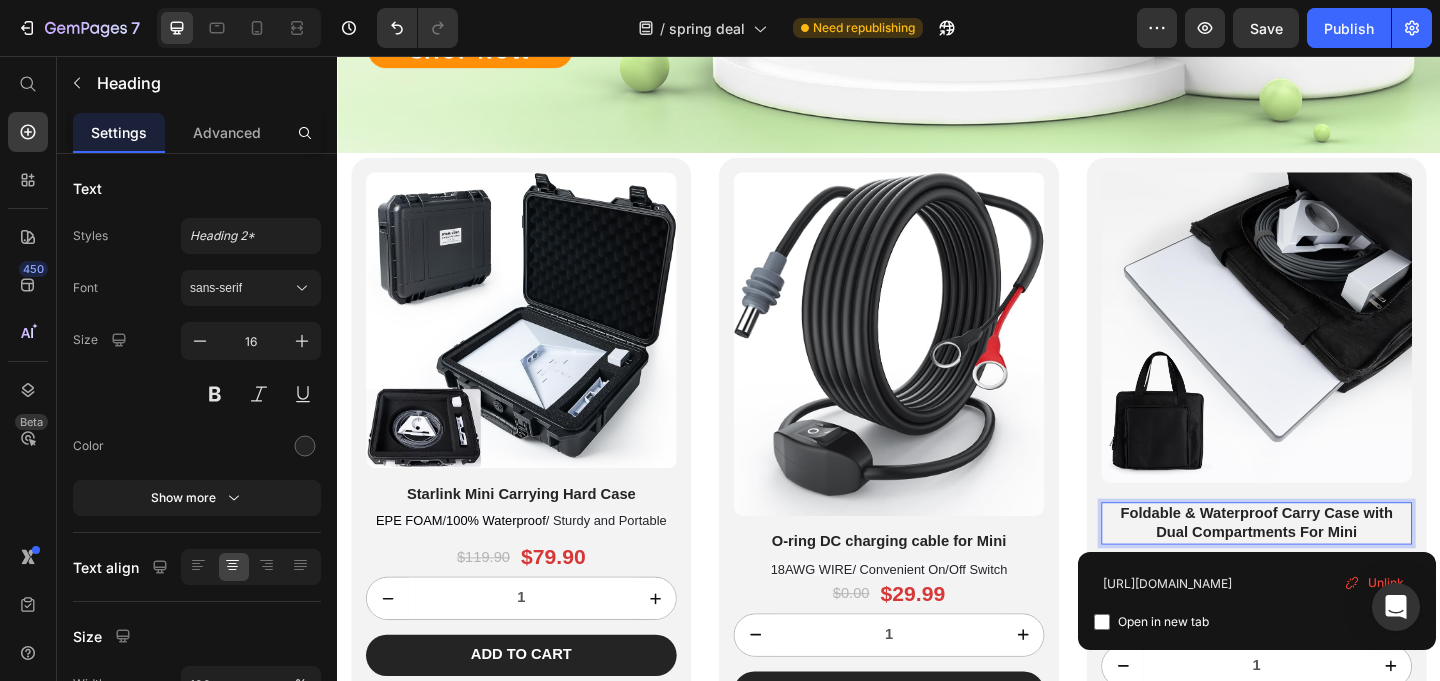 drag, startPoint x: 1398, startPoint y: 576, endPoint x: 1438, endPoint y: 624, distance: 62.482 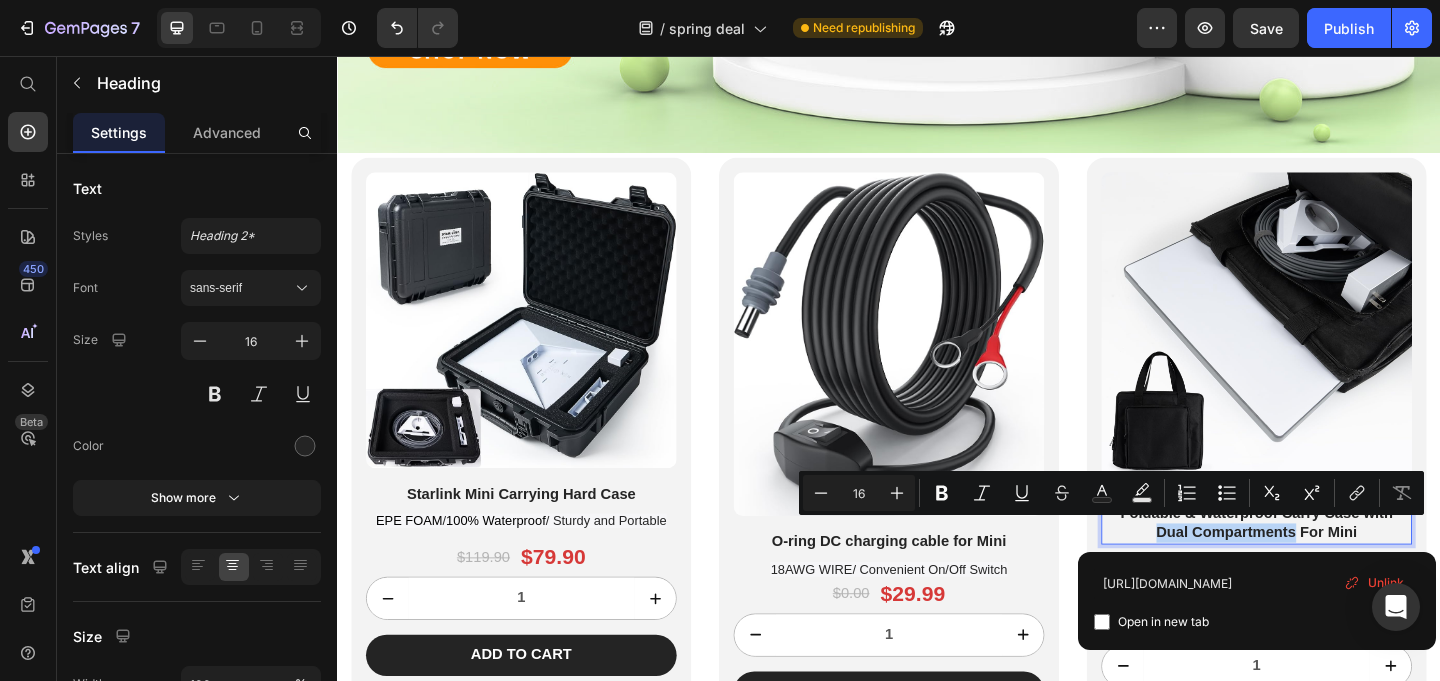 drag, startPoint x: 1377, startPoint y: 576, endPoint x: 1224, endPoint y: 568, distance: 153.20901 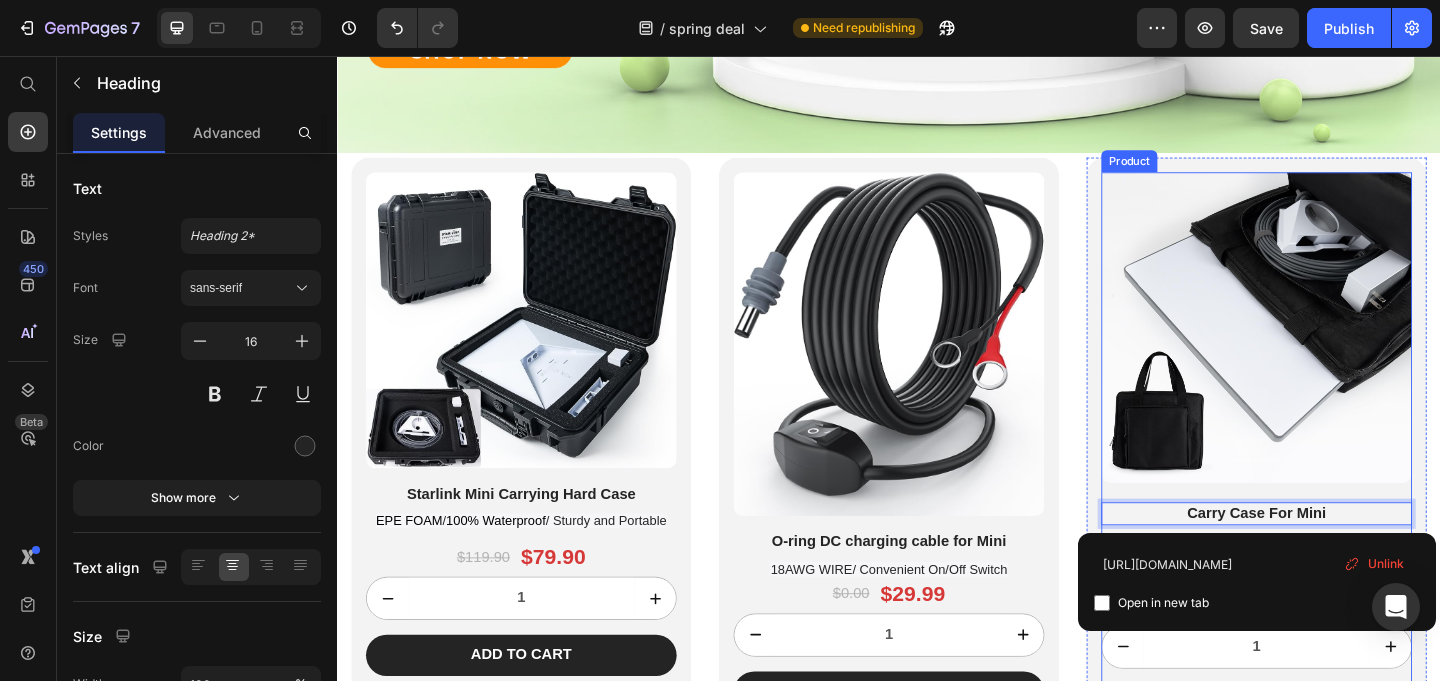 drag, startPoint x: 1347, startPoint y: 558, endPoint x: 1173, endPoint y: 534, distance: 175.64737 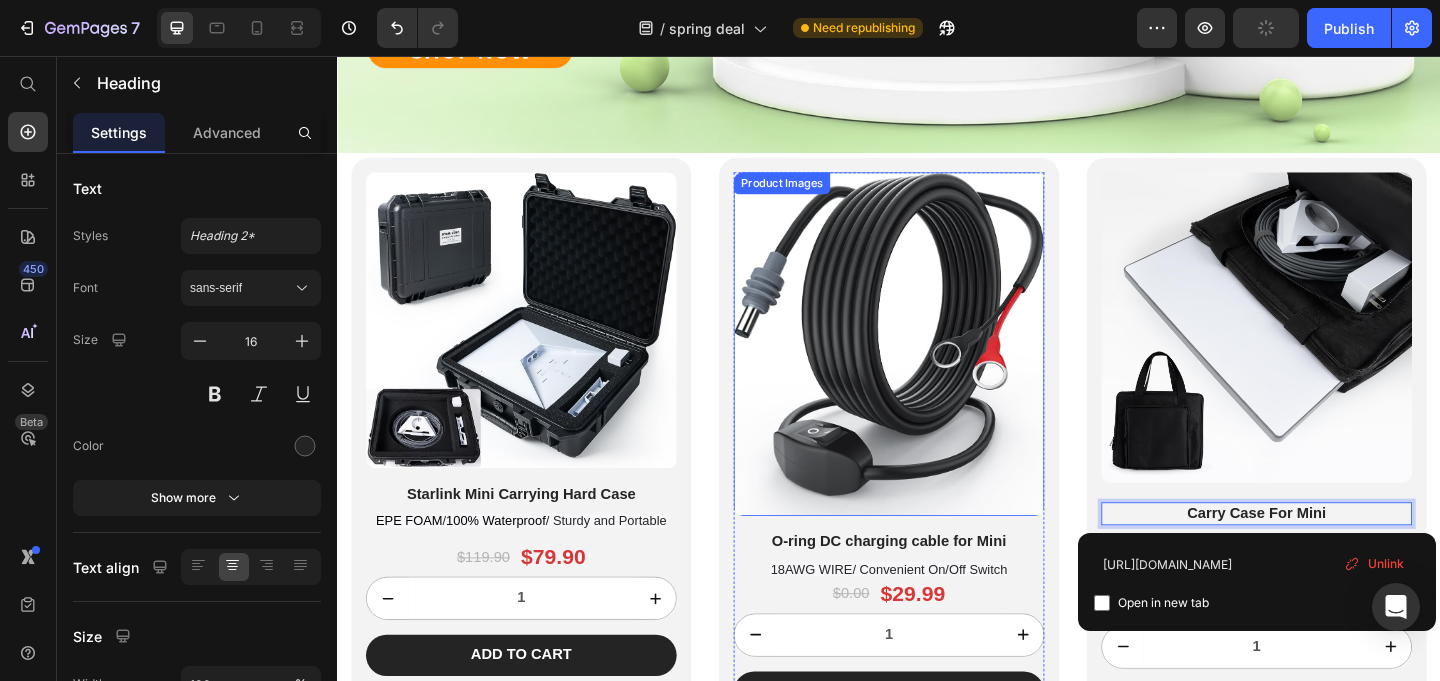 scroll, scrollTop: 758, scrollLeft: 0, axis: vertical 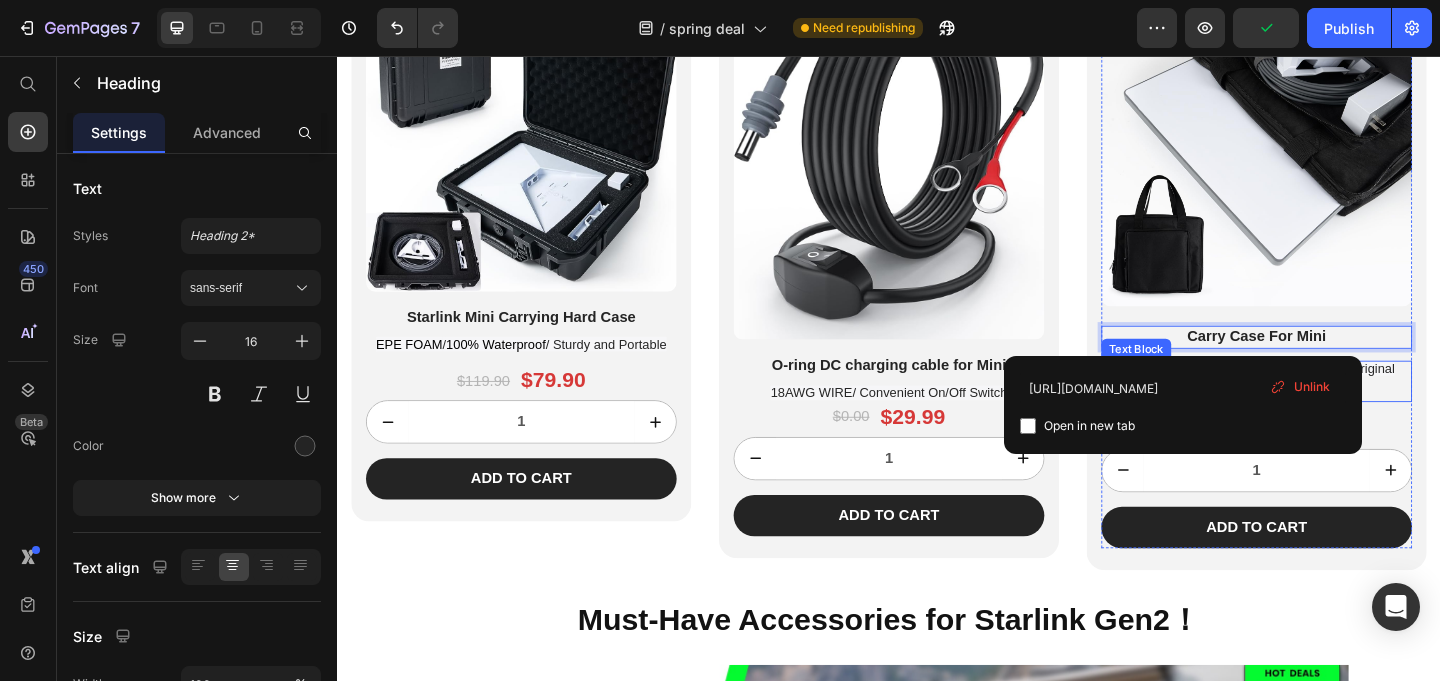 click on "Multiple Lengths/ Durable & Waterproof/ Original factory standards" at bounding box center (1337, 403) 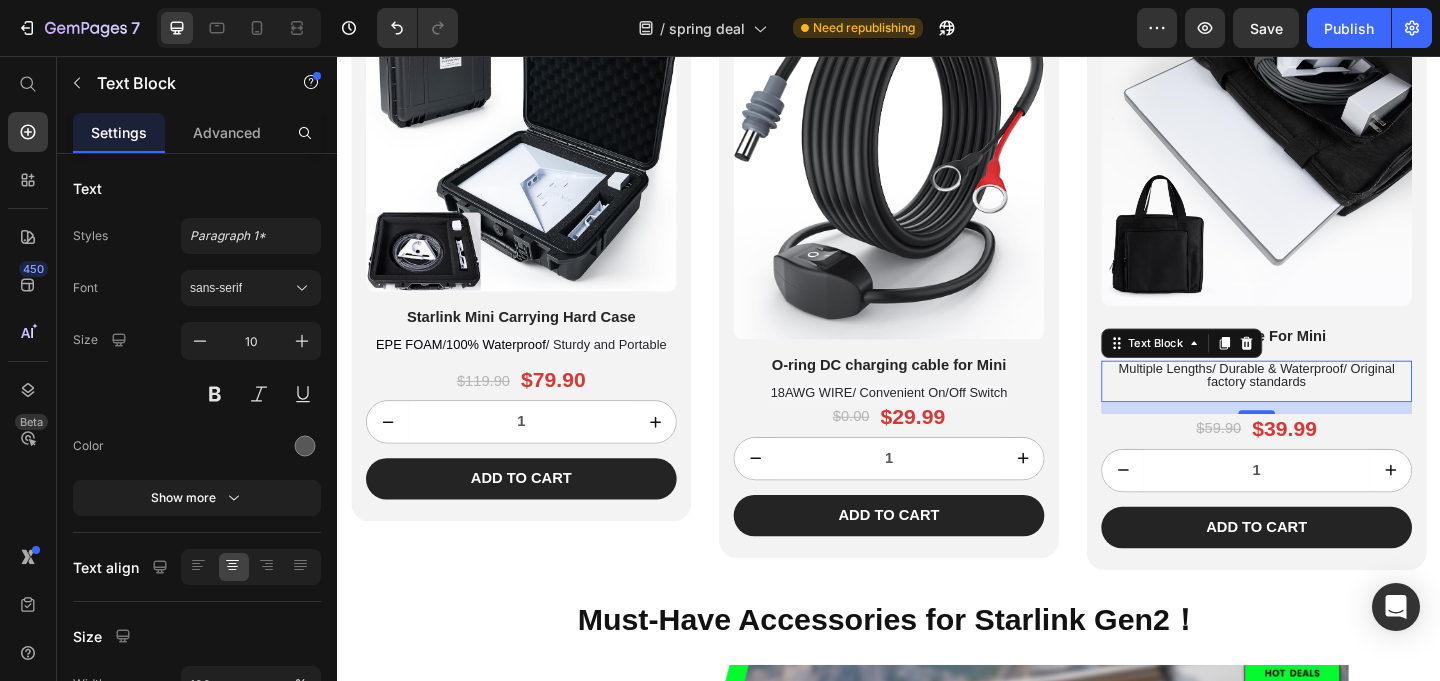 click on "Multiple Lengths/ Durable & Waterproof/ Original factory standards" at bounding box center (1337, 402) 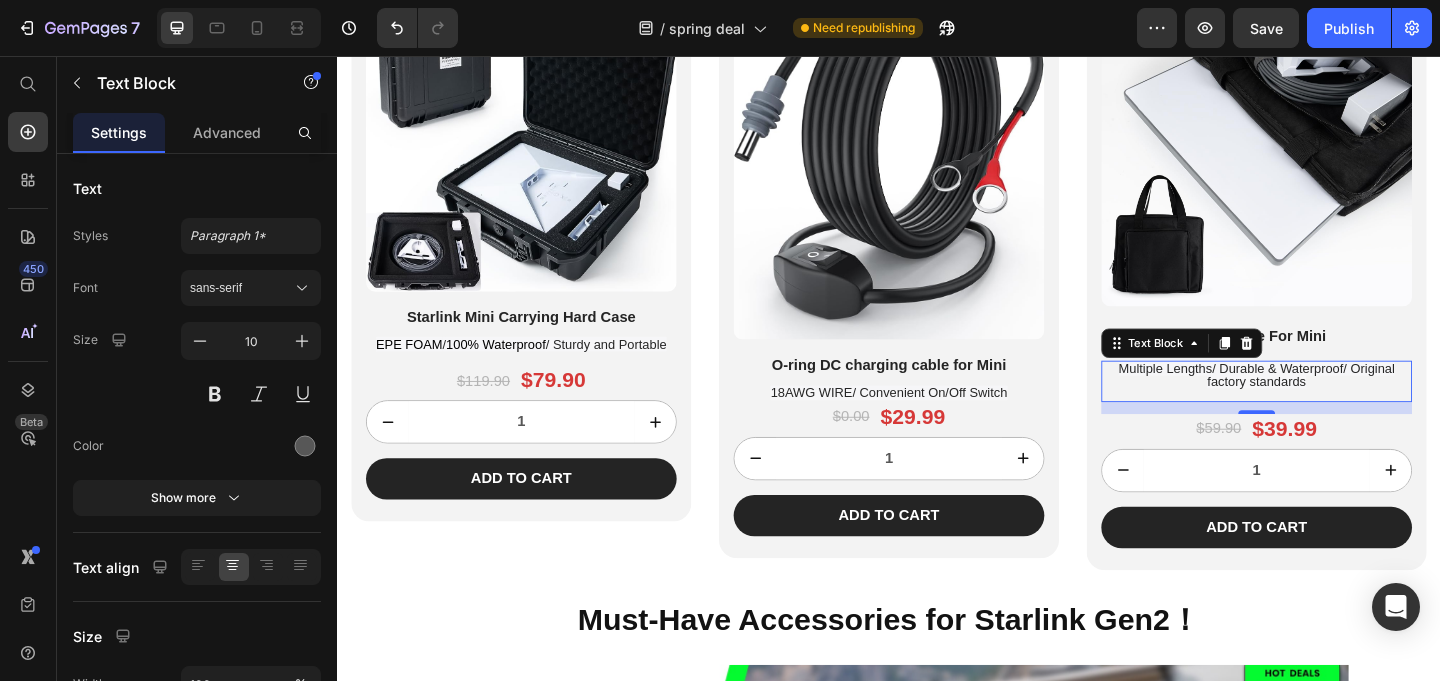click on "Multiple Lengths/ Durable & Waterproof/ Original factory standards" at bounding box center [1337, 402] 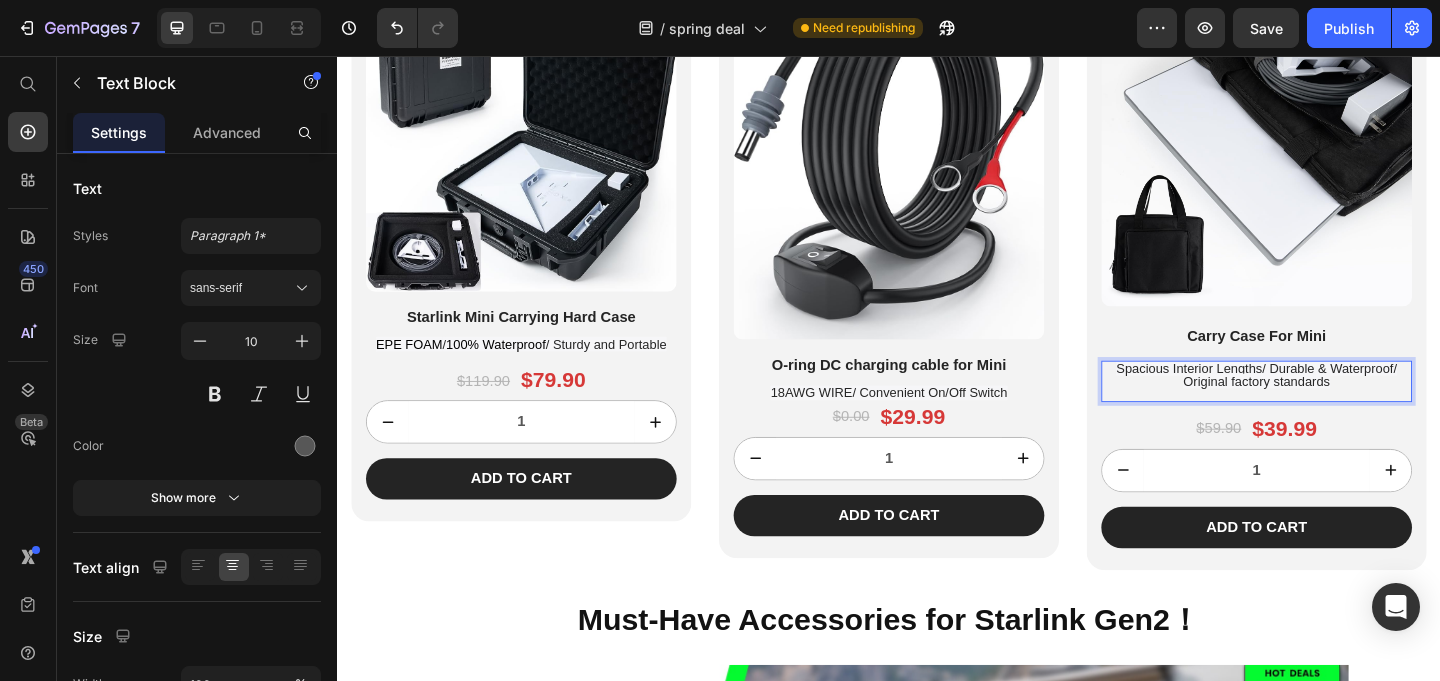 click on "Spacious Interior Lengths/ Durable & Waterproof/ Original factory standards" at bounding box center (1336, 402) 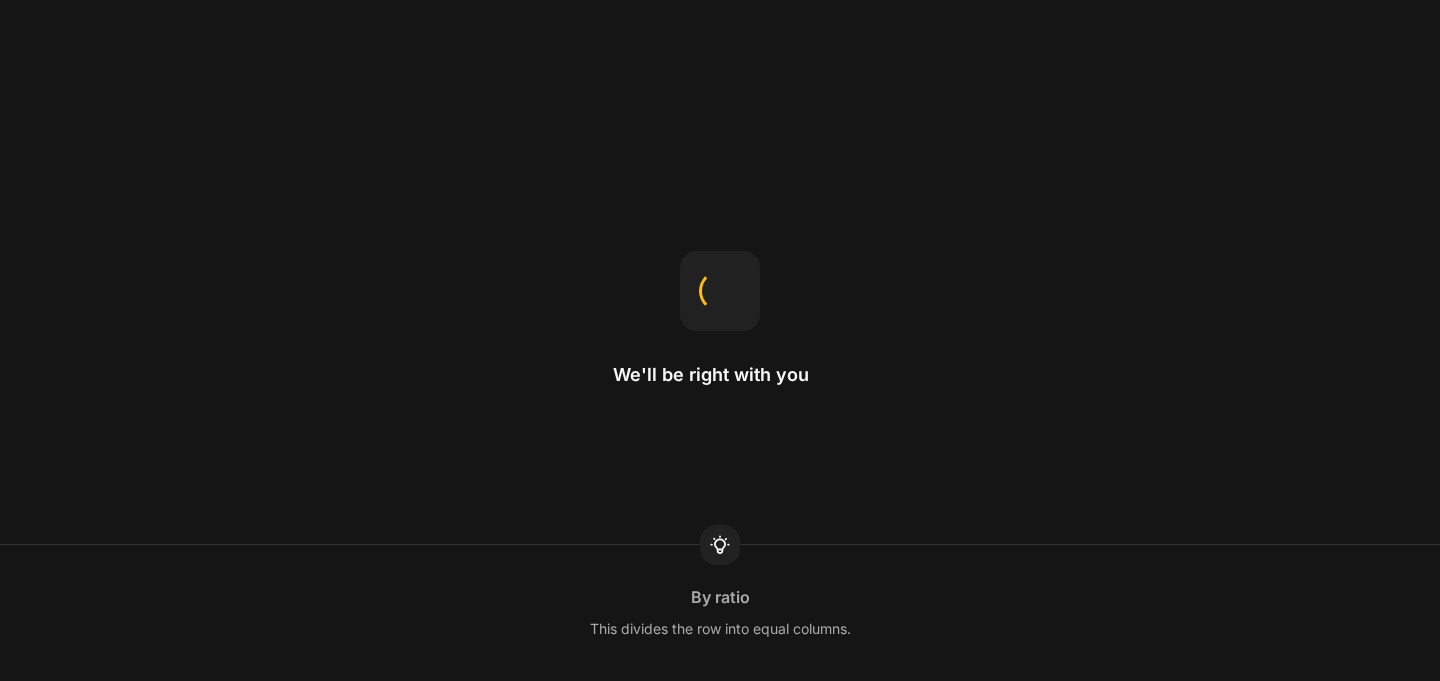 scroll, scrollTop: 0, scrollLeft: 0, axis: both 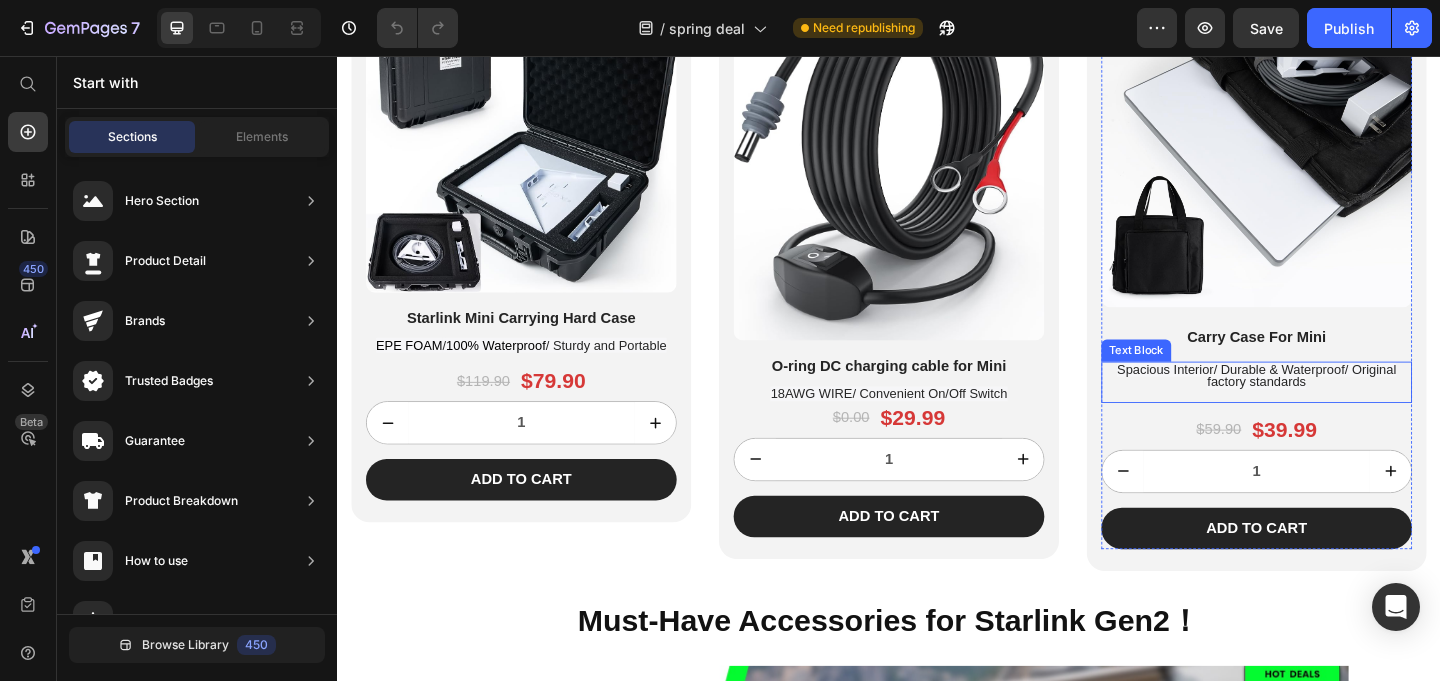 click on "Spacious Interior/ Durable & Waterproof/ Original factory standards" at bounding box center [1337, 403] 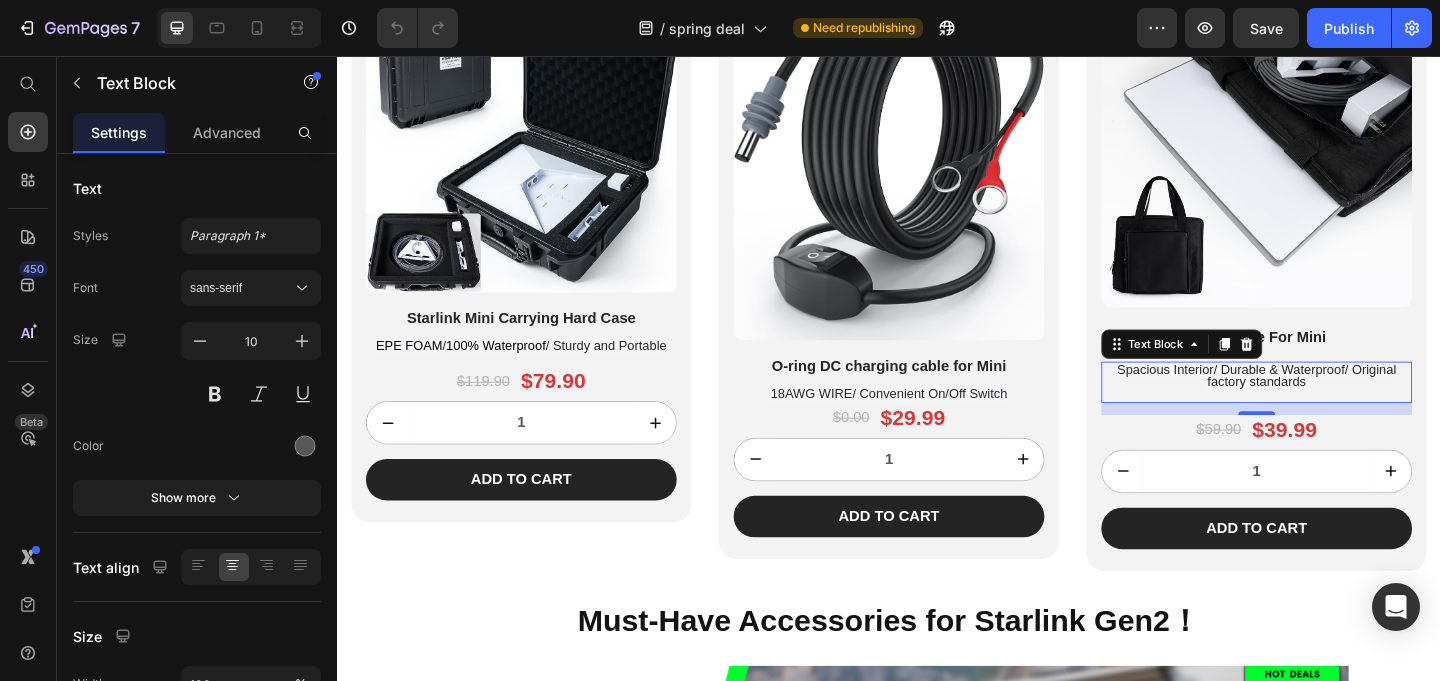 click on "Spacious Interior/ Durable & Waterproof/ Original factory standards" at bounding box center [1337, 403] 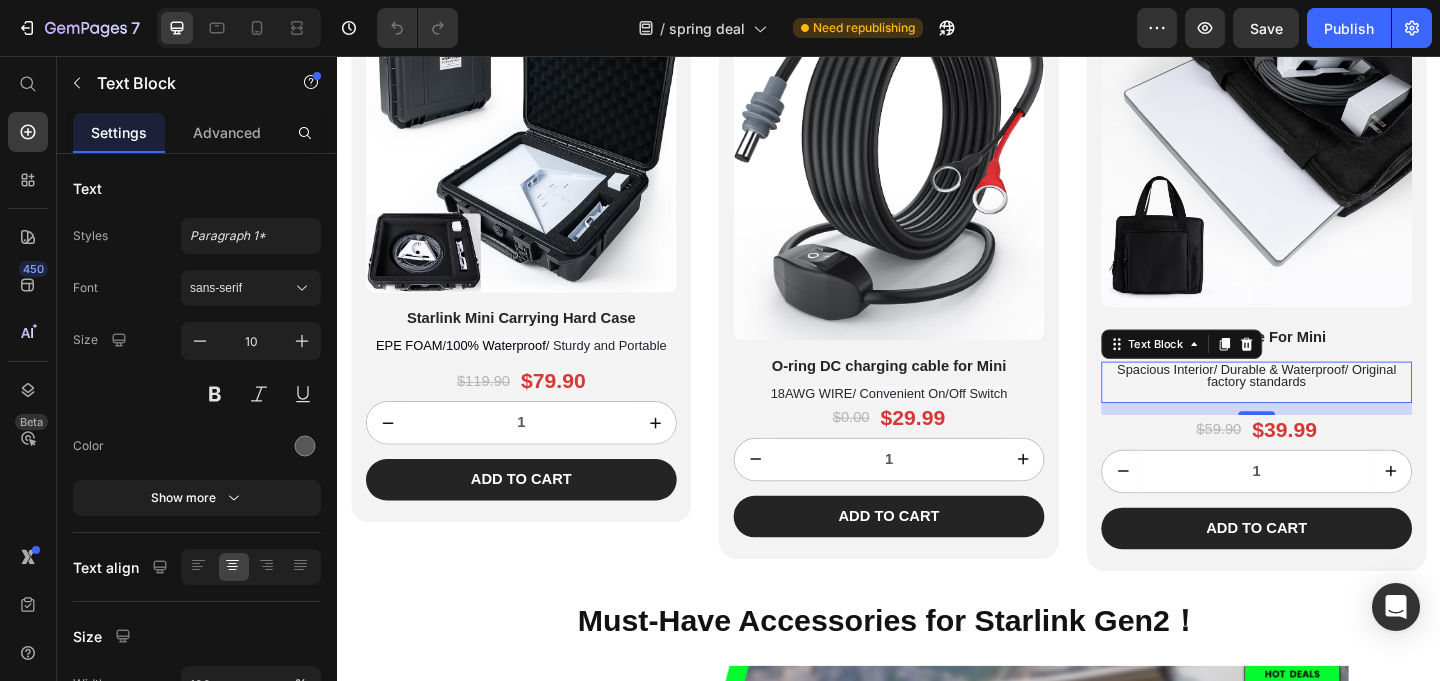 click on "Spacious Interior/ Durable & Waterproof/ Original factory standards" at bounding box center (1337, 403) 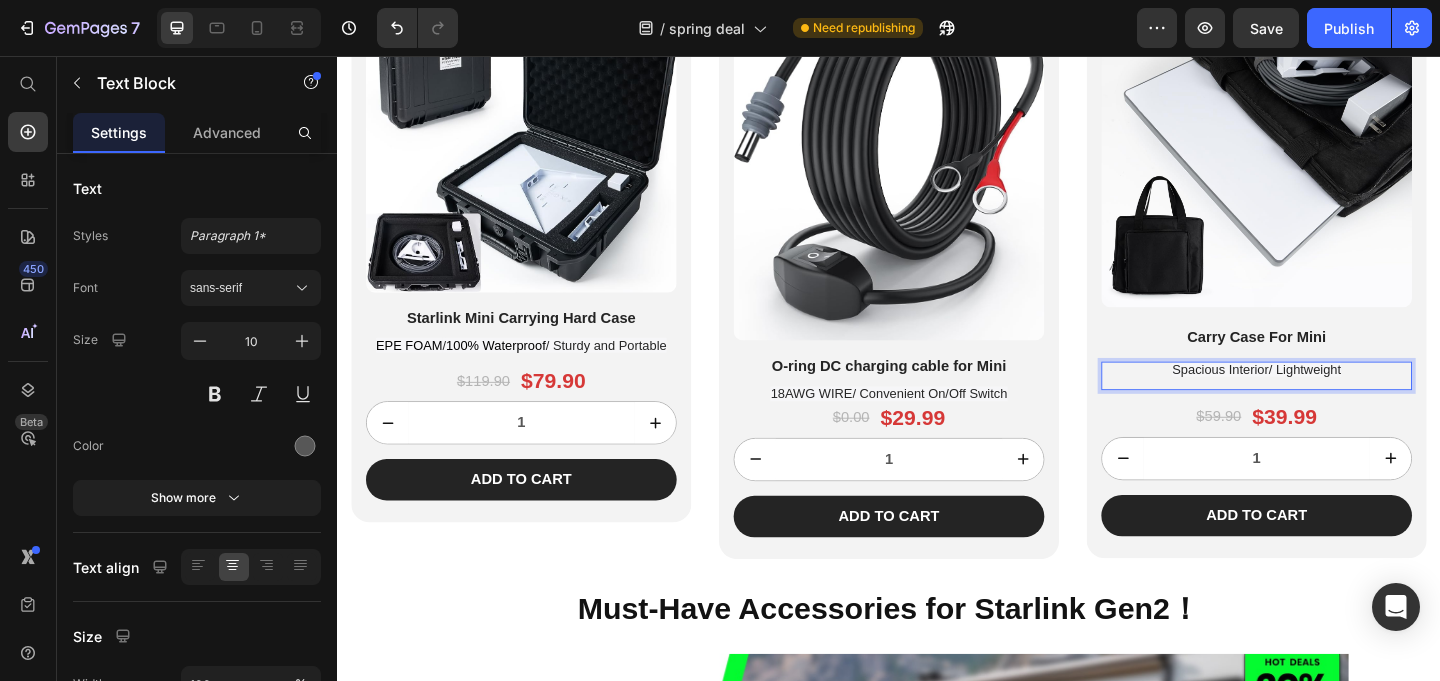 drag, startPoint x: 1389, startPoint y: 392, endPoint x: 1454, endPoint y: 429, distance: 74.793045 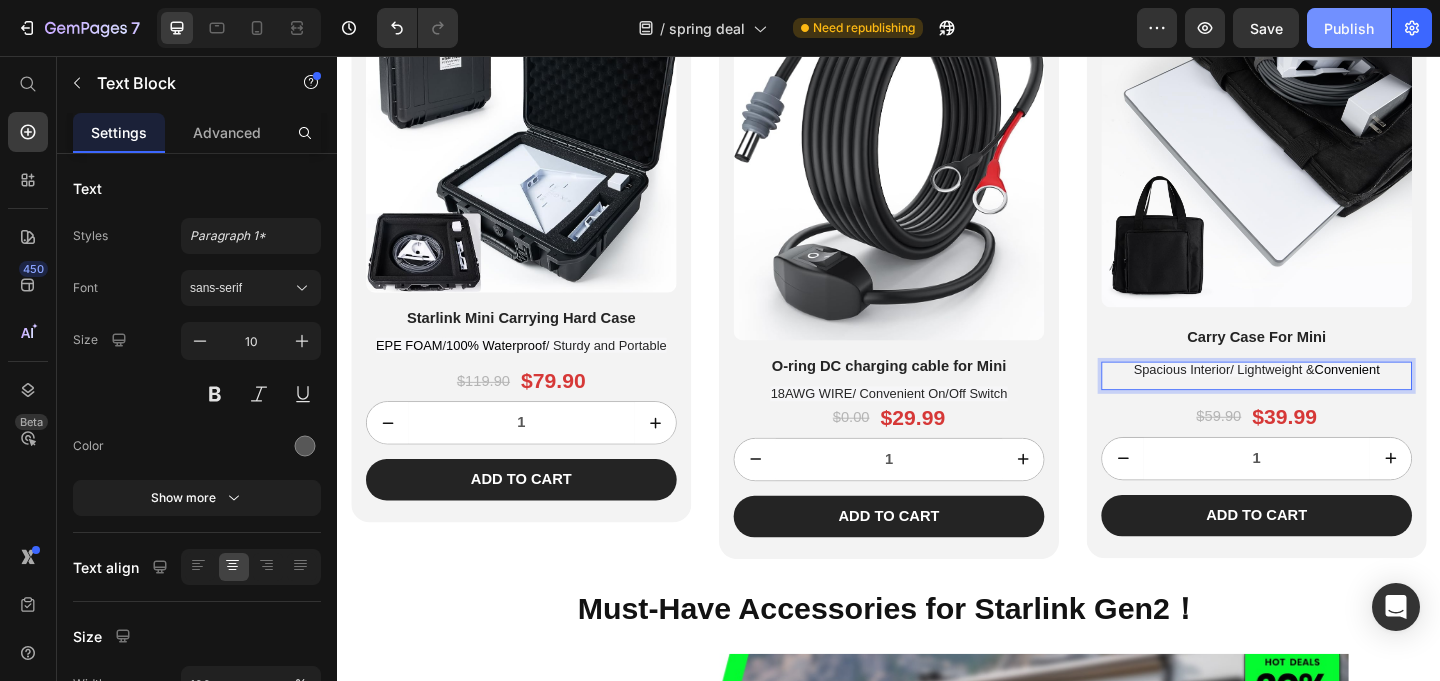 click on "Publish" at bounding box center (1349, 28) 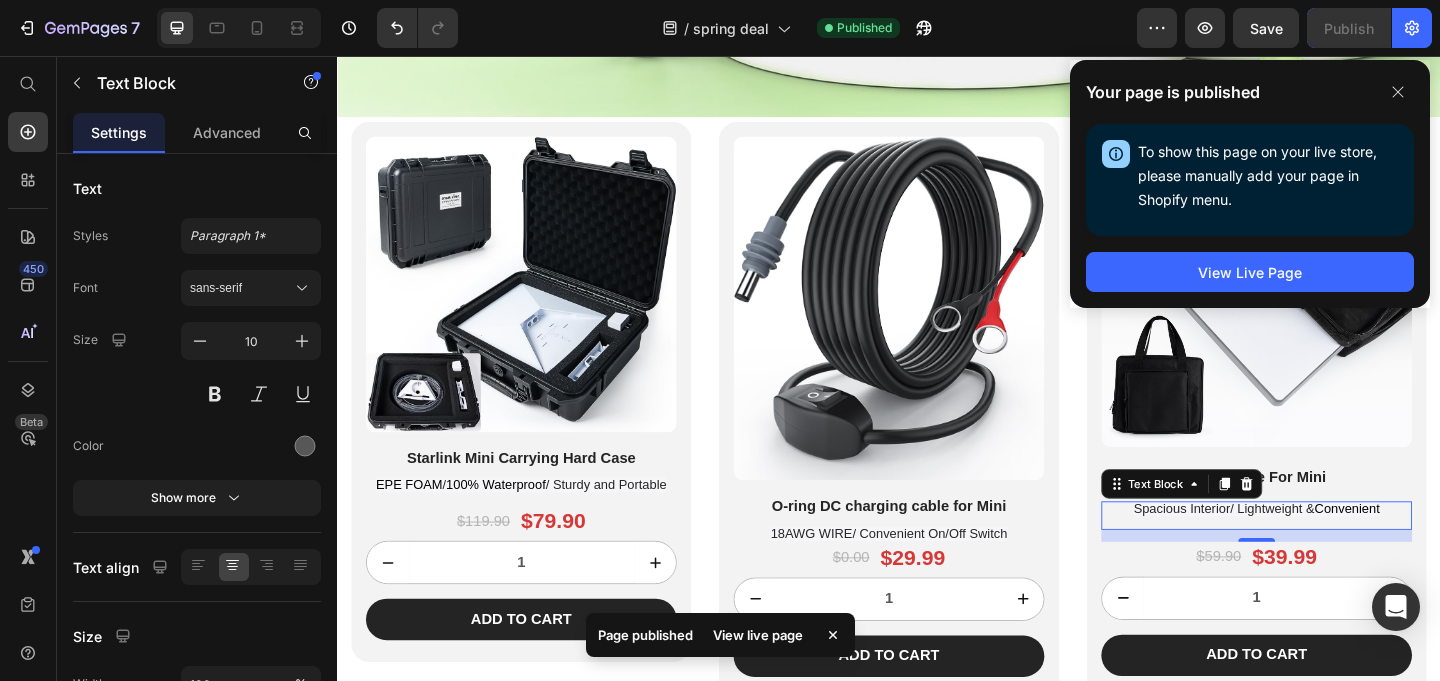 scroll, scrollTop: 603, scrollLeft: 0, axis: vertical 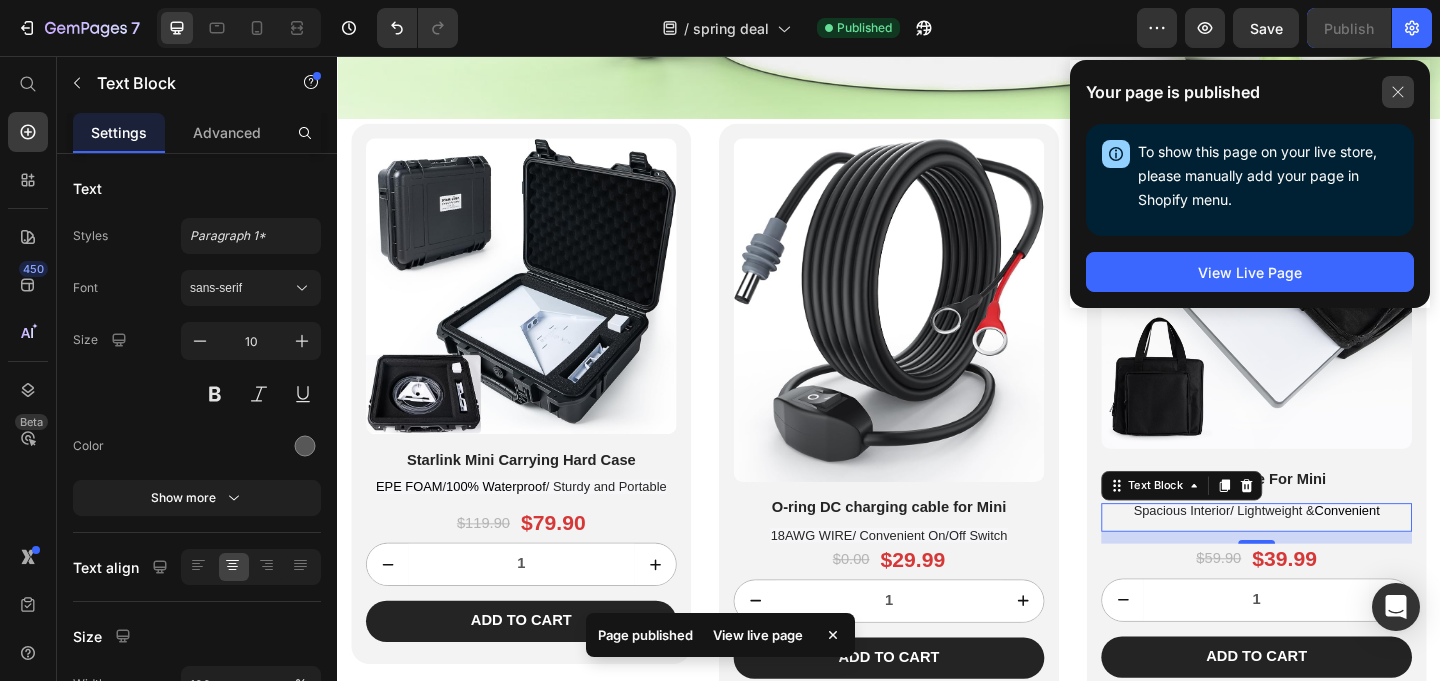 click 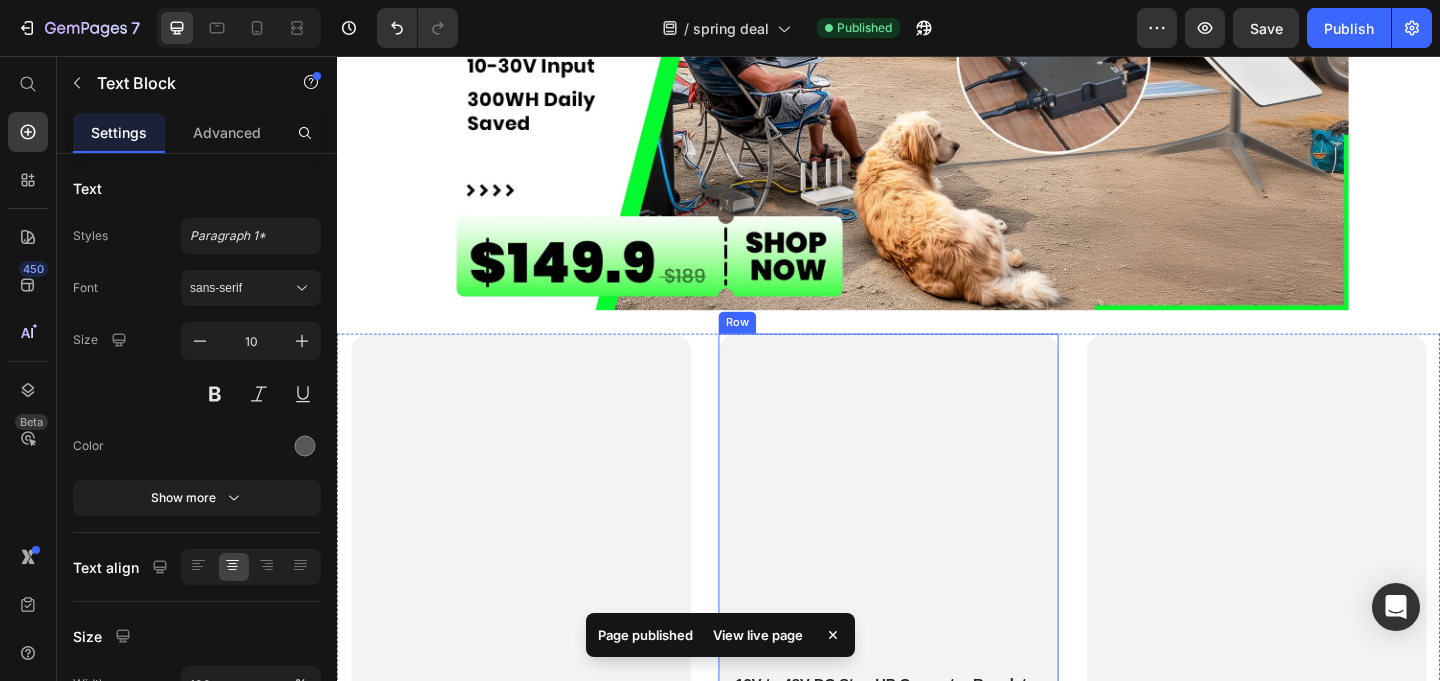 scroll, scrollTop: 1913, scrollLeft: 0, axis: vertical 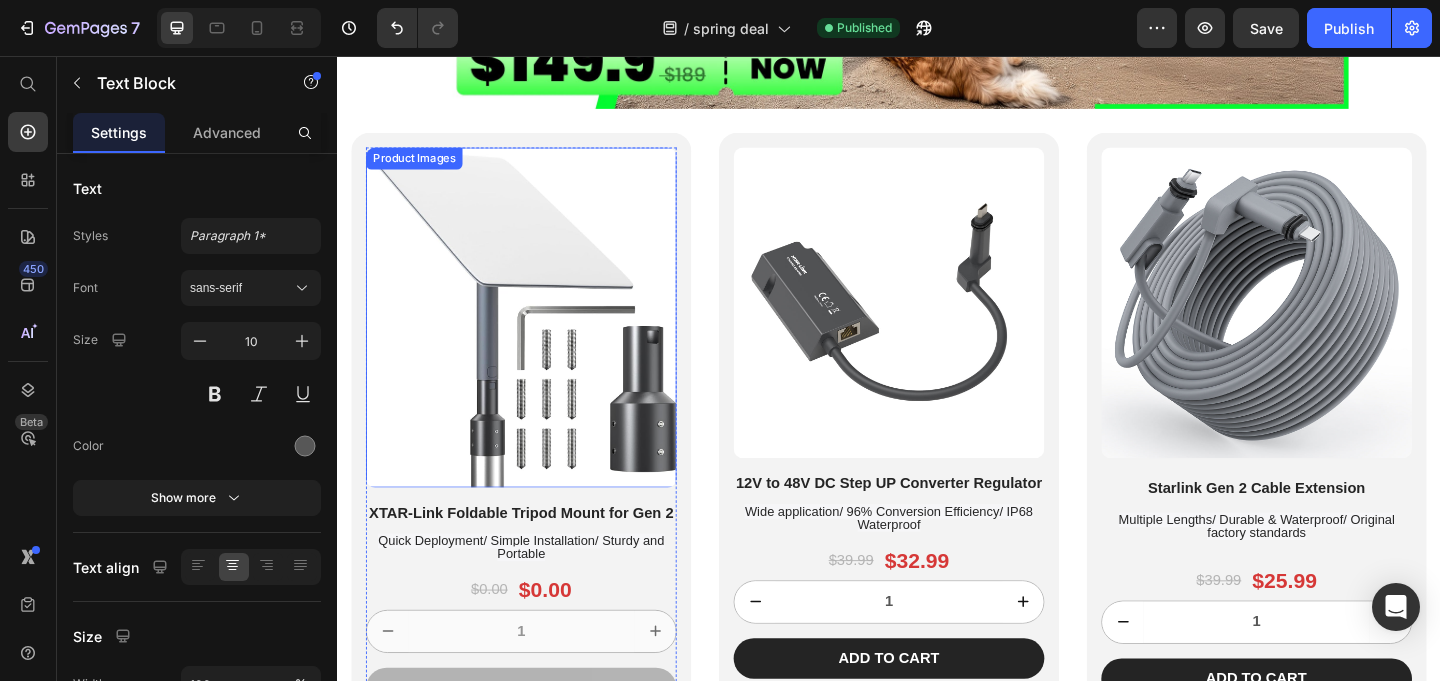 click at bounding box center (537, 340) 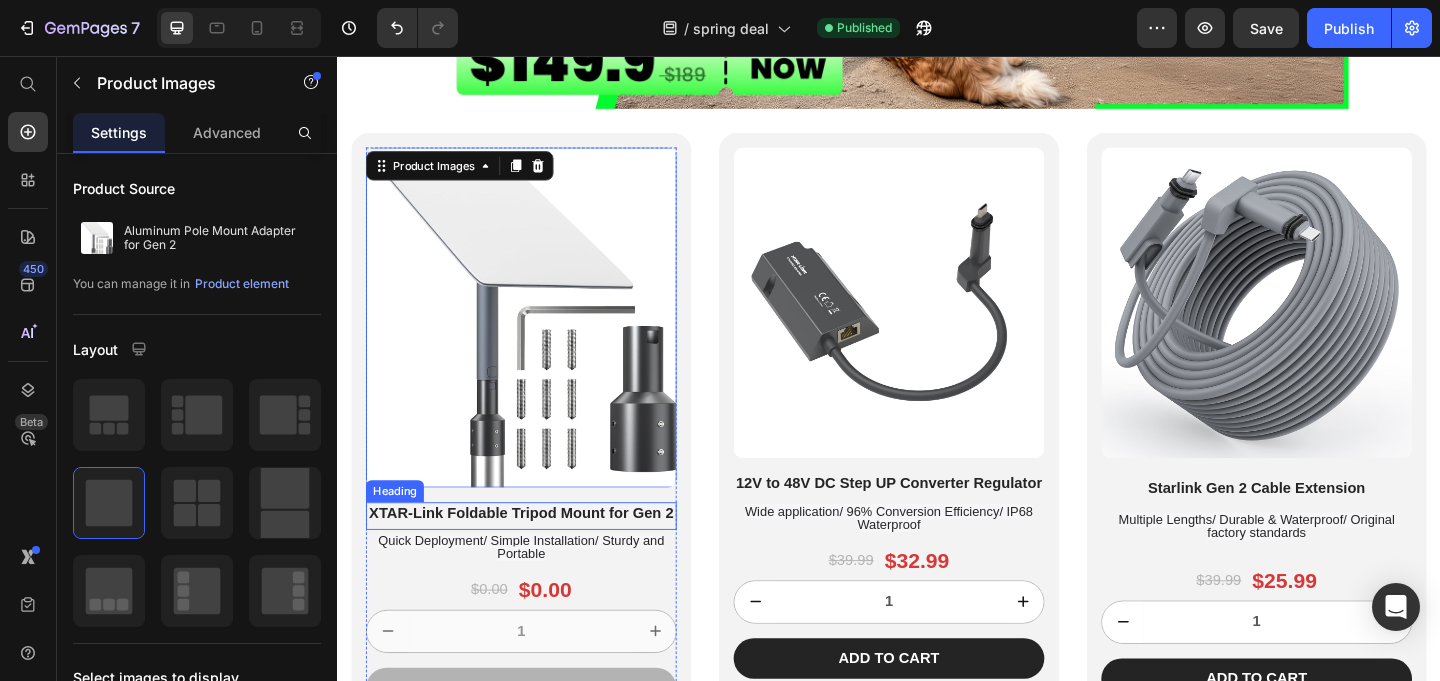click on "XTAR-Link Foldable Tripod Mount for Gen 2" at bounding box center (537, 553) 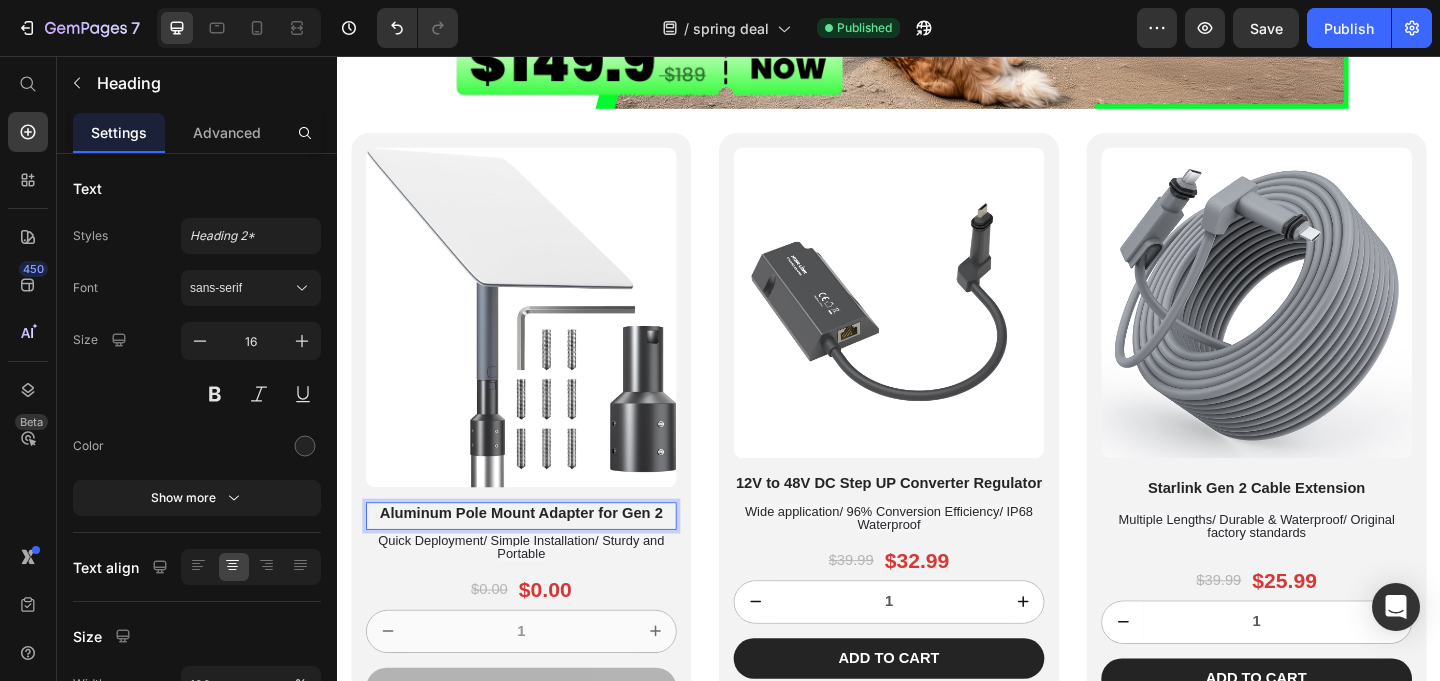 click on "Aluminum Pole Mount Adapter for Gen 2" at bounding box center (537, 552) 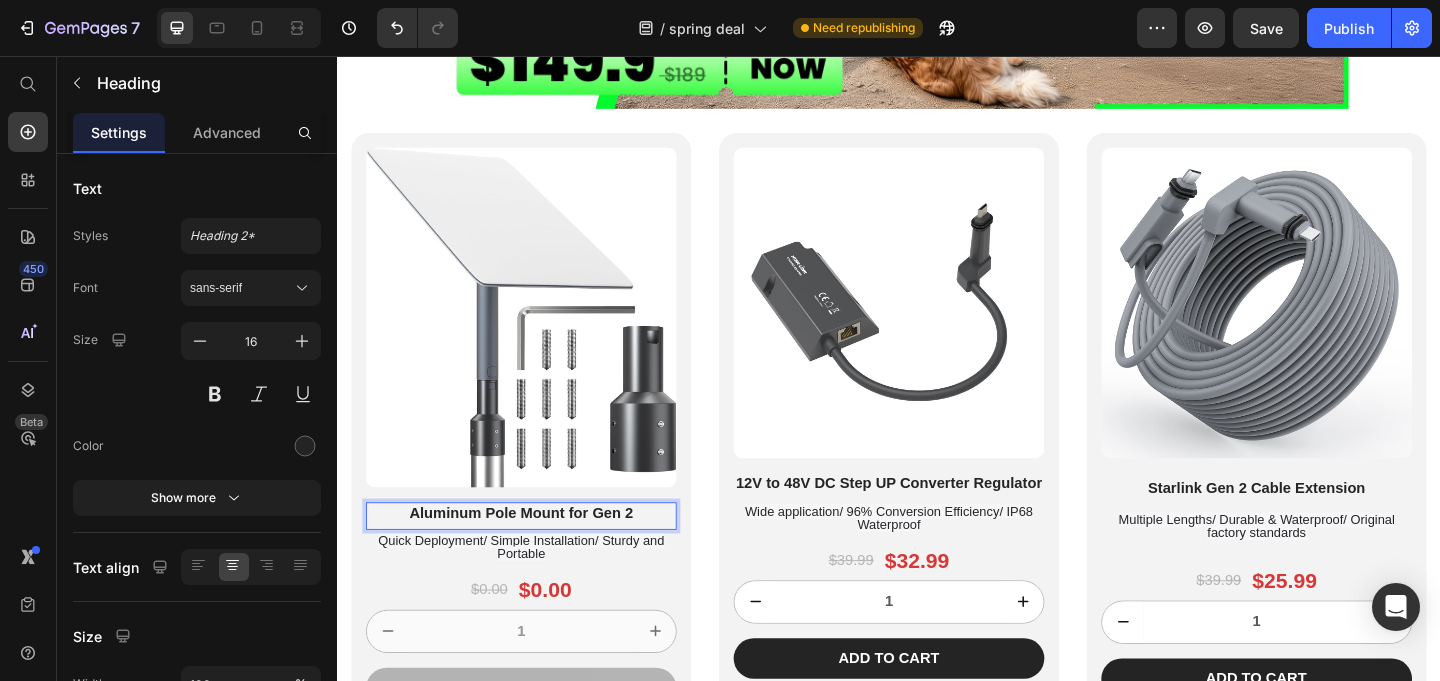 click on "Aluminum Pole Mount for Gen 2" at bounding box center [537, 552] 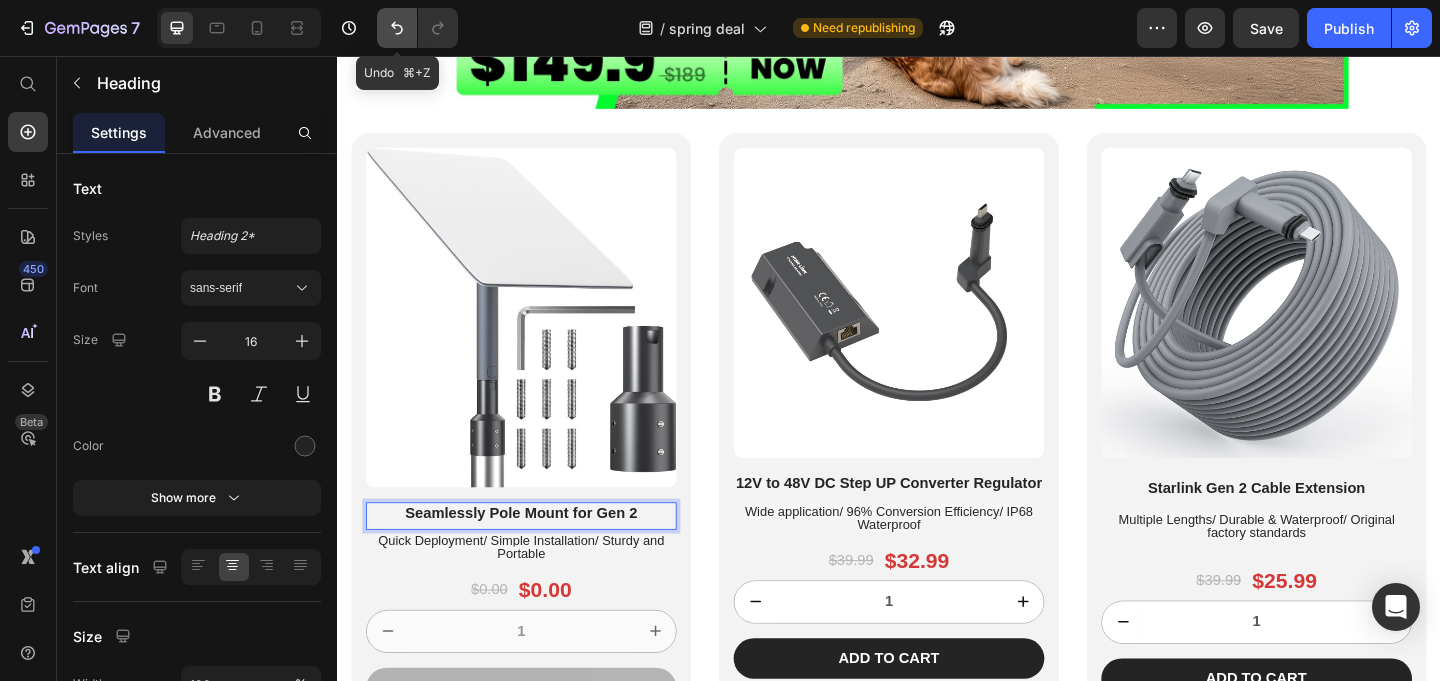 click 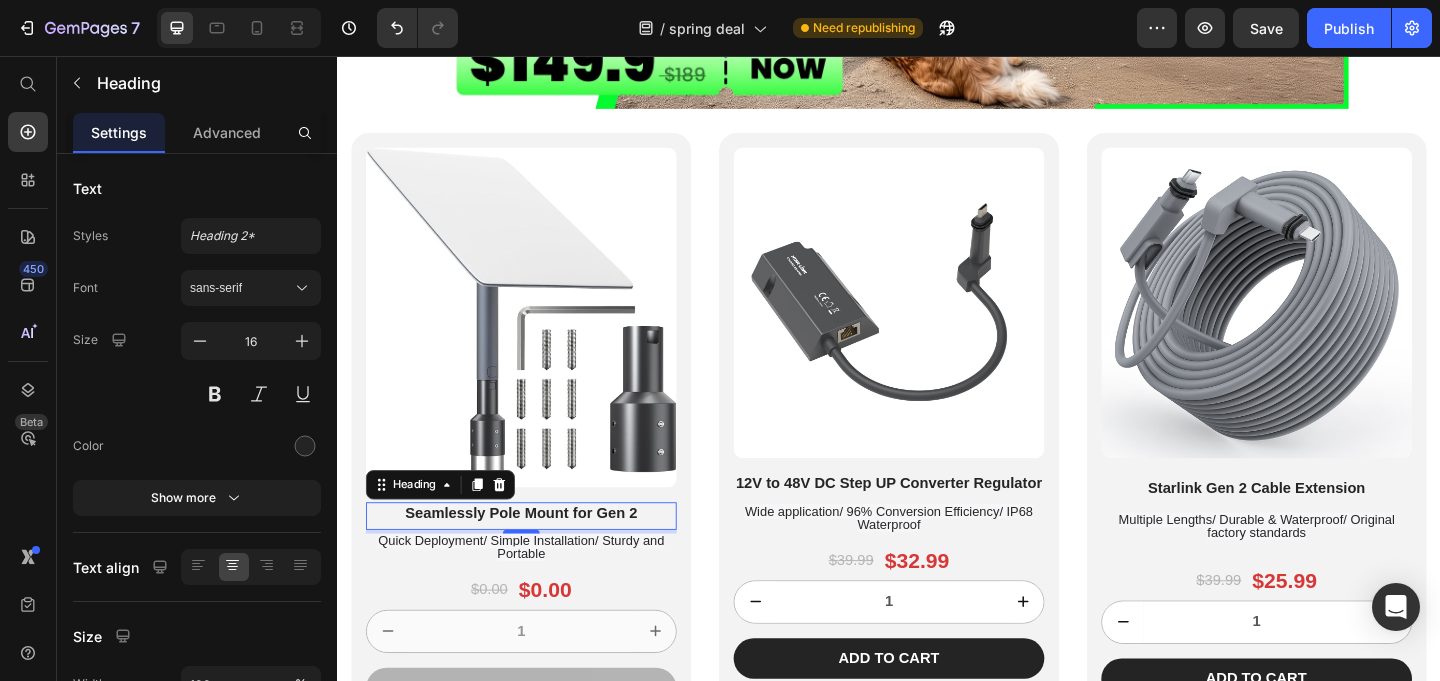 click on "7  Version history  /  spring deal Need republishing Preview  Save   Publish" 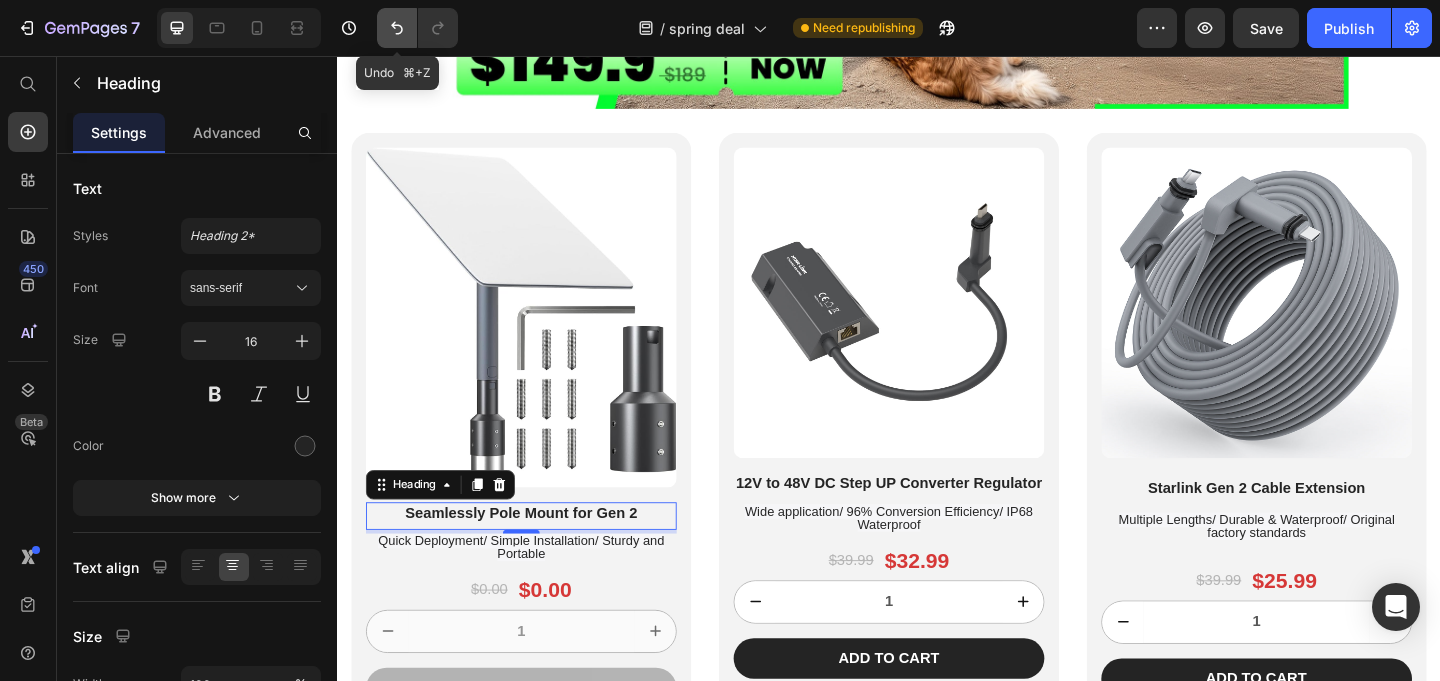 click 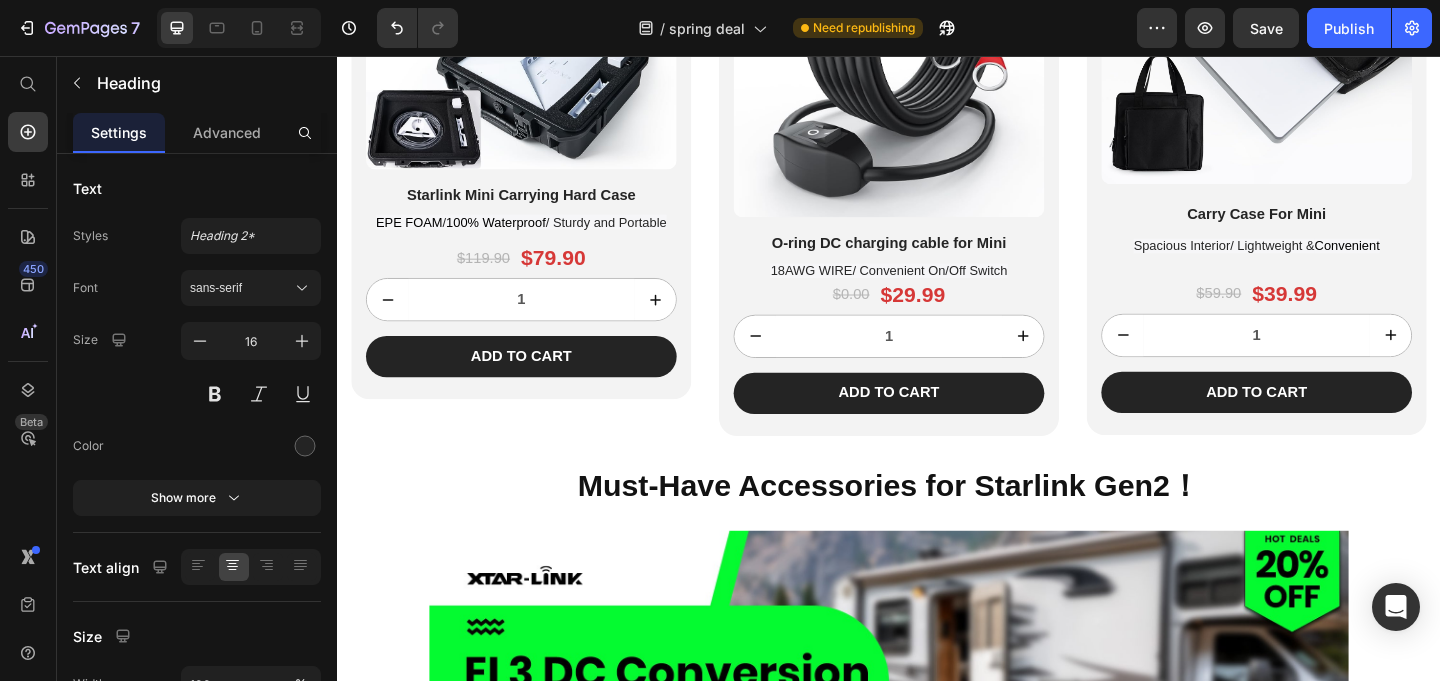 scroll, scrollTop: 1845, scrollLeft: 0, axis: vertical 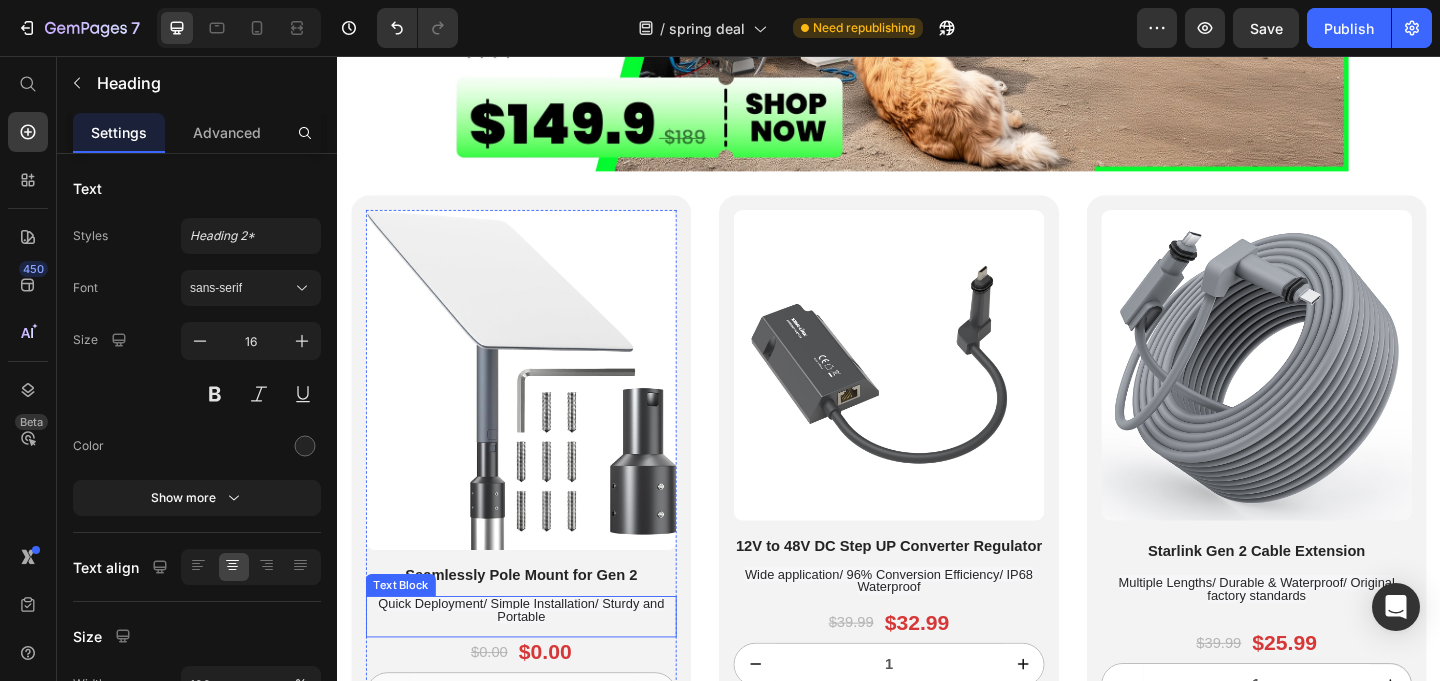 click on "Quick Deployment/ Simple Installation/ Sturdy and Portable" at bounding box center (536, 658) 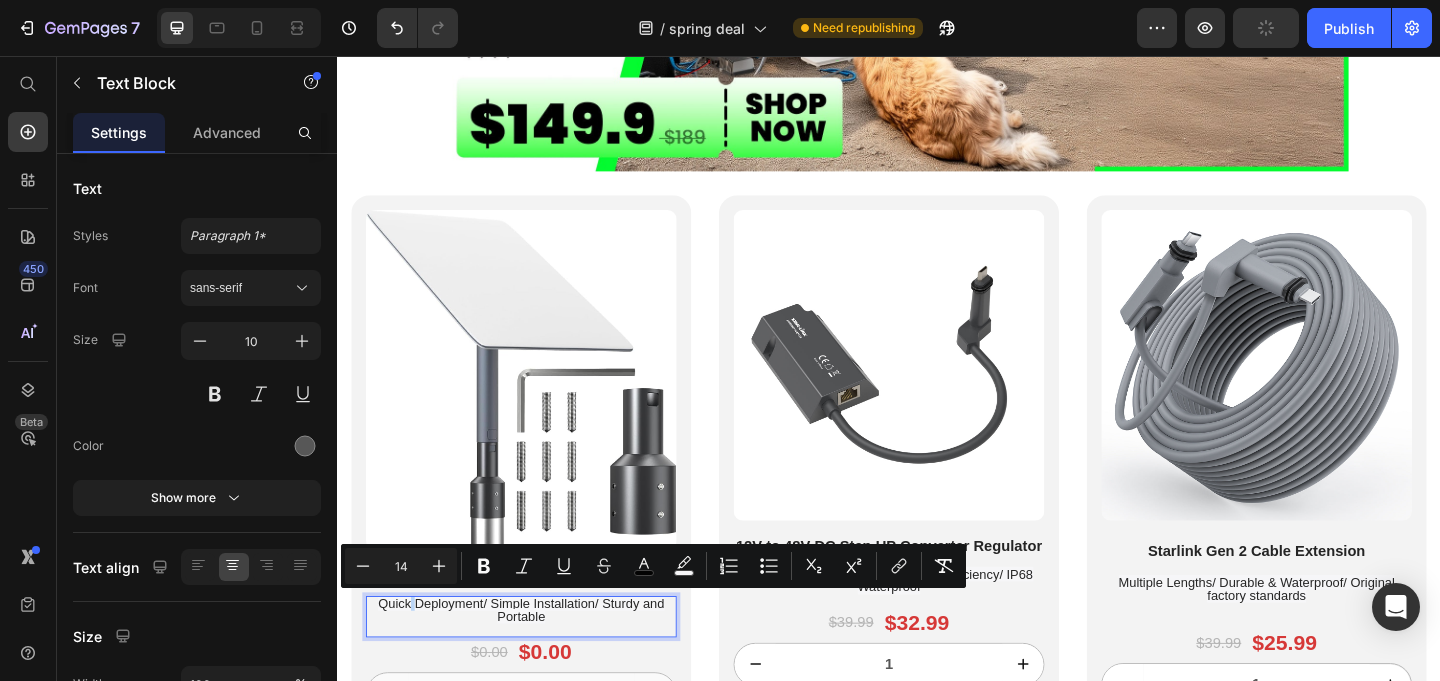 click on "Quick Deployment/ Simple Installation/ Sturdy and Portable" at bounding box center [536, 658] 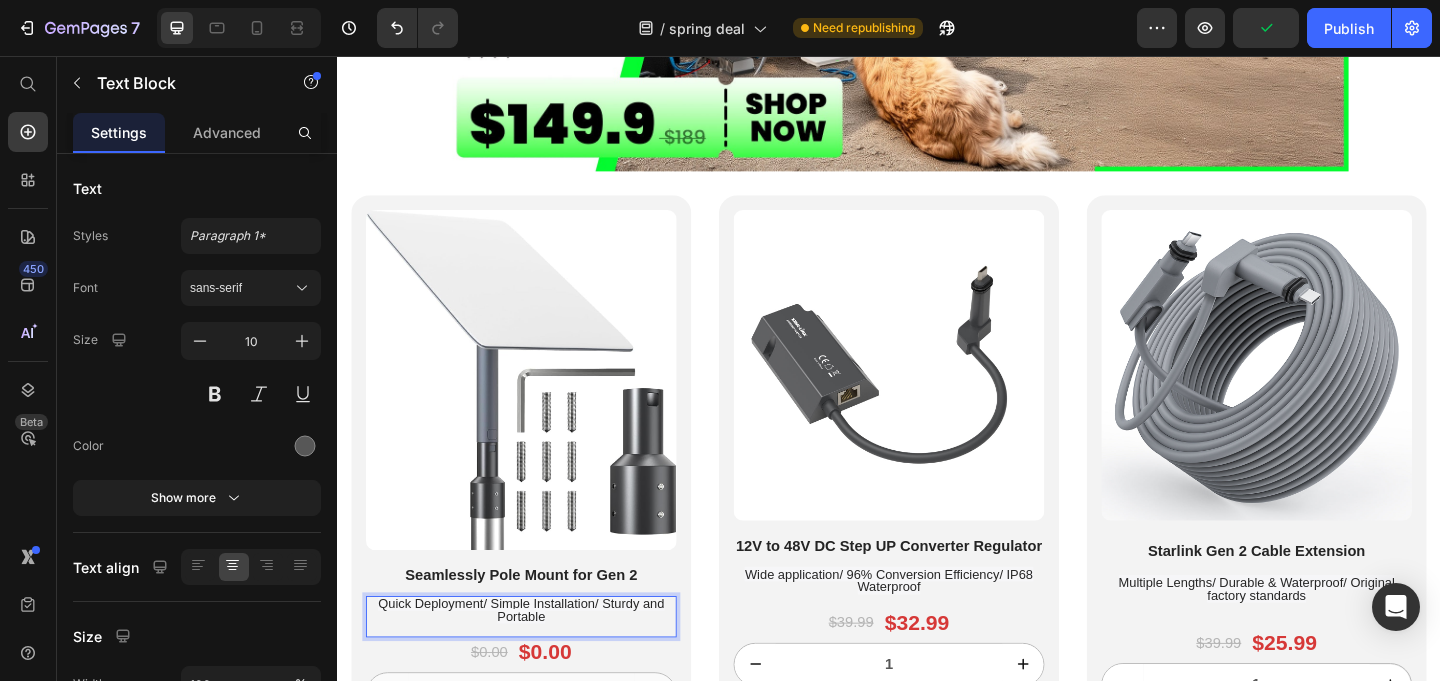 click on "Quick Deployment/ Simple Installation/ Sturdy and Portable" at bounding box center (536, 658) 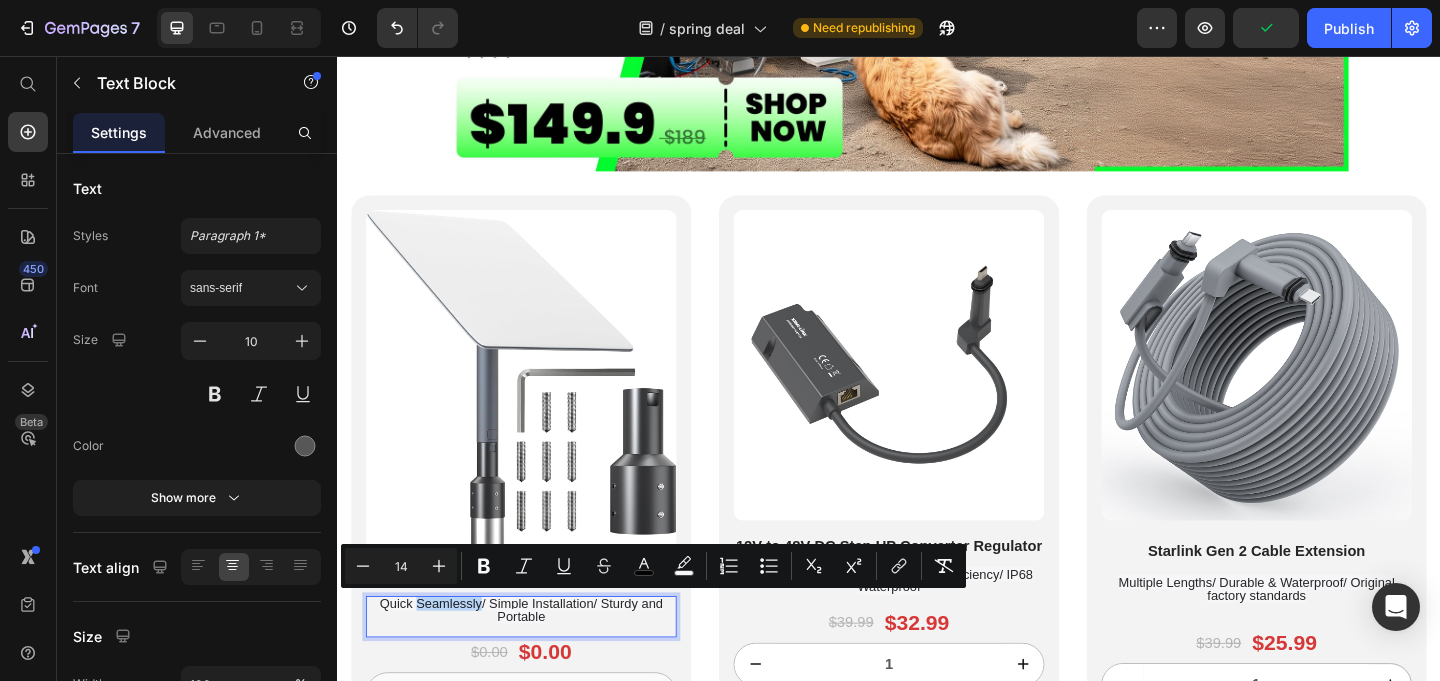 scroll, scrollTop: 1, scrollLeft: 0, axis: vertical 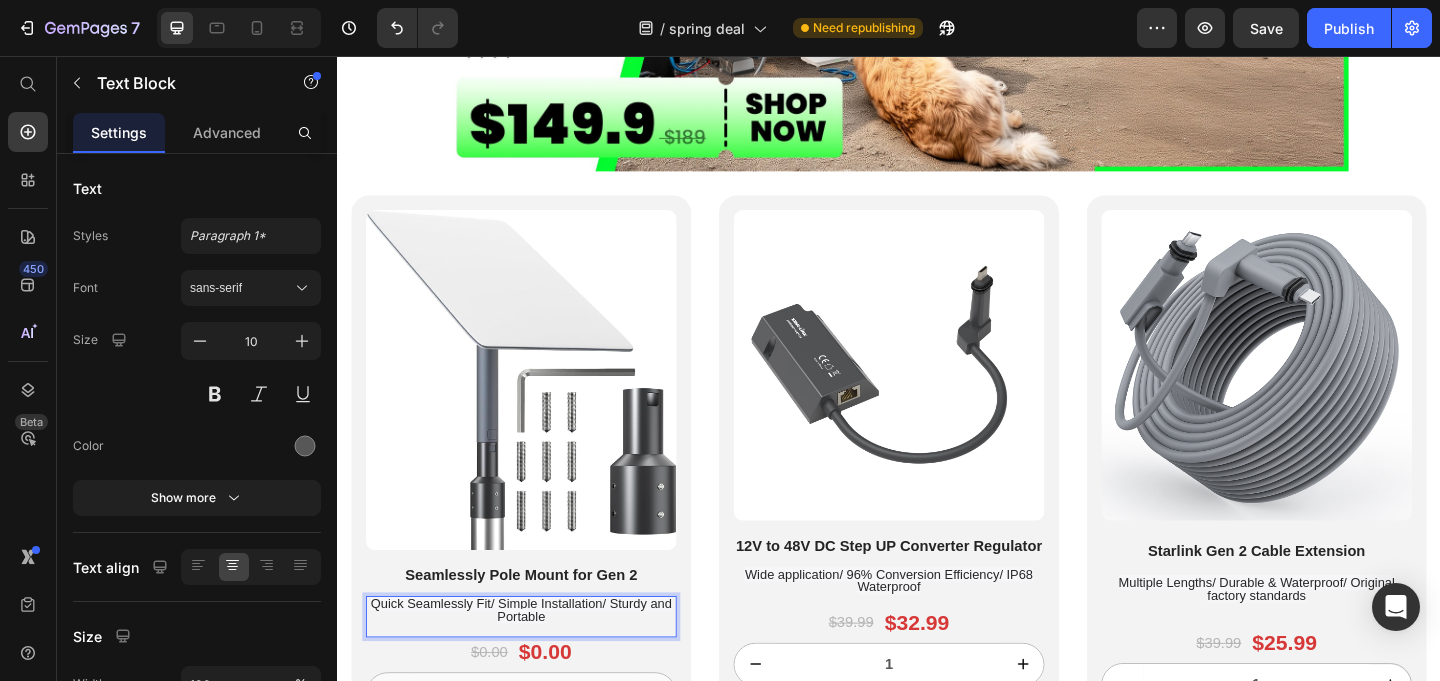 click on "Quick Seamlessly Fit/ Simple Installation/ Sturdy and Portable" at bounding box center (537, 658) 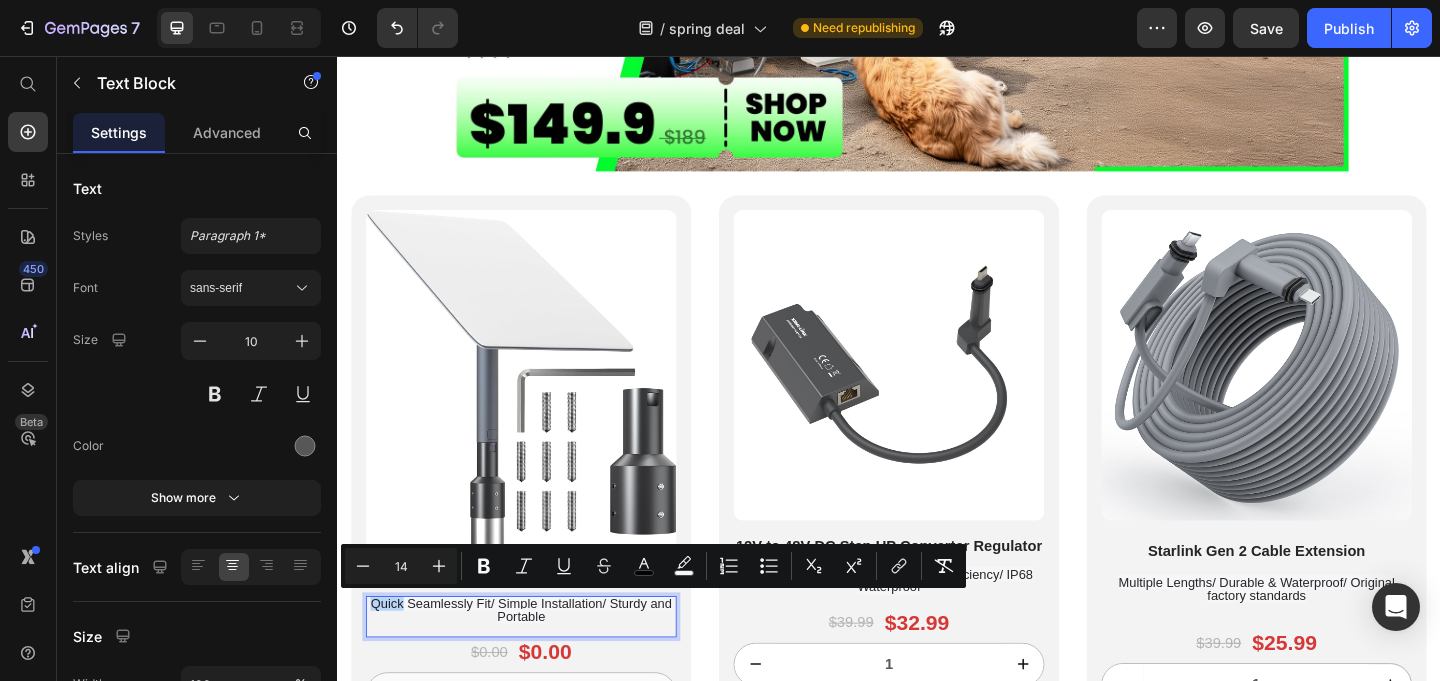 scroll, scrollTop: 2, scrollLeft: 0, axis: vertical 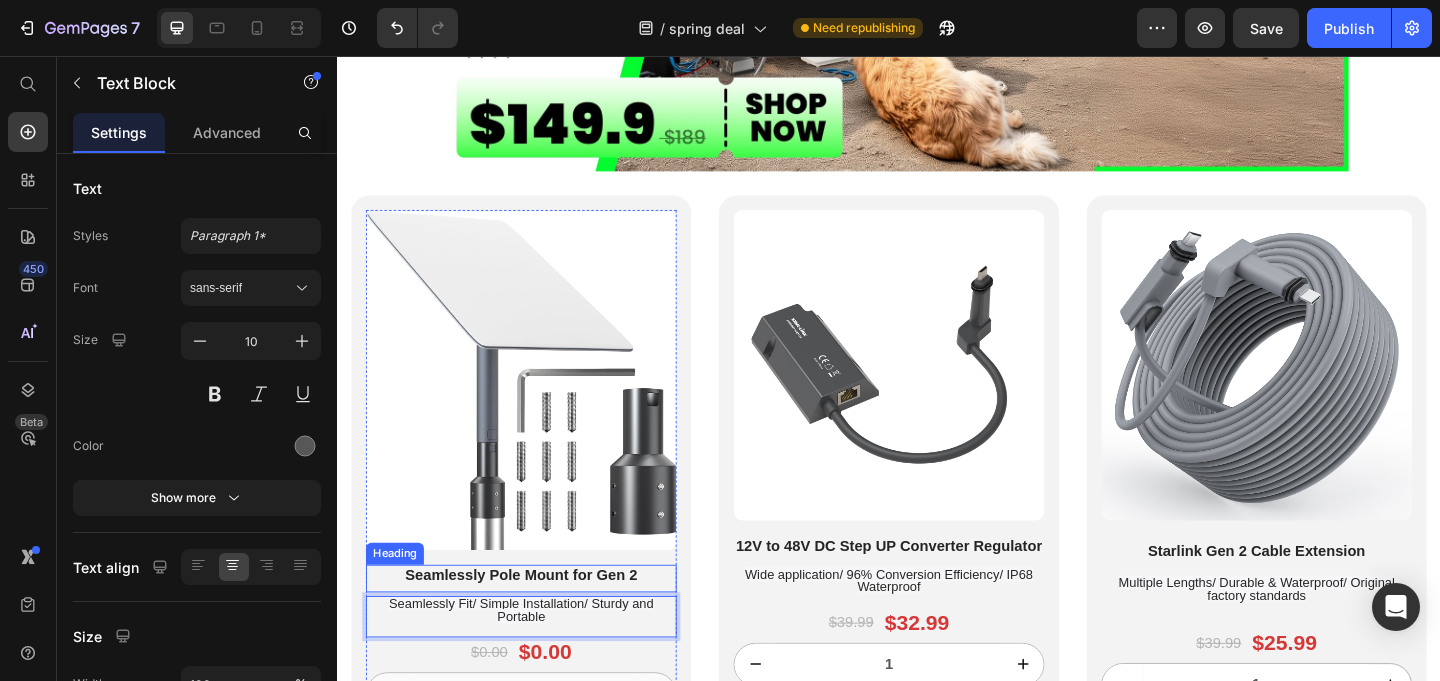 click on "Seamlessly Pole Mount for Gen 2" at bounding box center [537, 620] 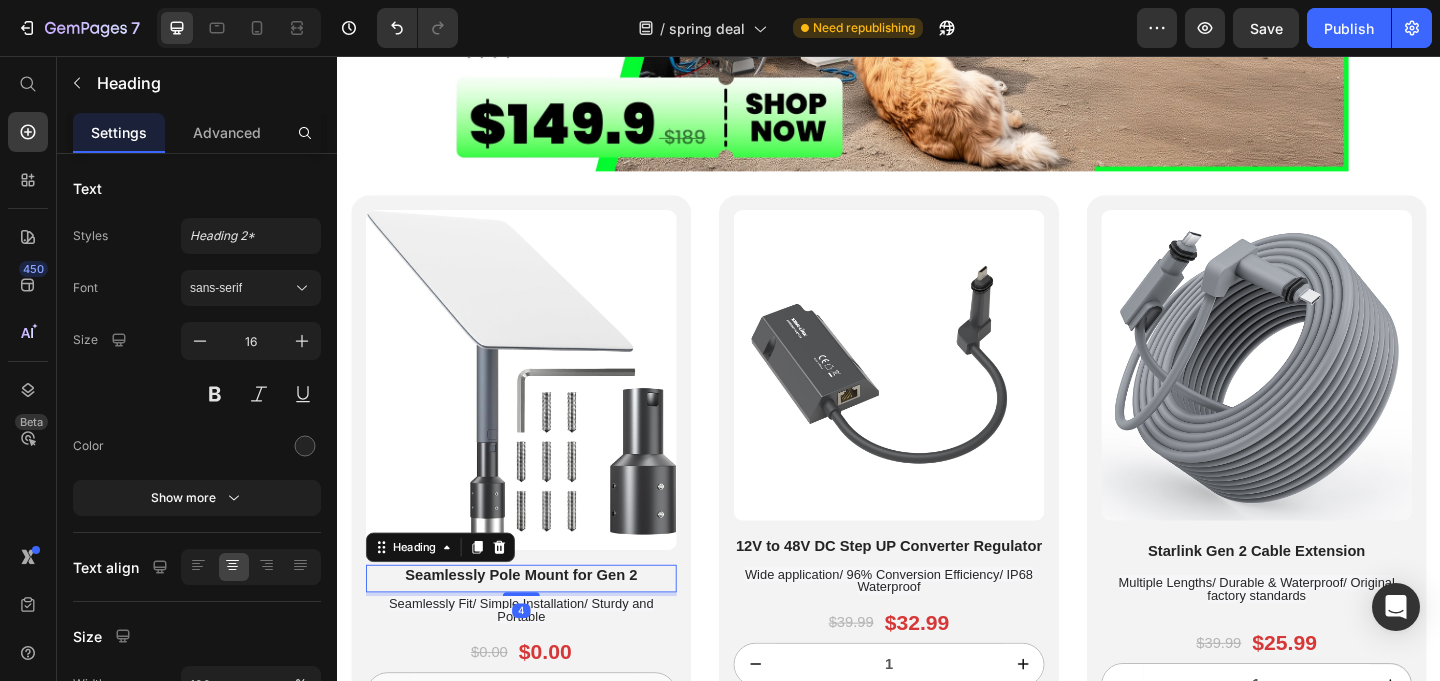 click on "Seamlessly Pole Mount for Gen 2" at bounding box center (537, 620) 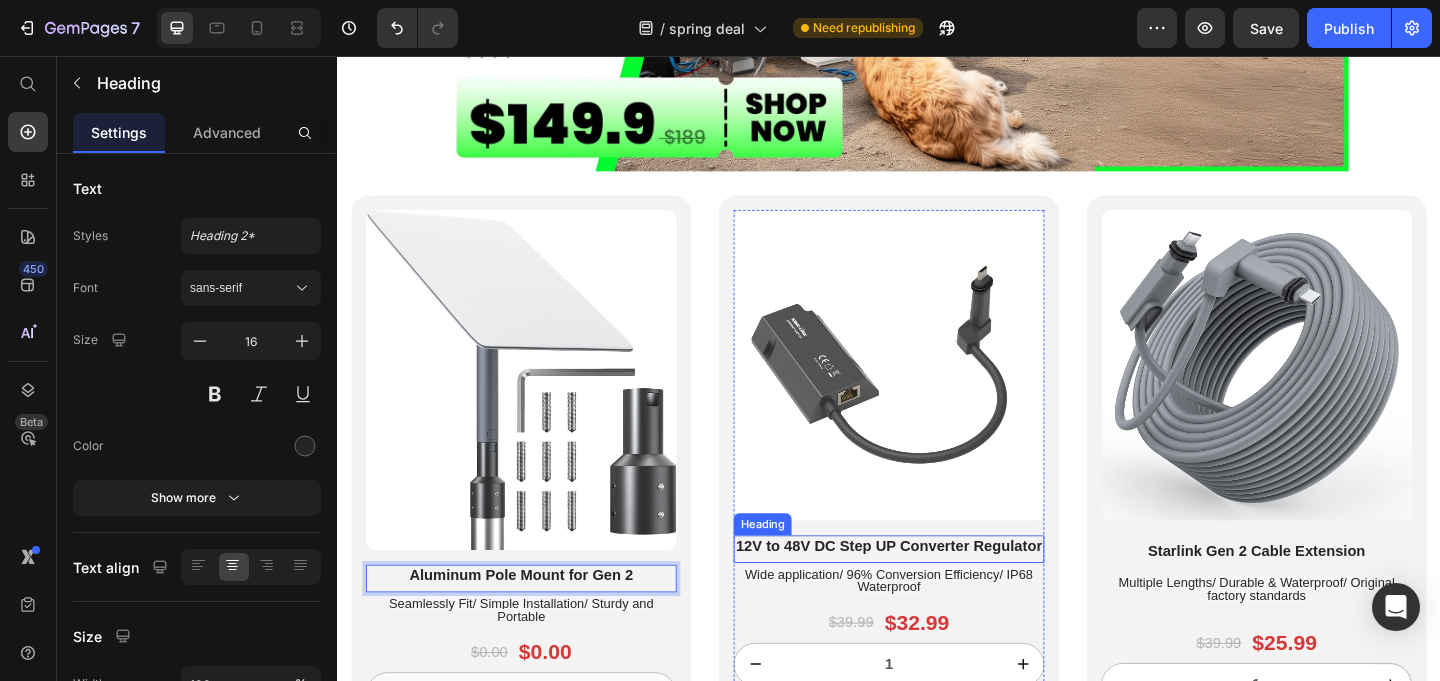 click on "12V to 48V DC Step UP Converter Regulator" at bounding box center (937, 589) 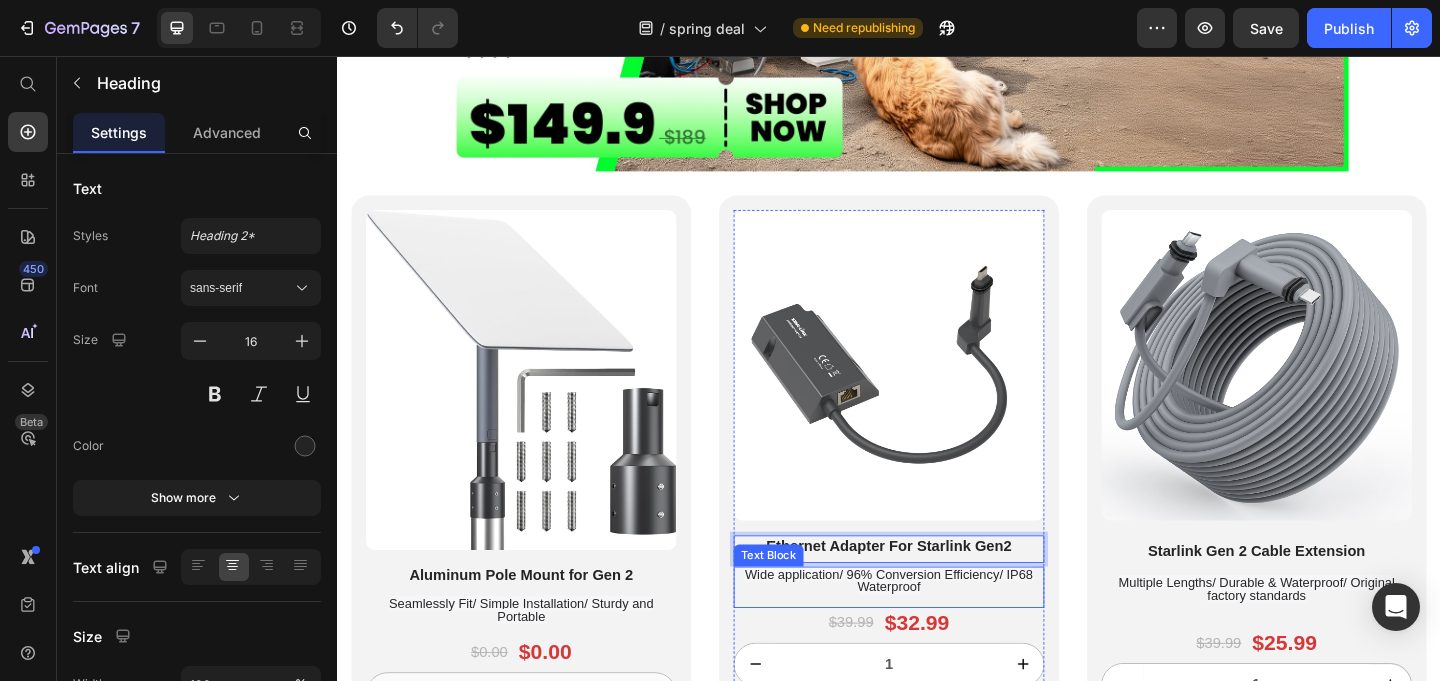 click on "Wide application/ 96% Conversion Efficiency/ IP68 Waterproof" at bounding box center (936, 626) 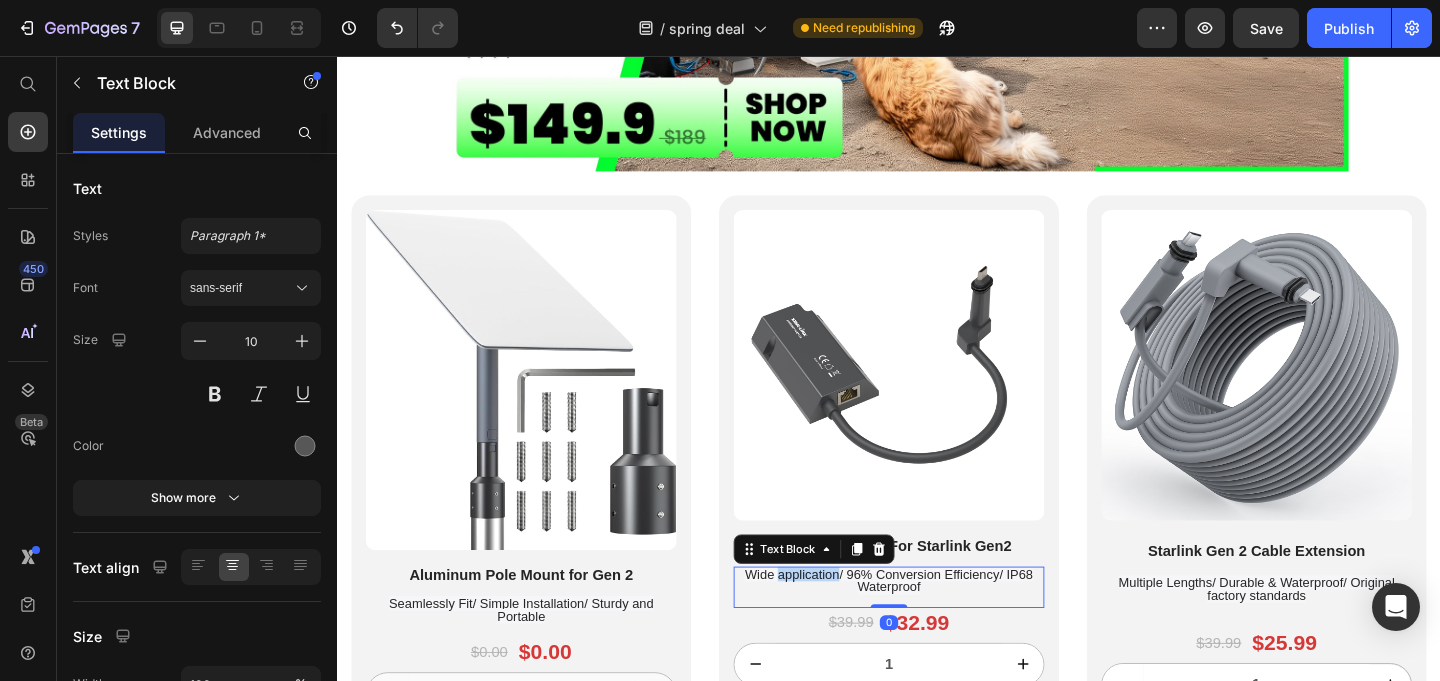 click on "Wide application/ 96% Conversion Efficiency/ IP68 Waterproof" at bounding box center (936, 626) 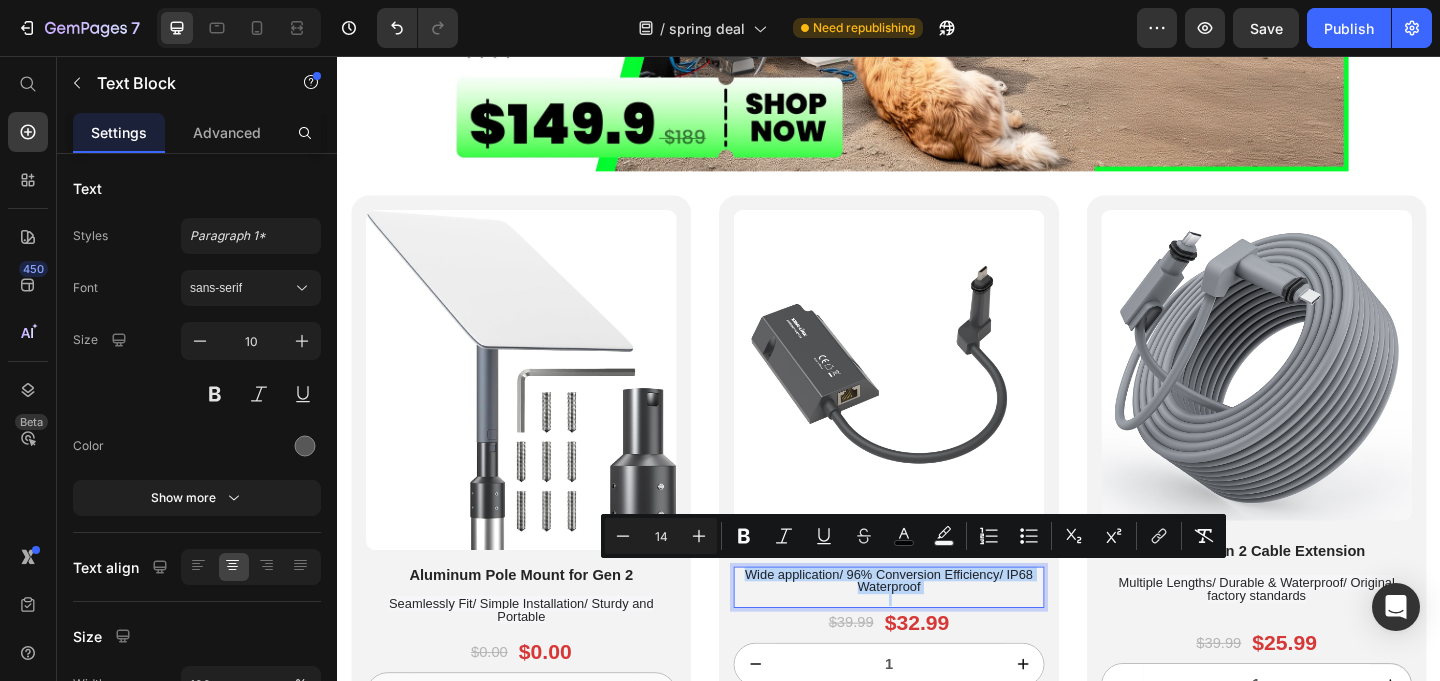 click on "Wide application/ 96% Conversion Efficiency/ IP68 Waterproof" at bounding box center [936, 626] 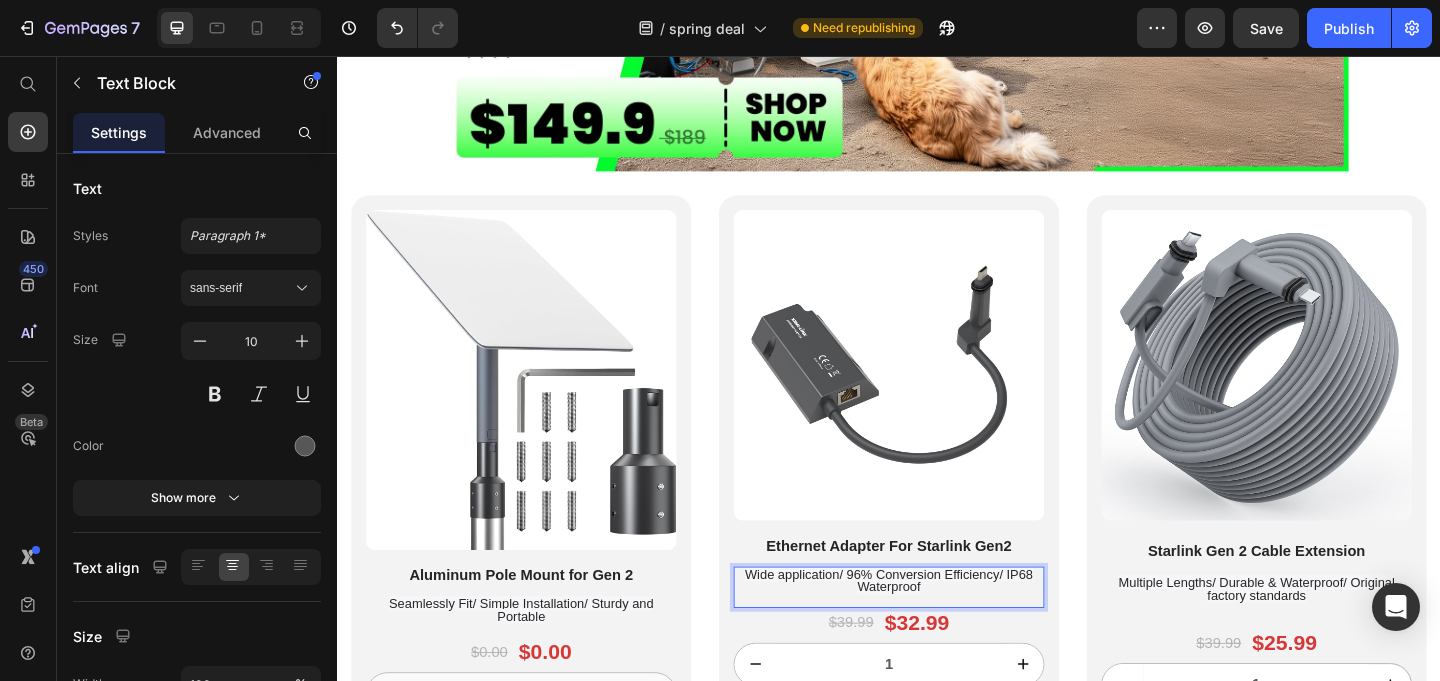 click on "Wide application/ 96% Conversion Efficiency/ IP68 Waterproof" at bounding box center [936, 626] 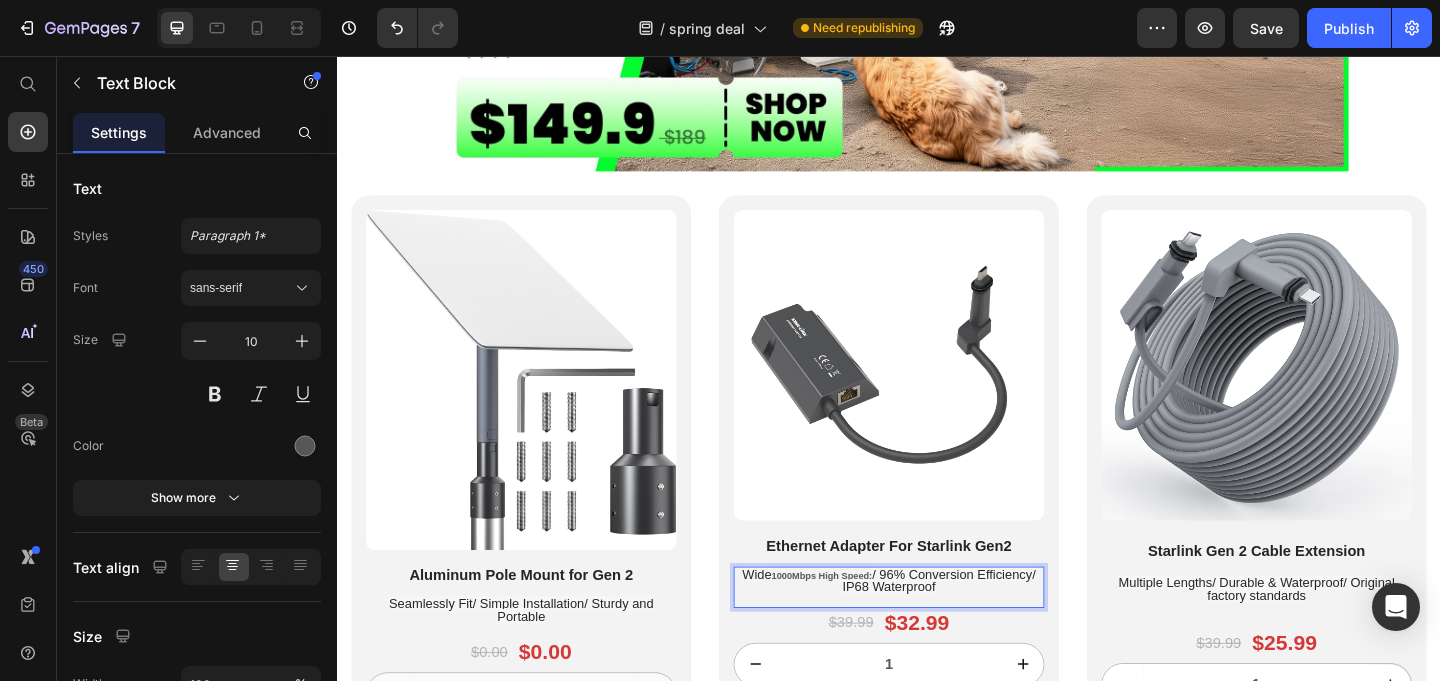 click on "Wide" at bounding box center (793, 619) 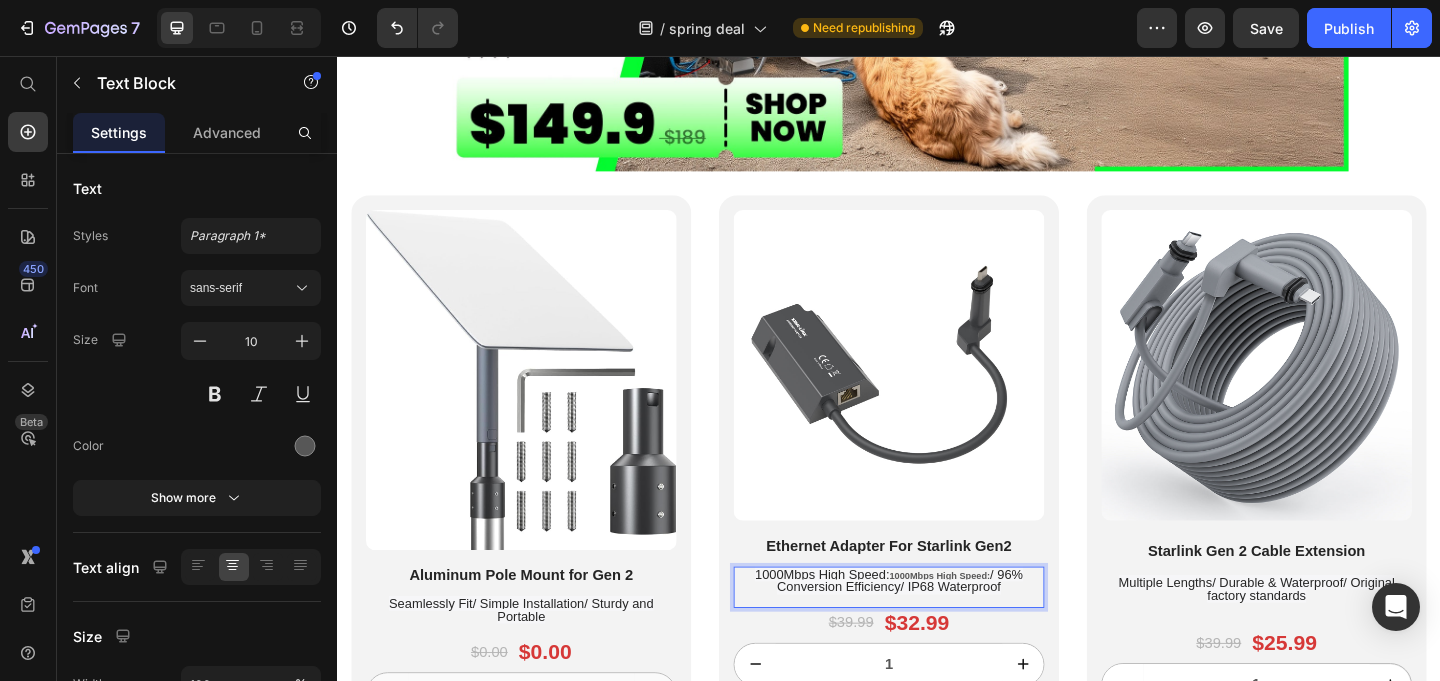 drag, startPoint x: 932, startPoint y: 617, endPoint x: 1049, endPoint y: 617, distance: 117 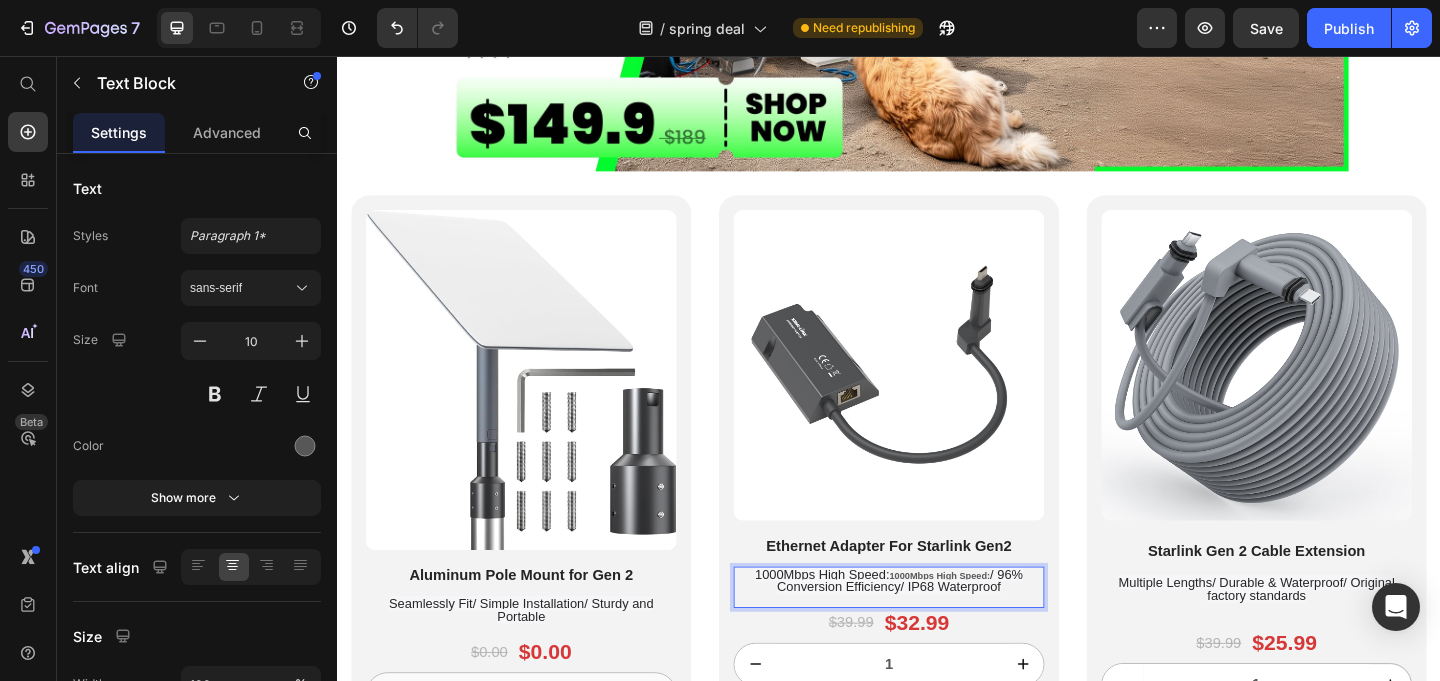 click on "1000Mbps High Speed:" at bounding box center (864, 619) 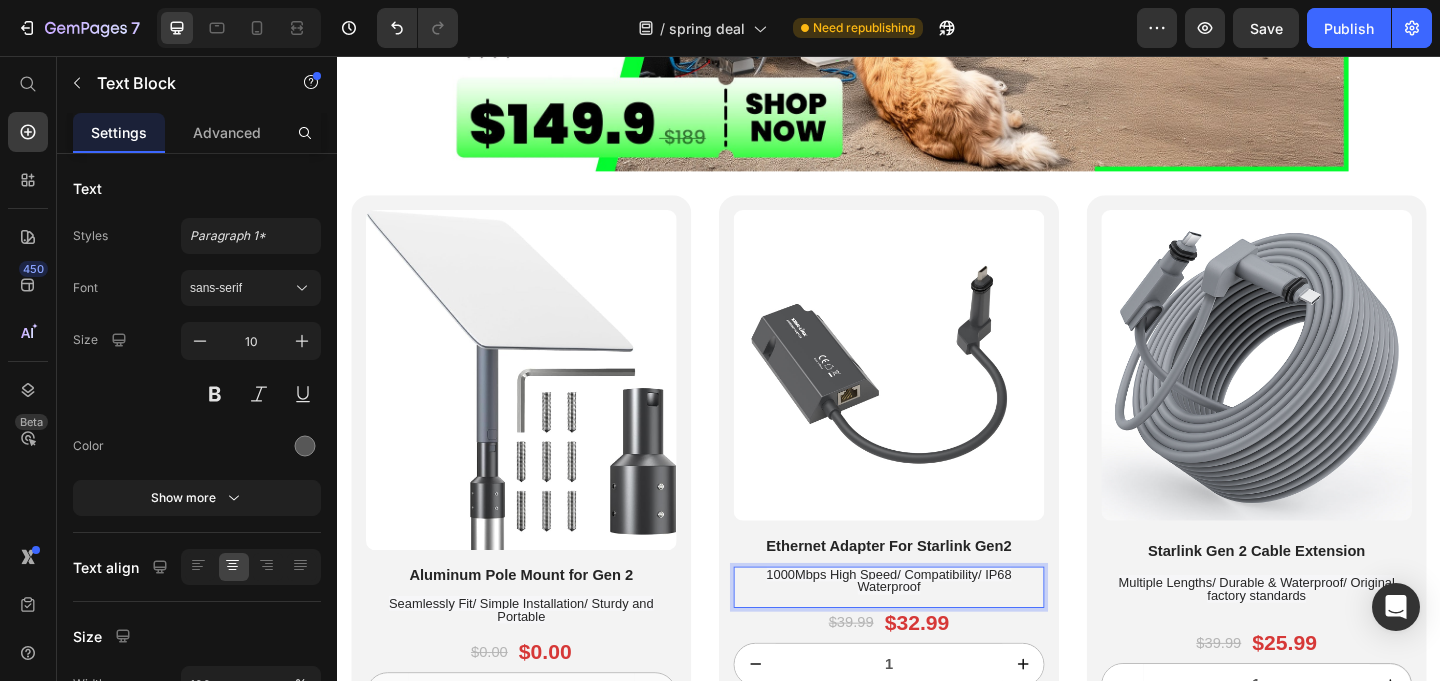 drag, startPoint x: 963, startPoint y: 617, endPoint x: 905, endPoint y: 641, distance: 62.76942 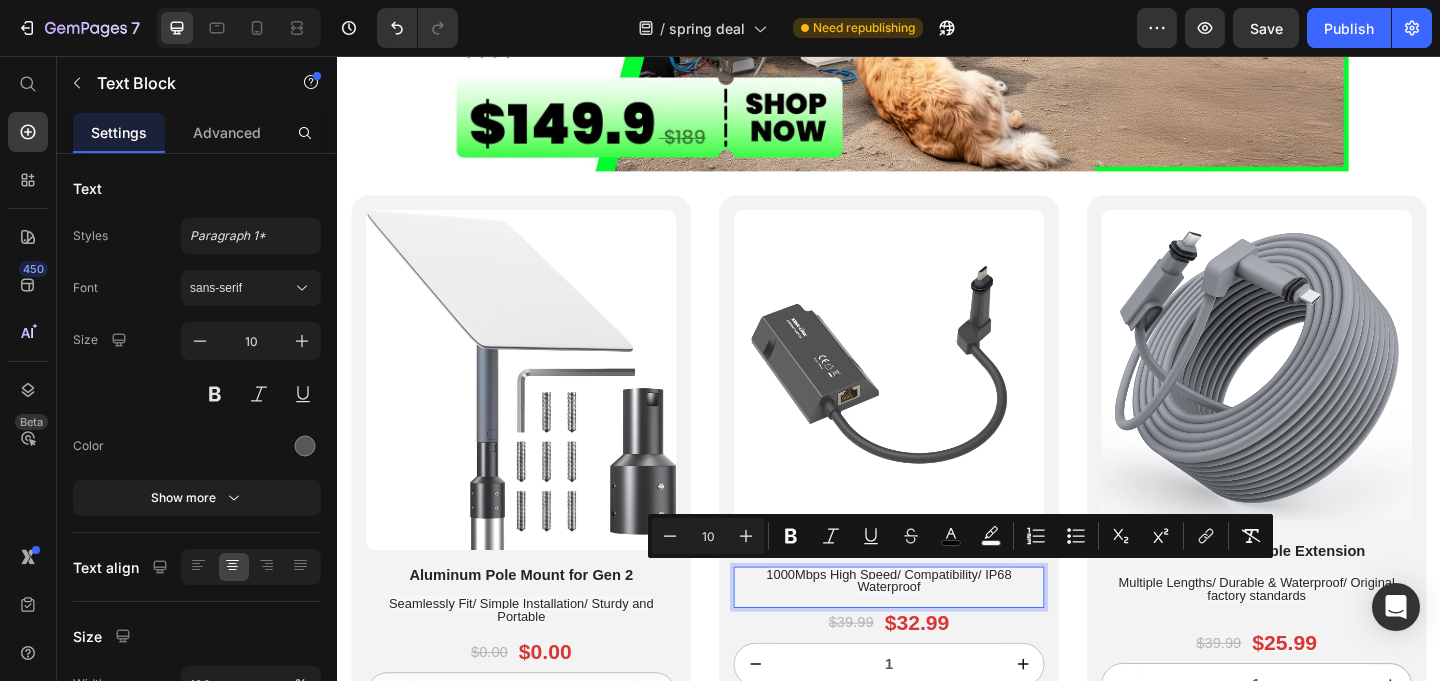 drag, startPoint x: 1049, startPoint y: 624, endPoint x: 1076, endPoint y: 649, distance: 36.796738 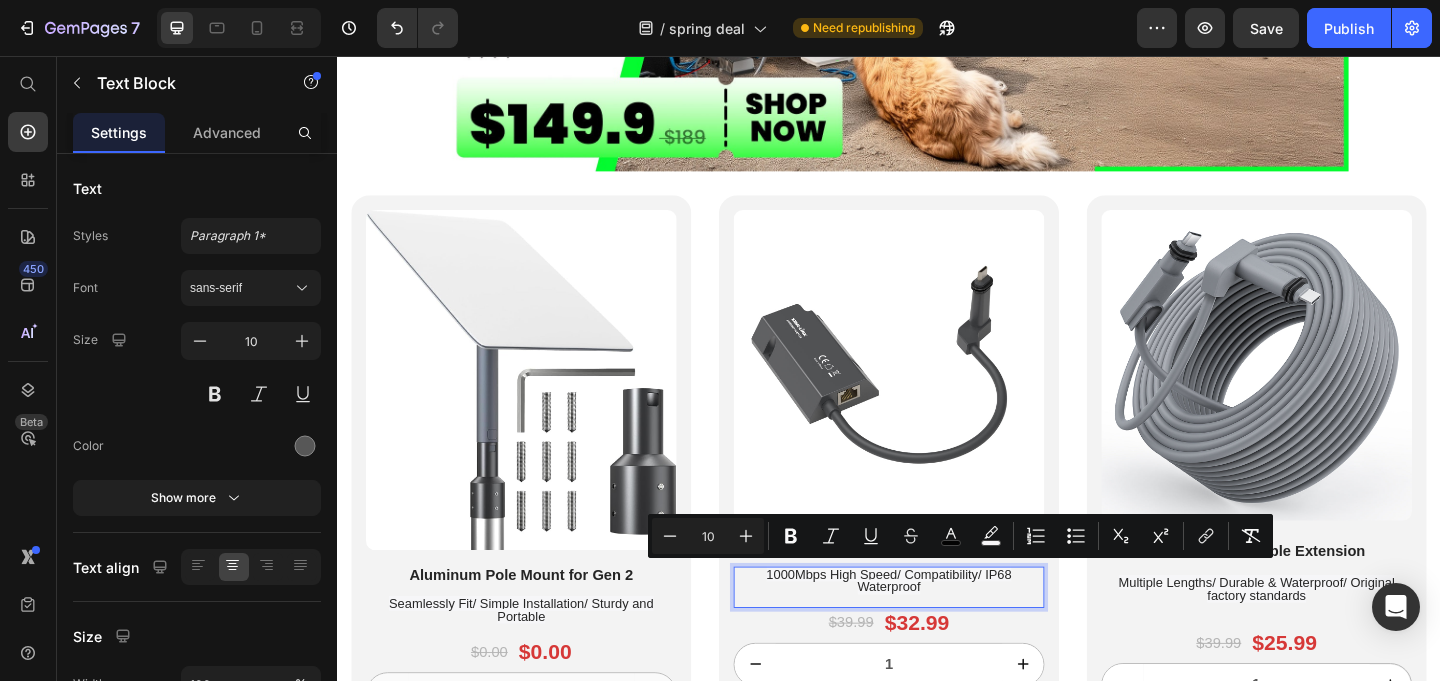click on "1000Mbps High Speed/ Compatibility/ IP68 Waterproof" at bounding box center [937, 633] 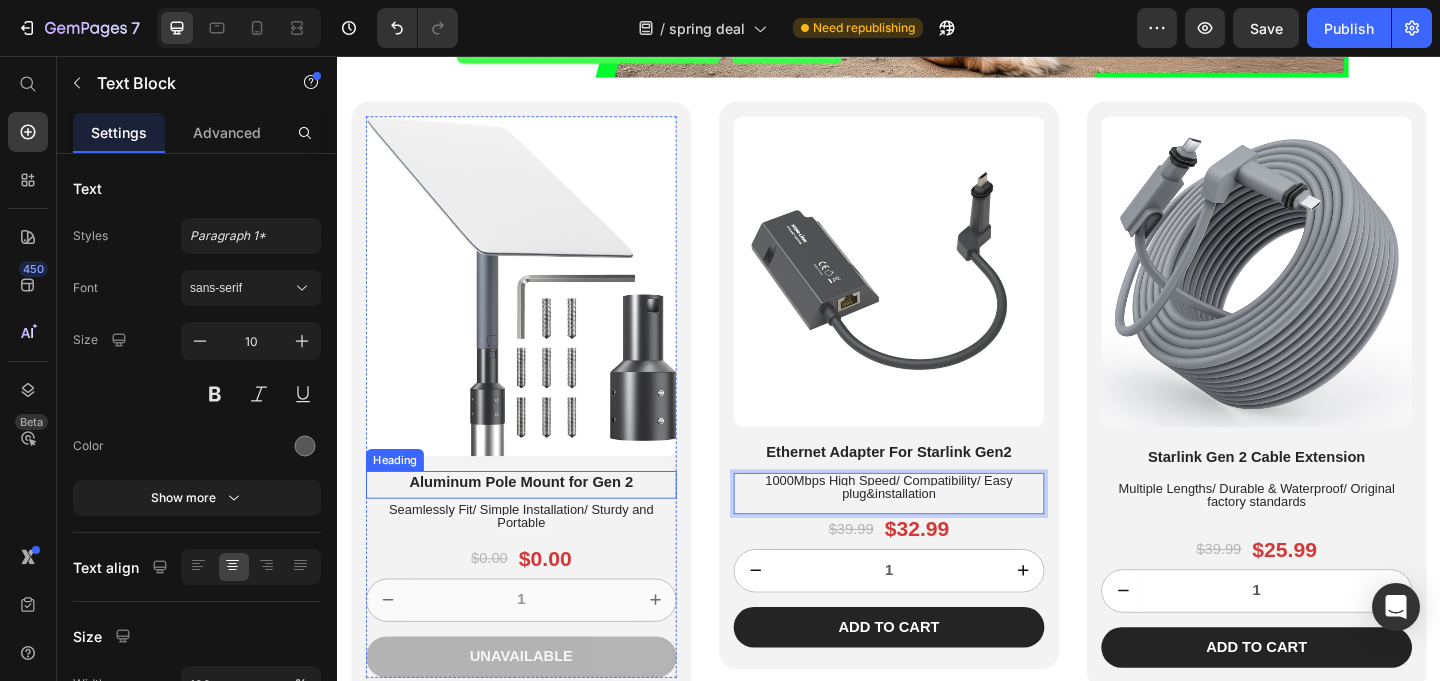 scroll, scrollTop: 2030, scrollLeft: 0, axis: vertical 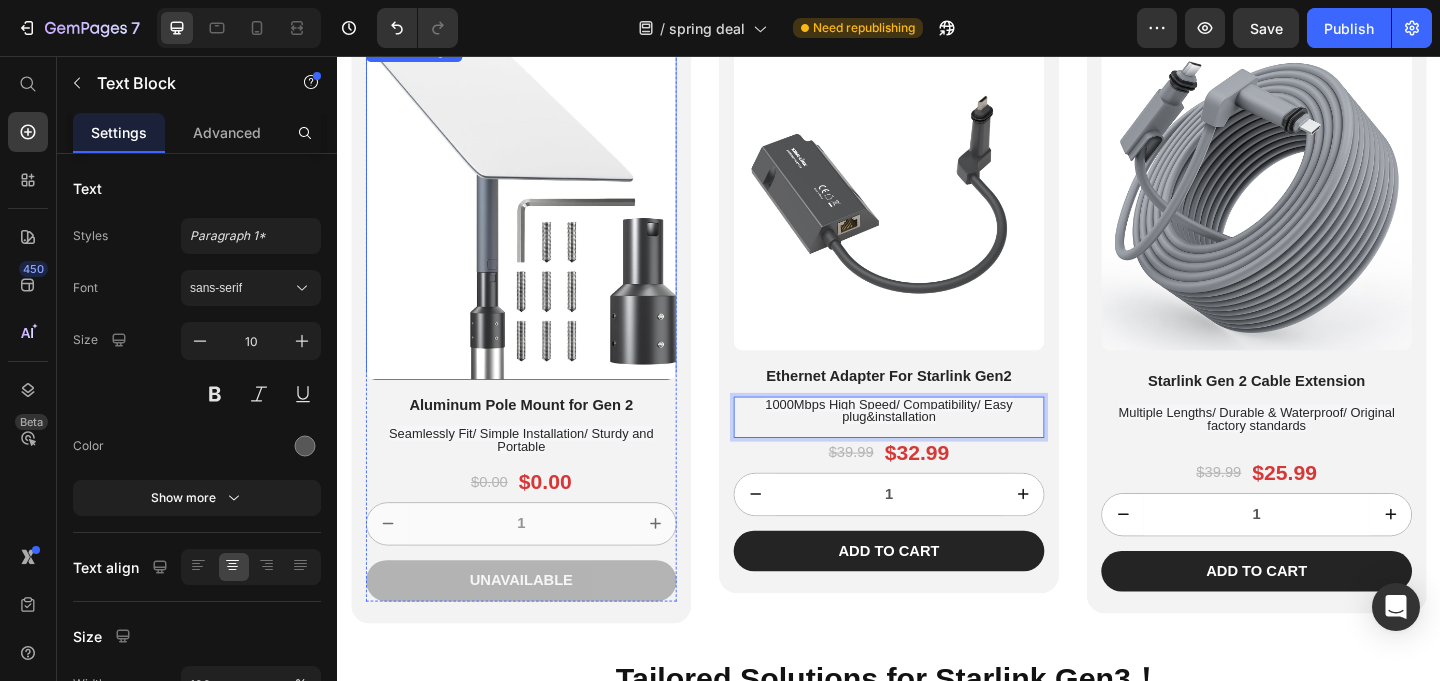 click at bounding box center [537, 223] 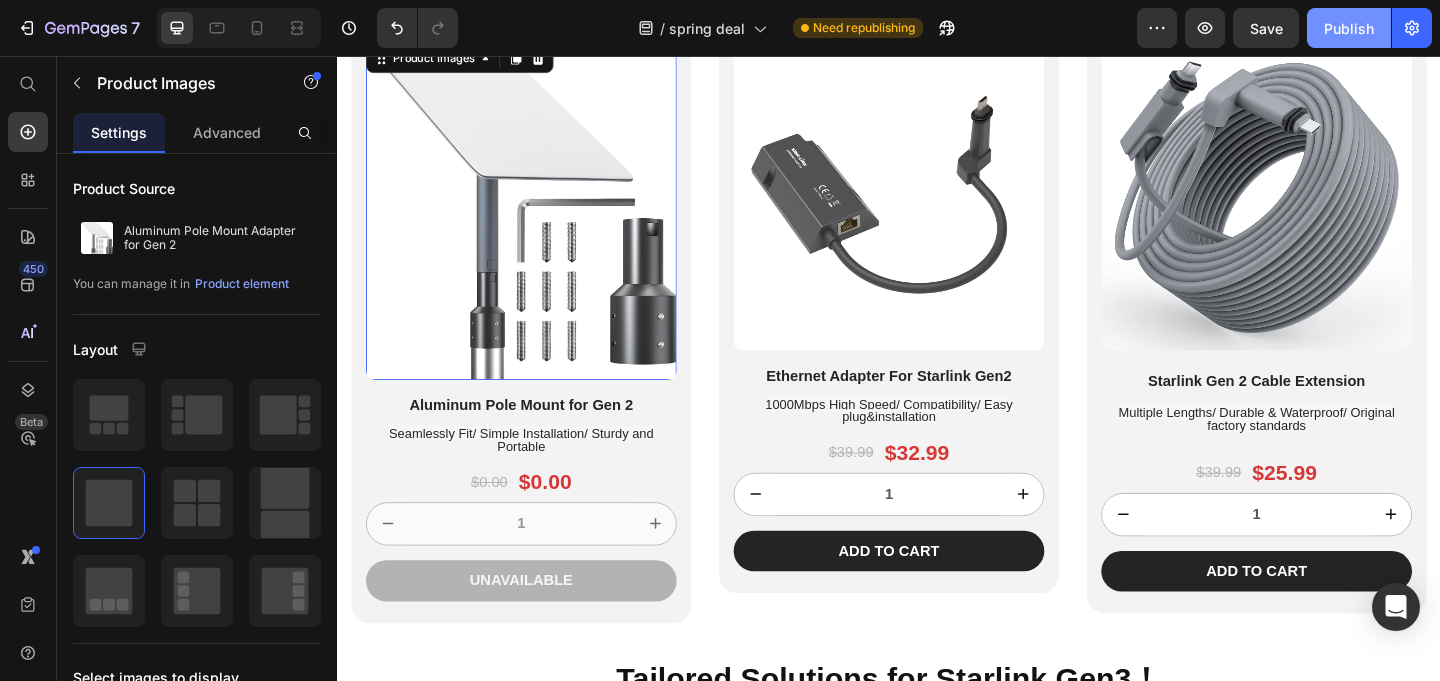 click on "Publish" 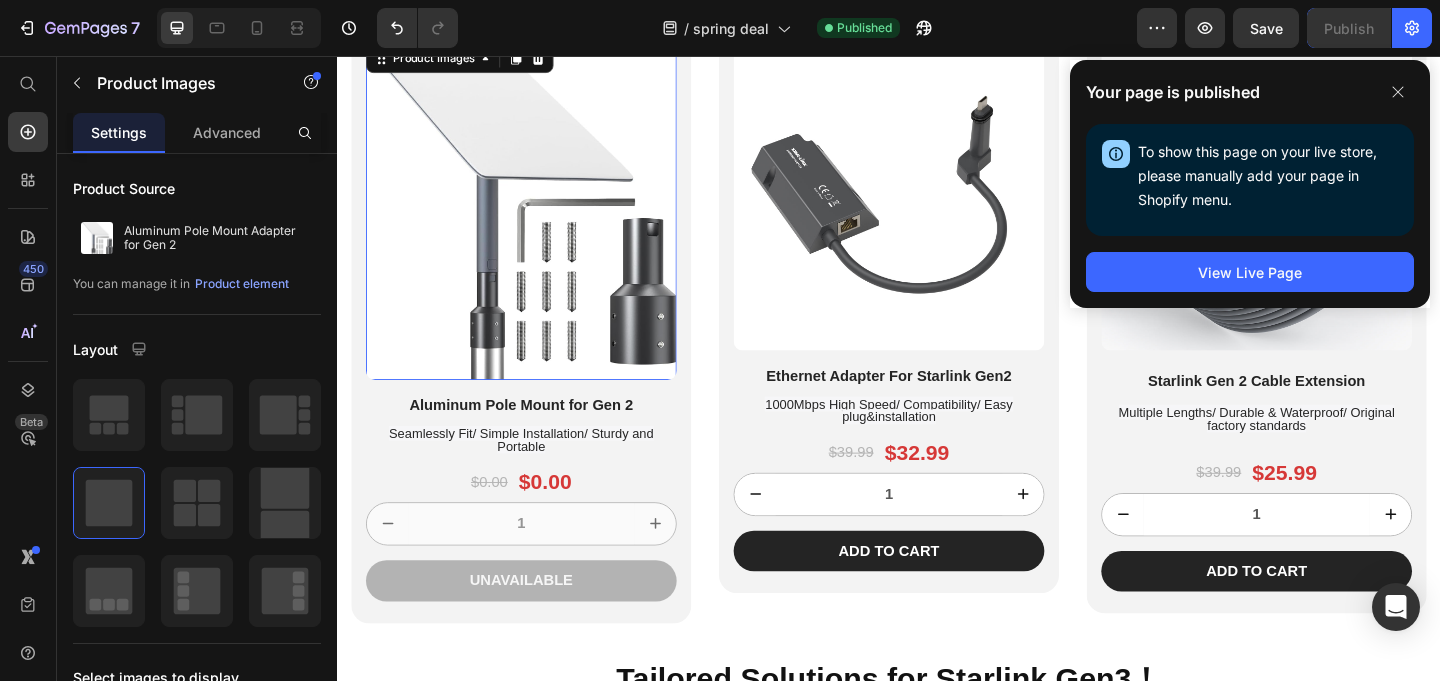 click at bounding box center (537, 223) 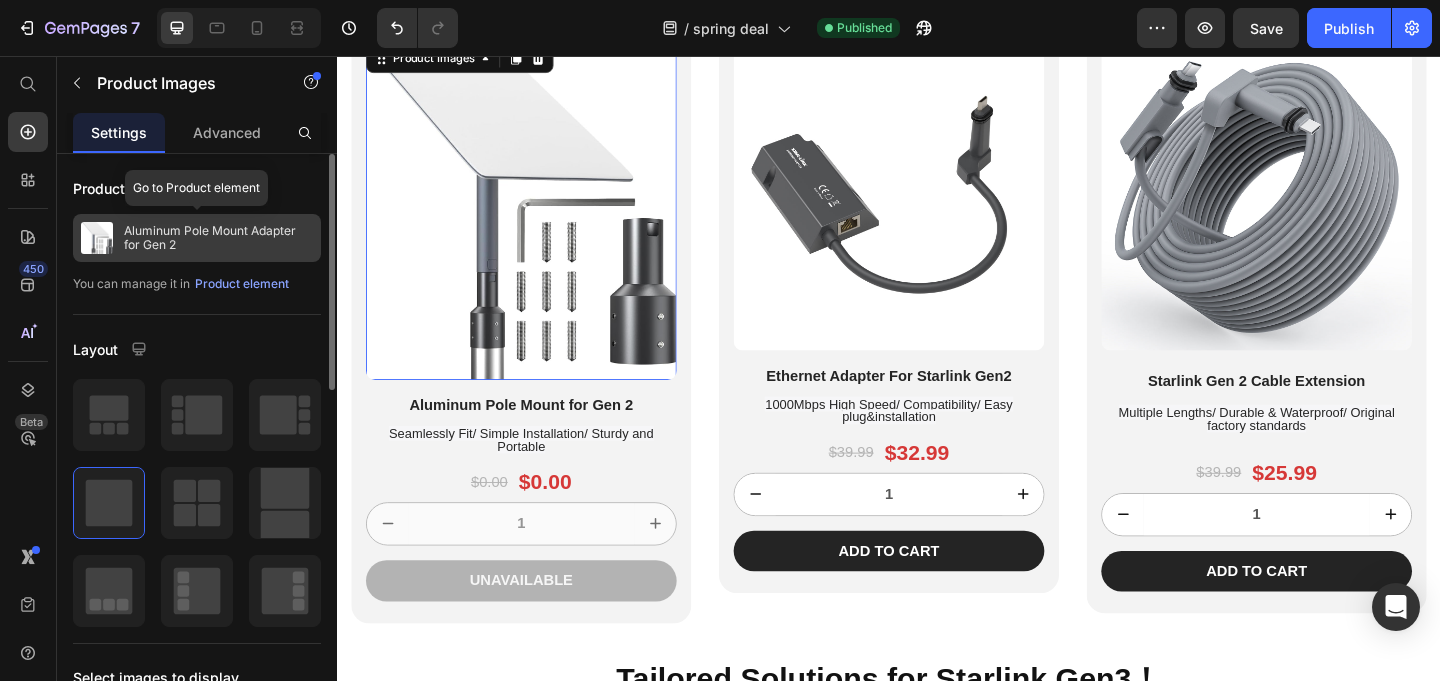click on "Aluminum Pole Mount Adapter for Gen 2" at bounding box center (218, 238) 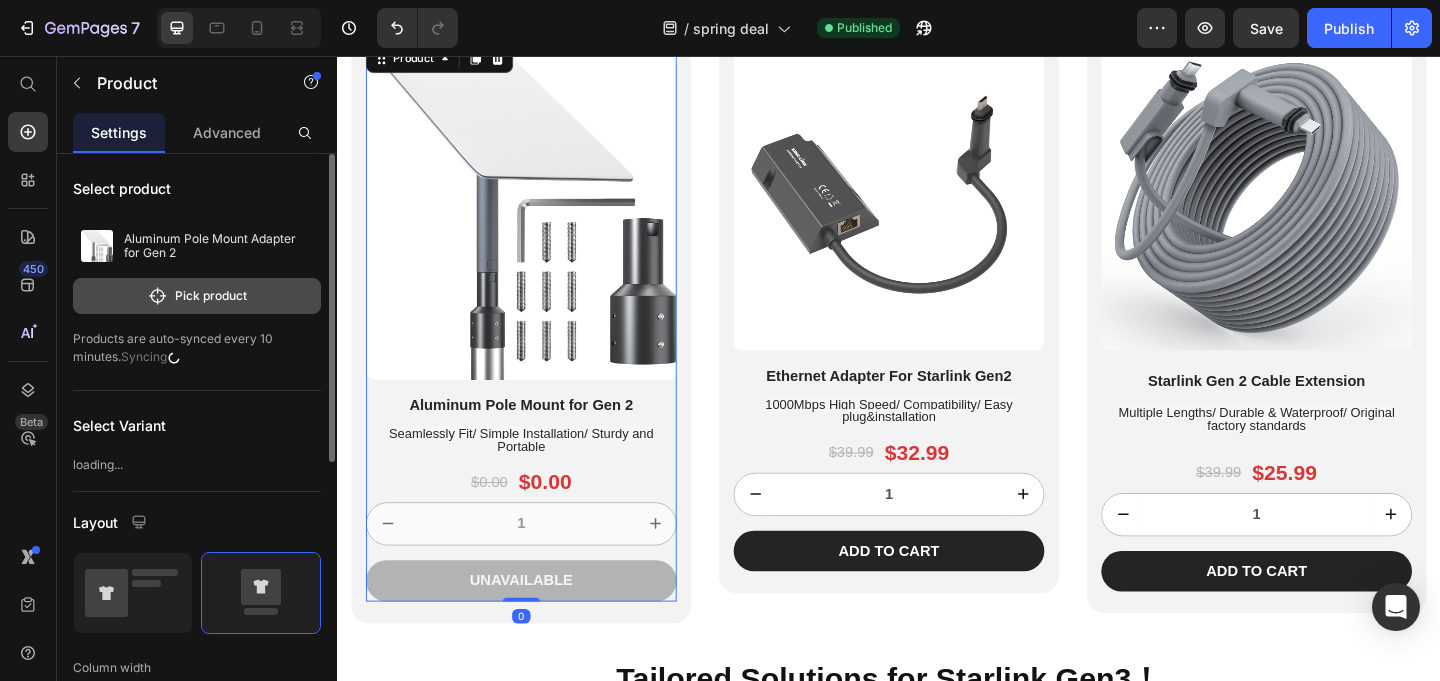 click on "Pick product" at bounding box center (197, 296) 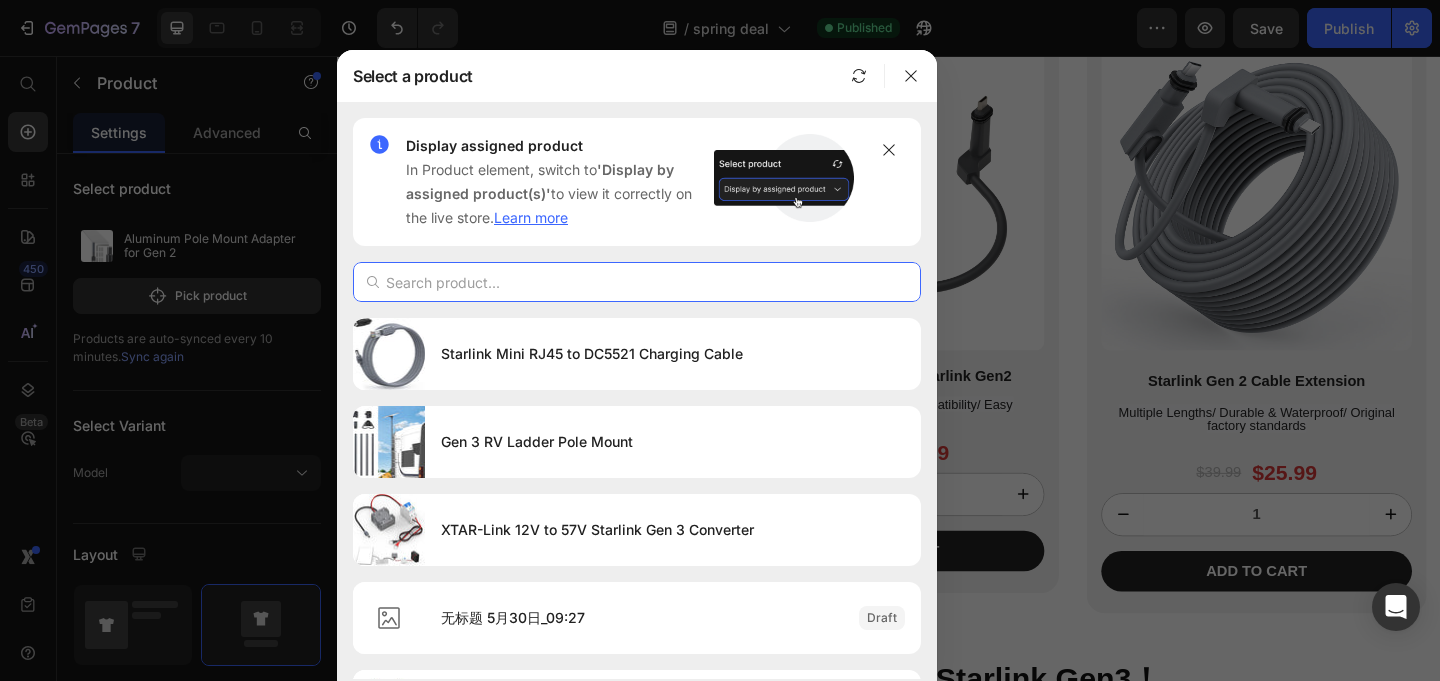 click at bounding box center [637, 282] 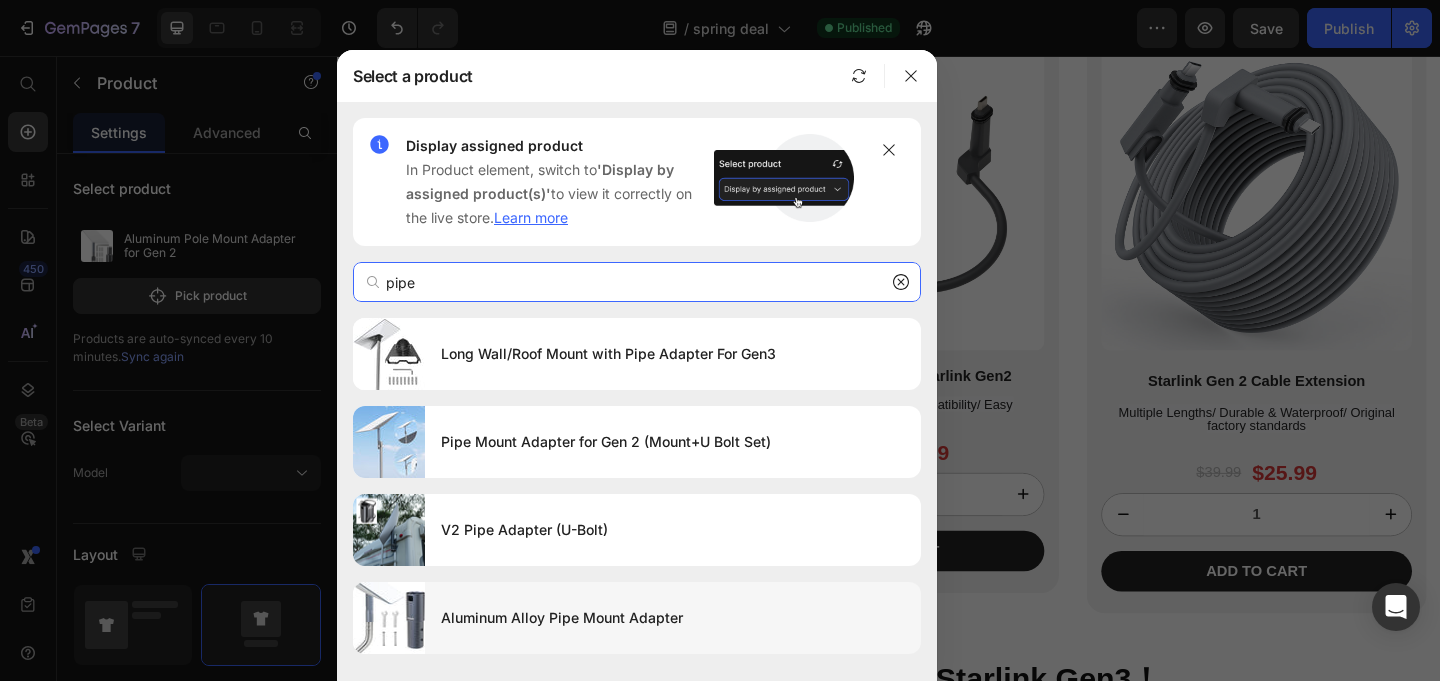 type on "pipe" 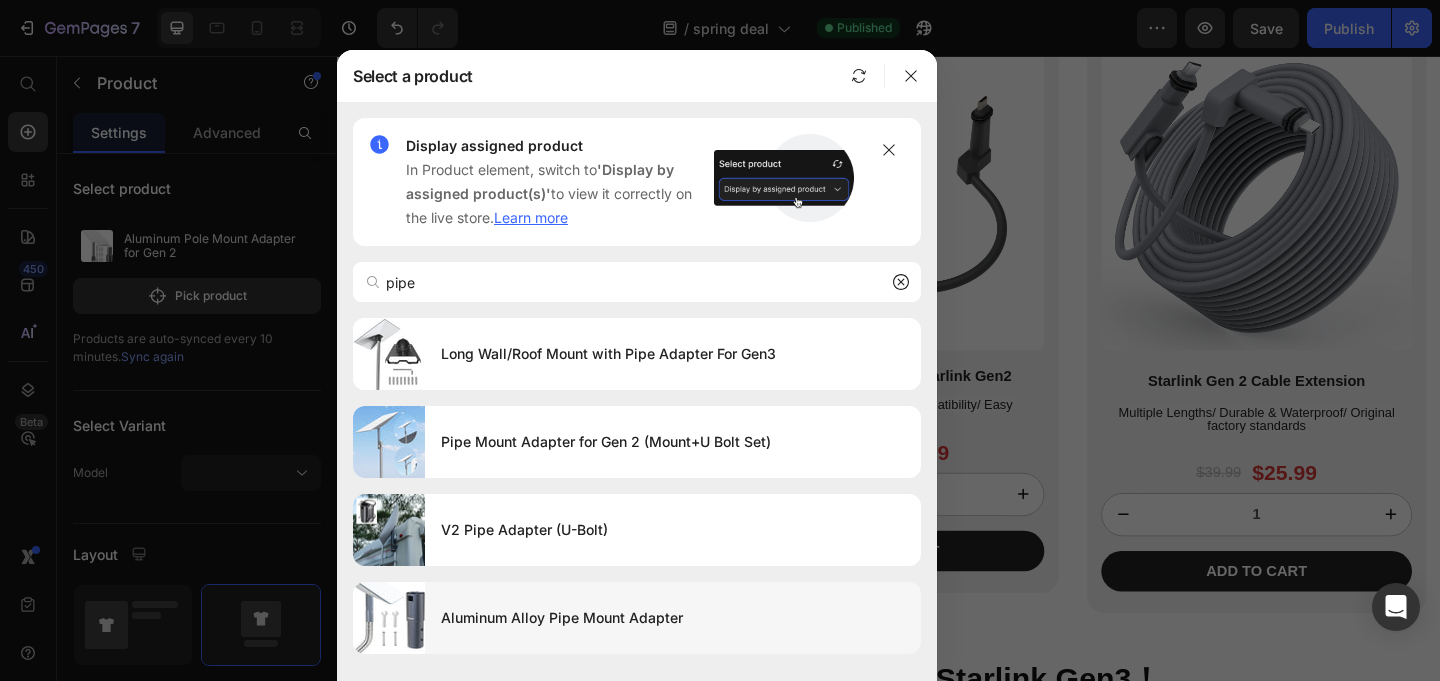 click on "Aluminum Alloy Pipe Mount Adapter" at bounding box center [673, 618] 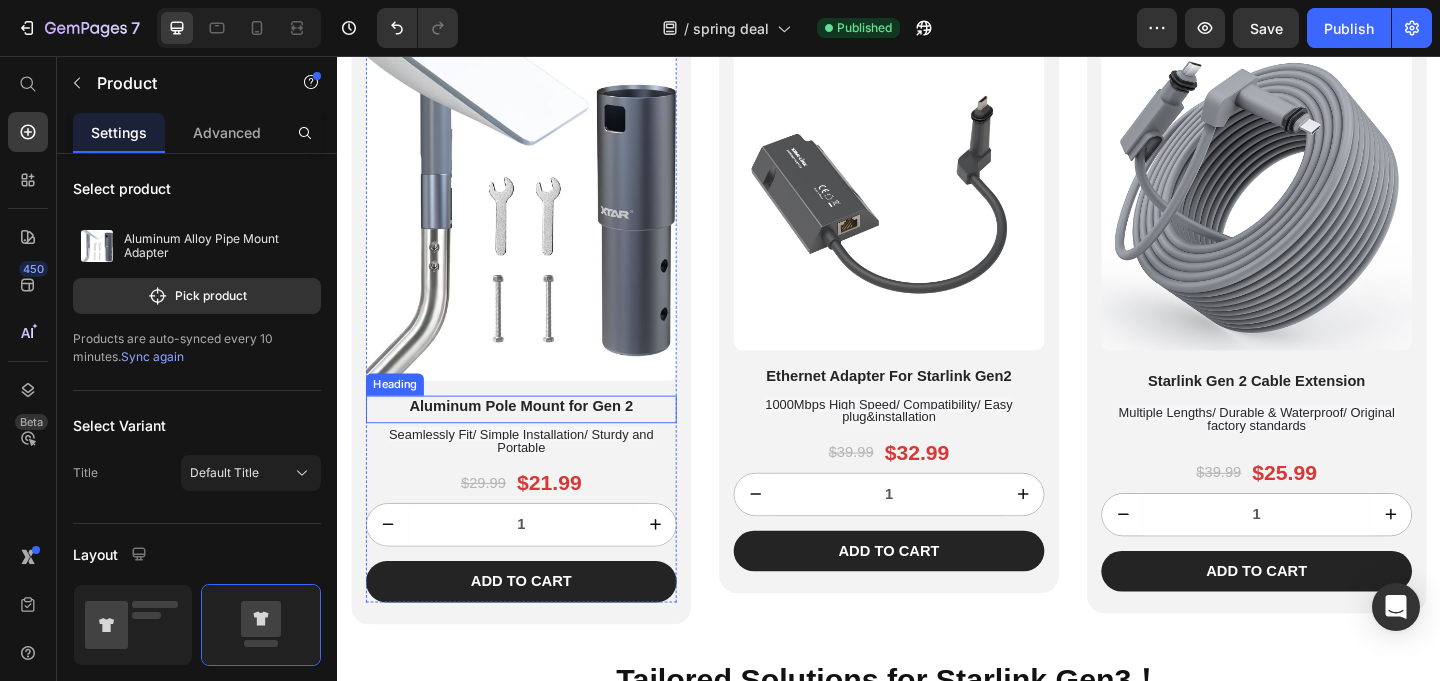 click on "Aluminum Pole Mount for Gen 2" at bounding box center [537, 436] 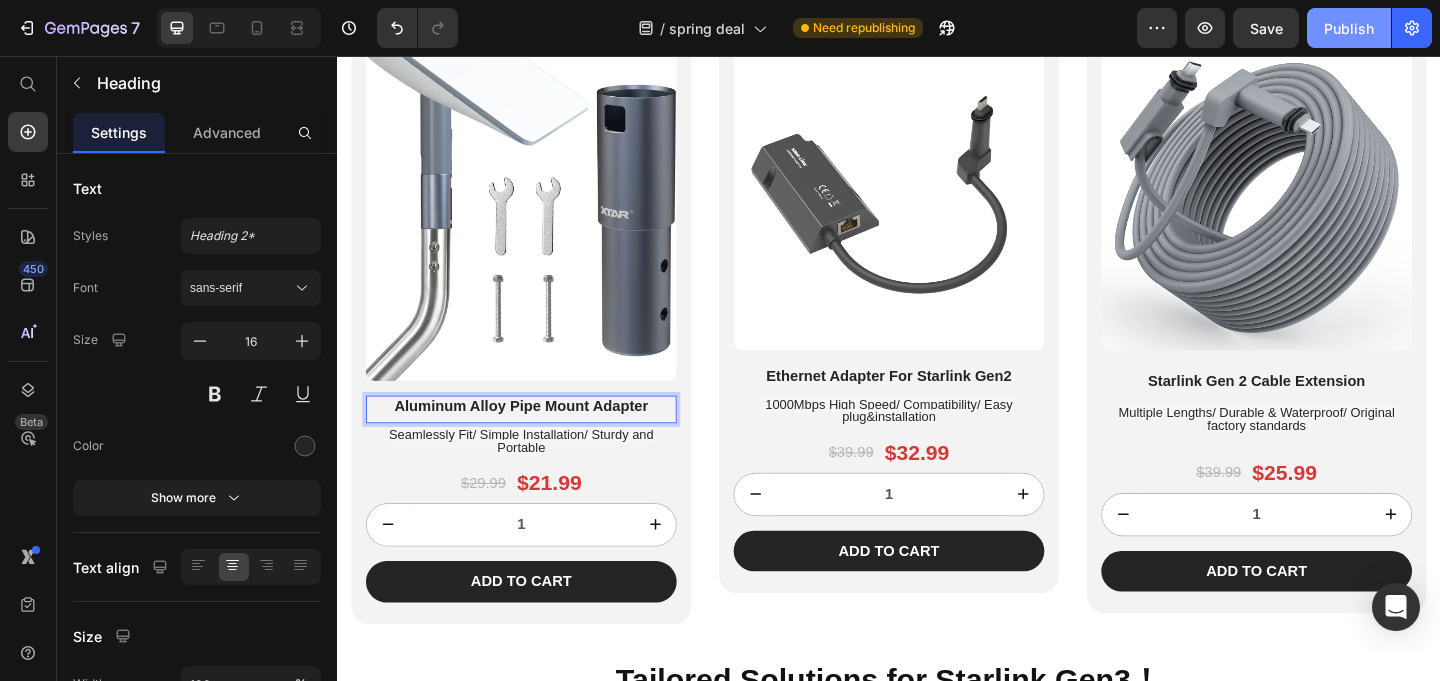 click on "Publish" at bounding box center (1349, 28) 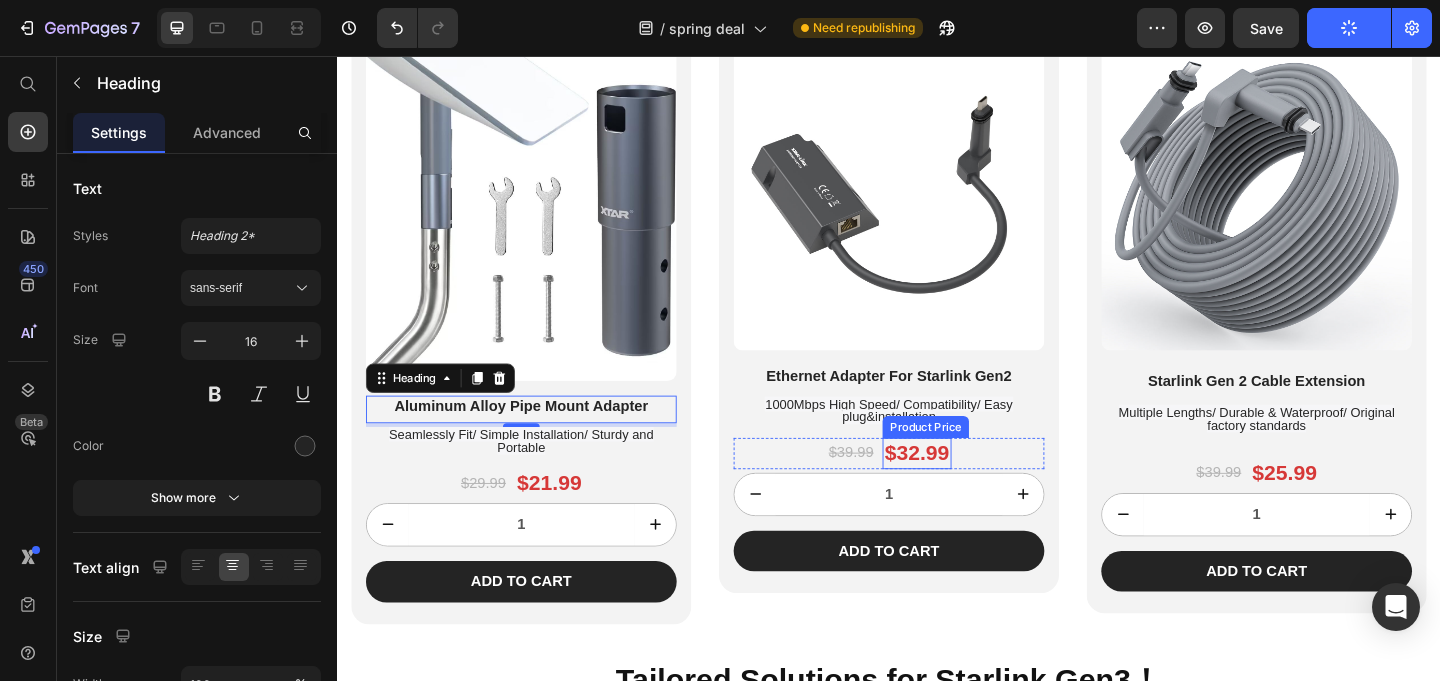 click on "Product Price" at bounding box center (977, 459) 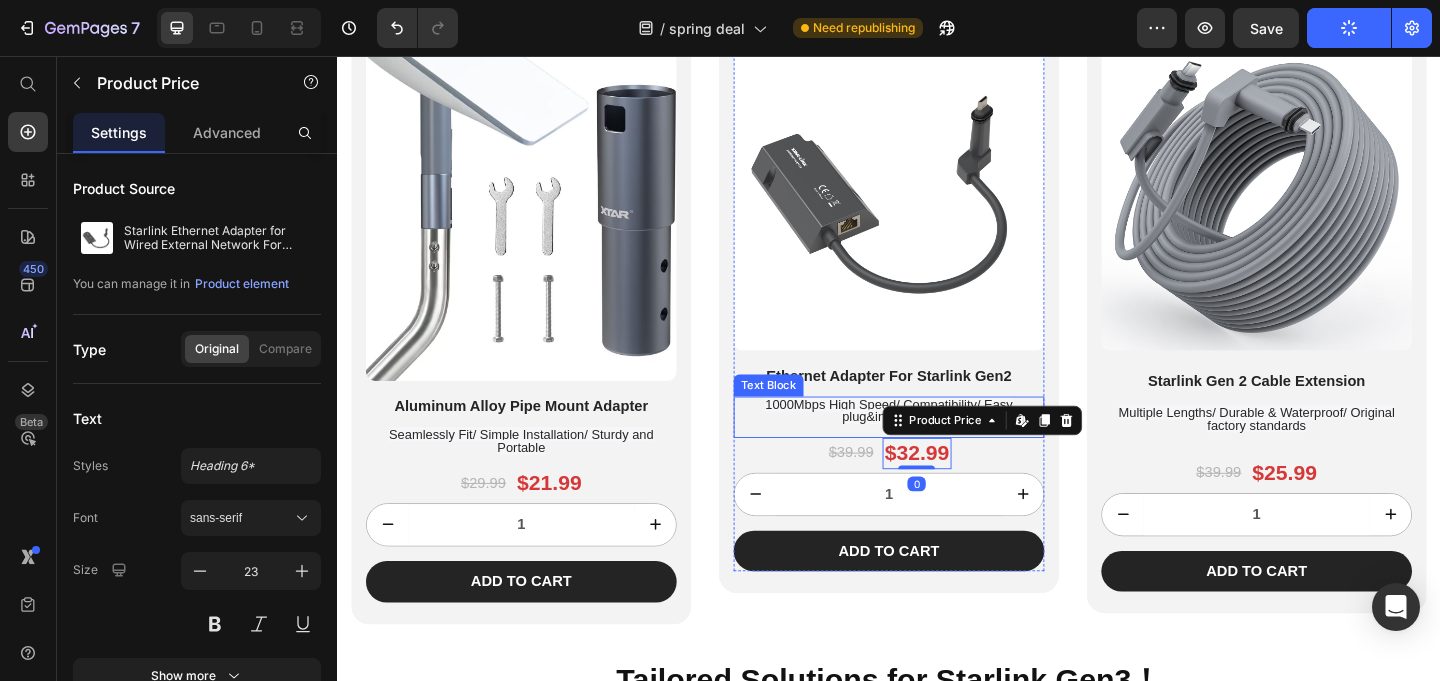 click on "1000Mbps High Speed/ Compatibility/ Easy plug&installation" at bounding box center (937, 442) 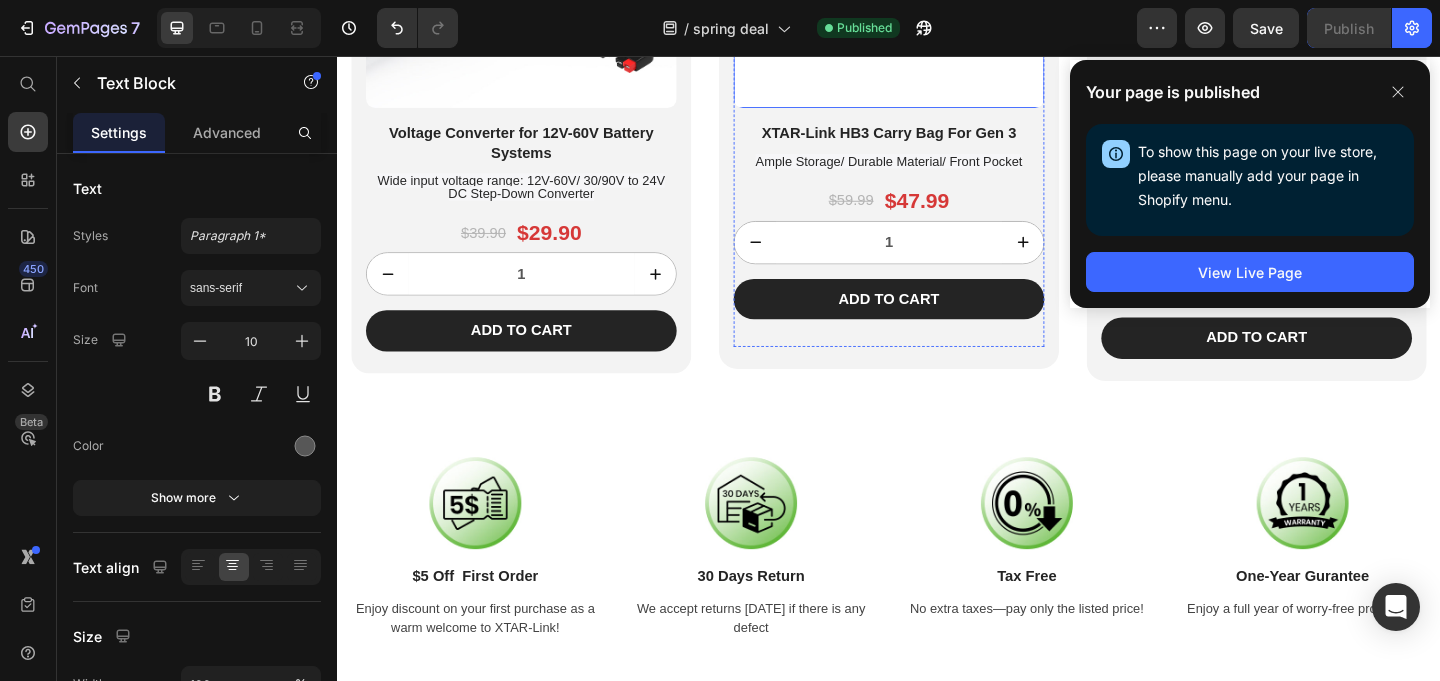 scroll, scrollTop: 3235, scrollLeft: 0, axis: vertical 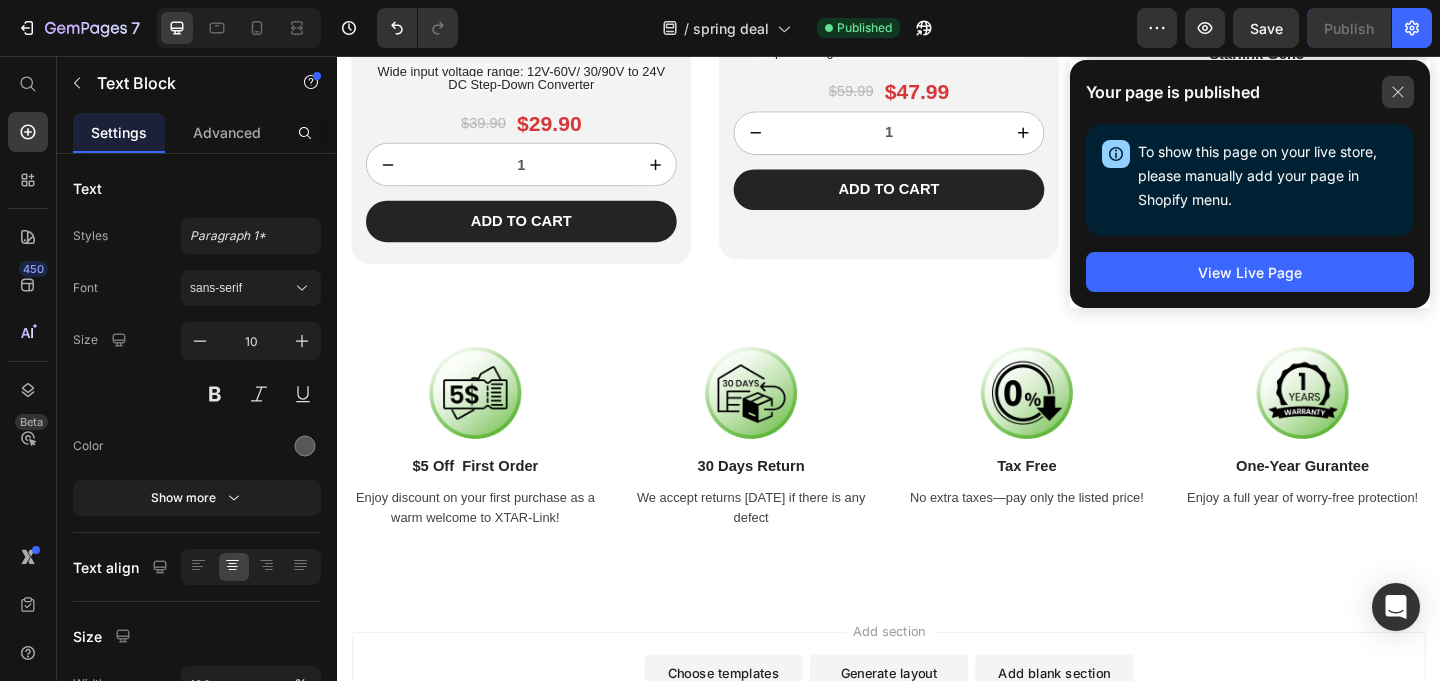 click 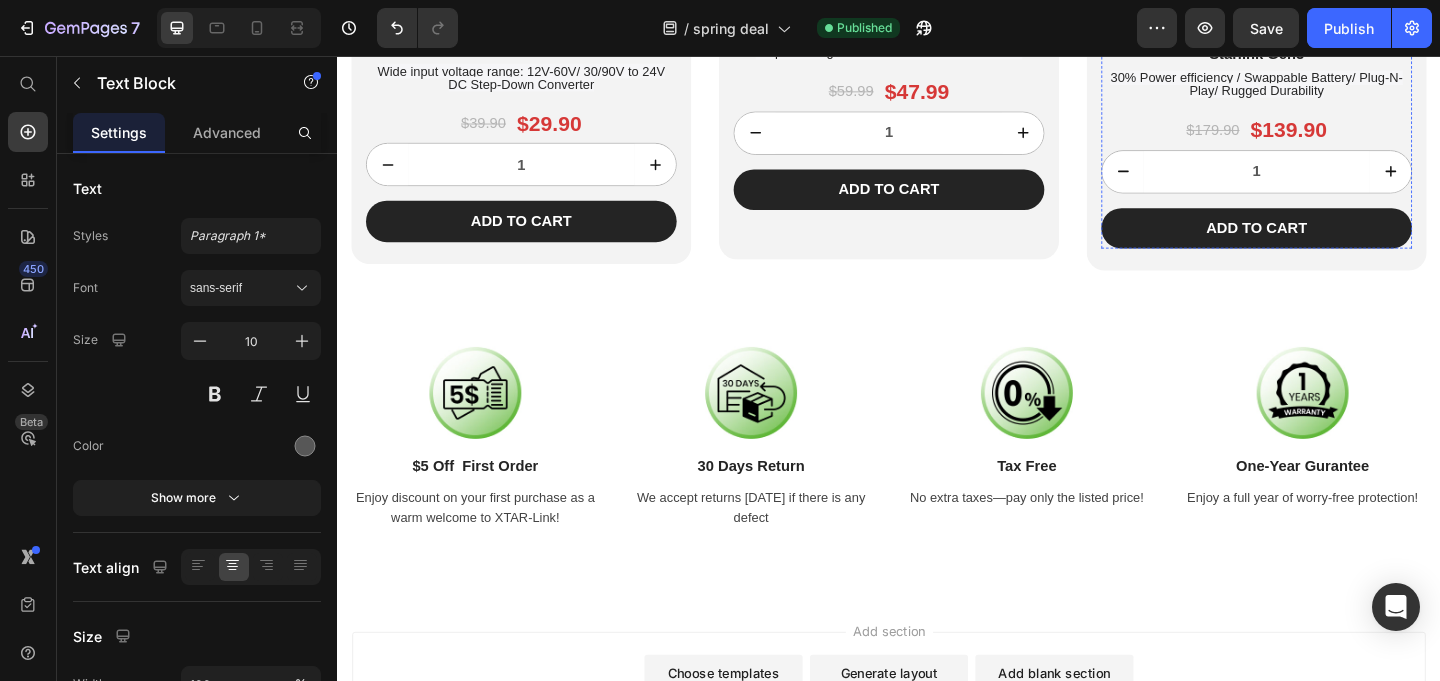 click at bounding box center (1337, -170) 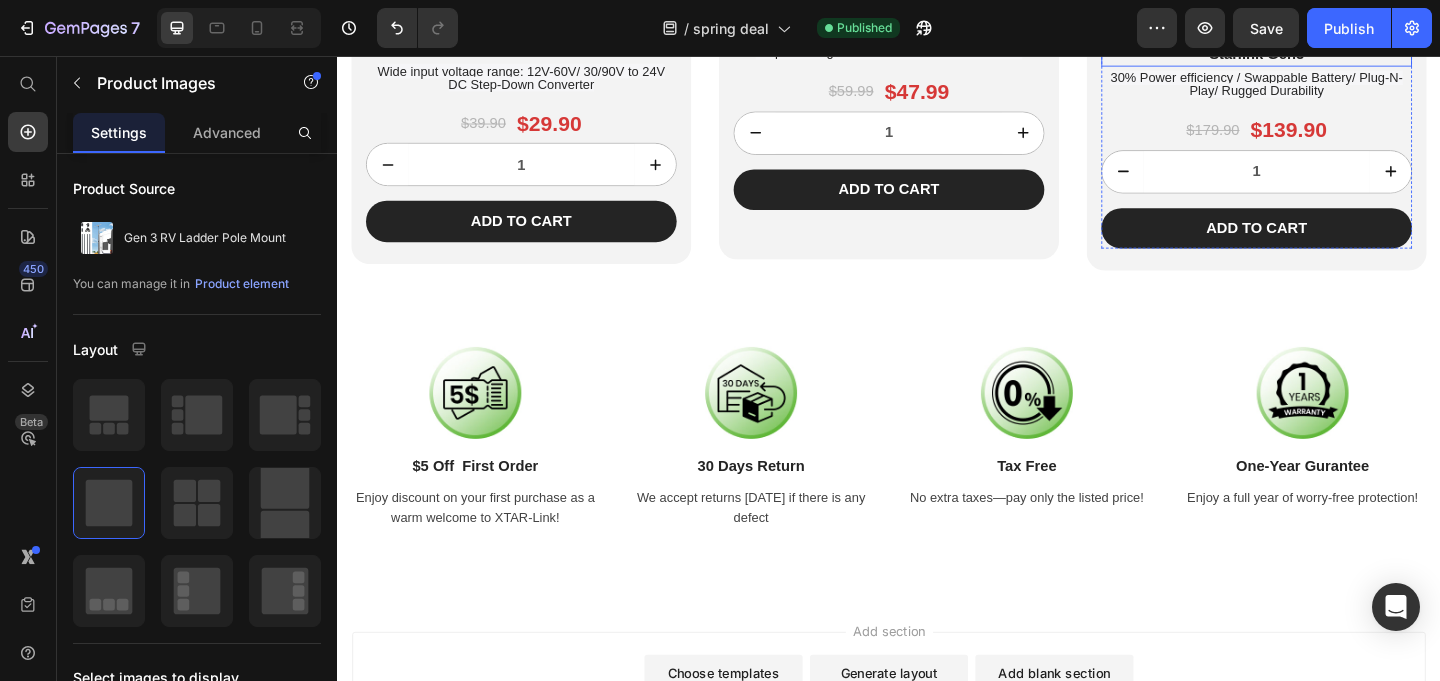 click on "EL8 Power Station With Wifi6 Router For Starlink Gen3" at bounding box center (1337, 44) 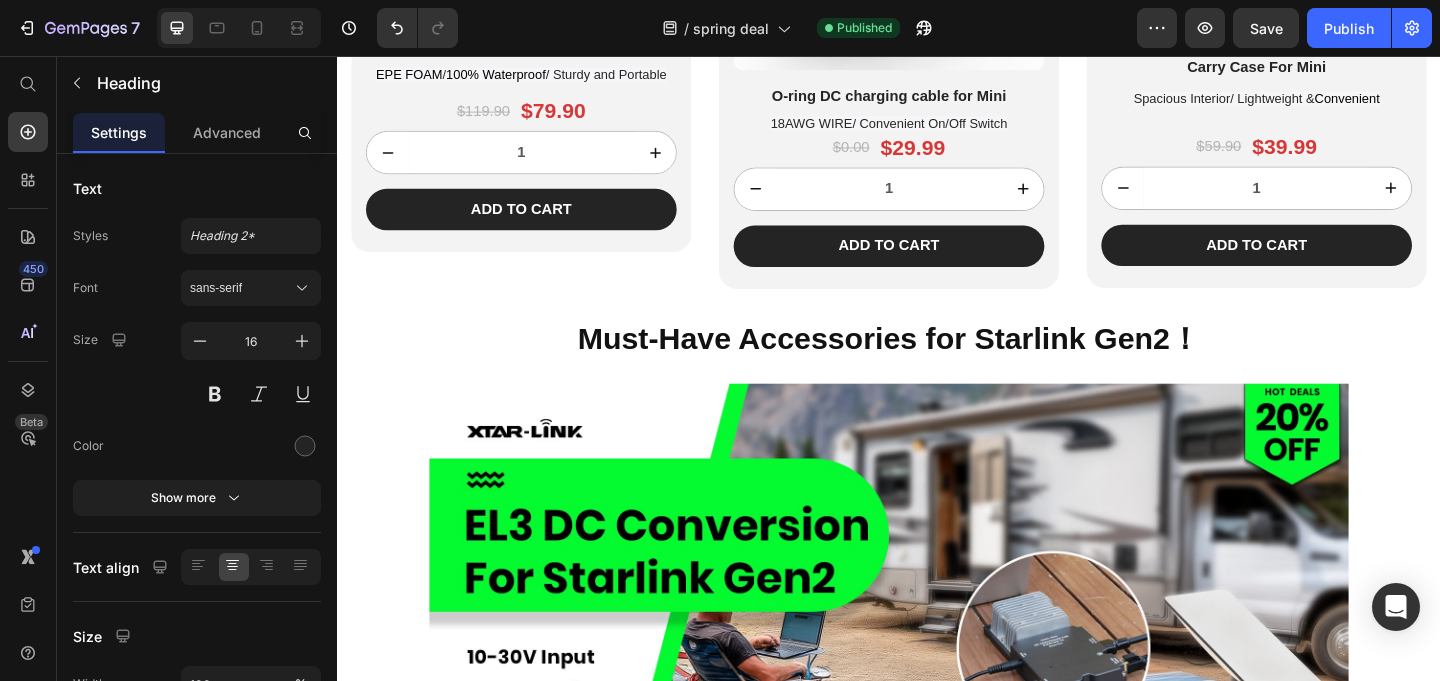 scroll, scrollTop: 2214, scrollLeft: 0, axis: vertical 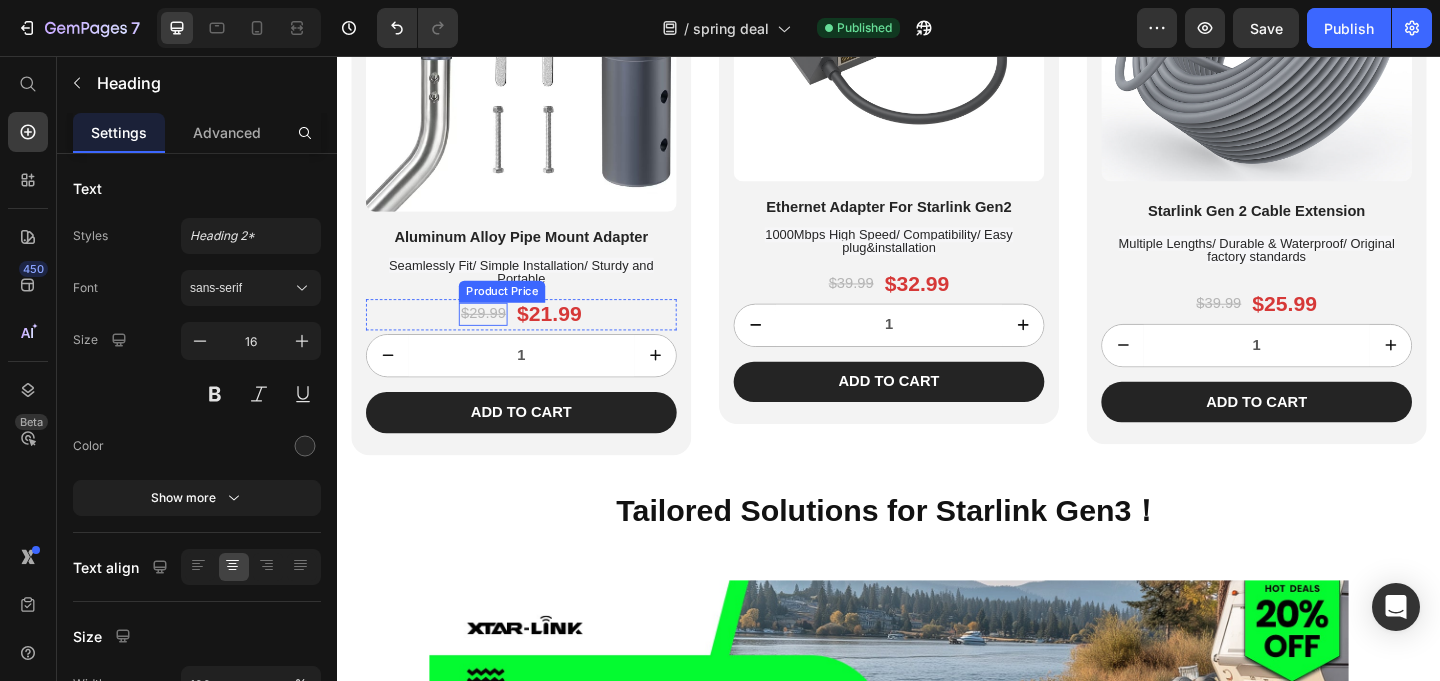 click on "Product Price" at bounding box center (516, 312) 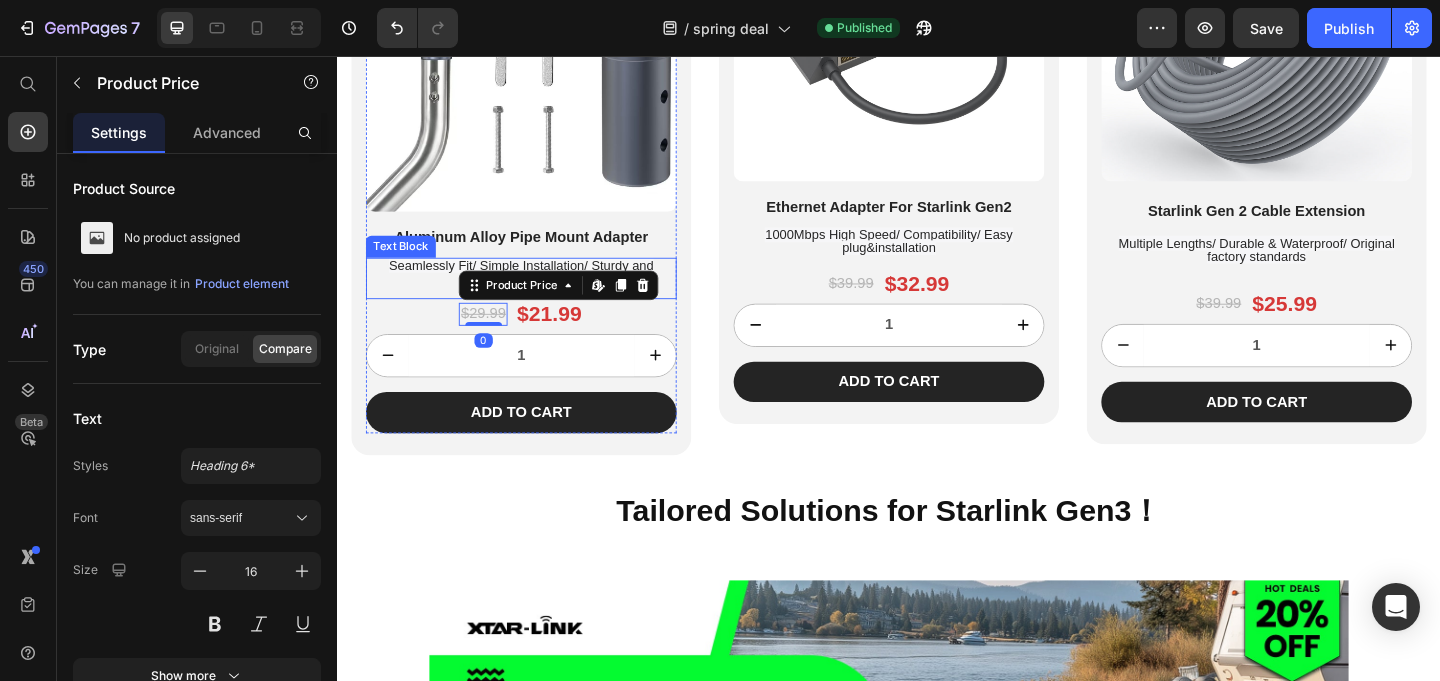 click on "Seamlessly Fit/ Simple Installation/ Sturdy and Portable" at bounding box center [537, 290] 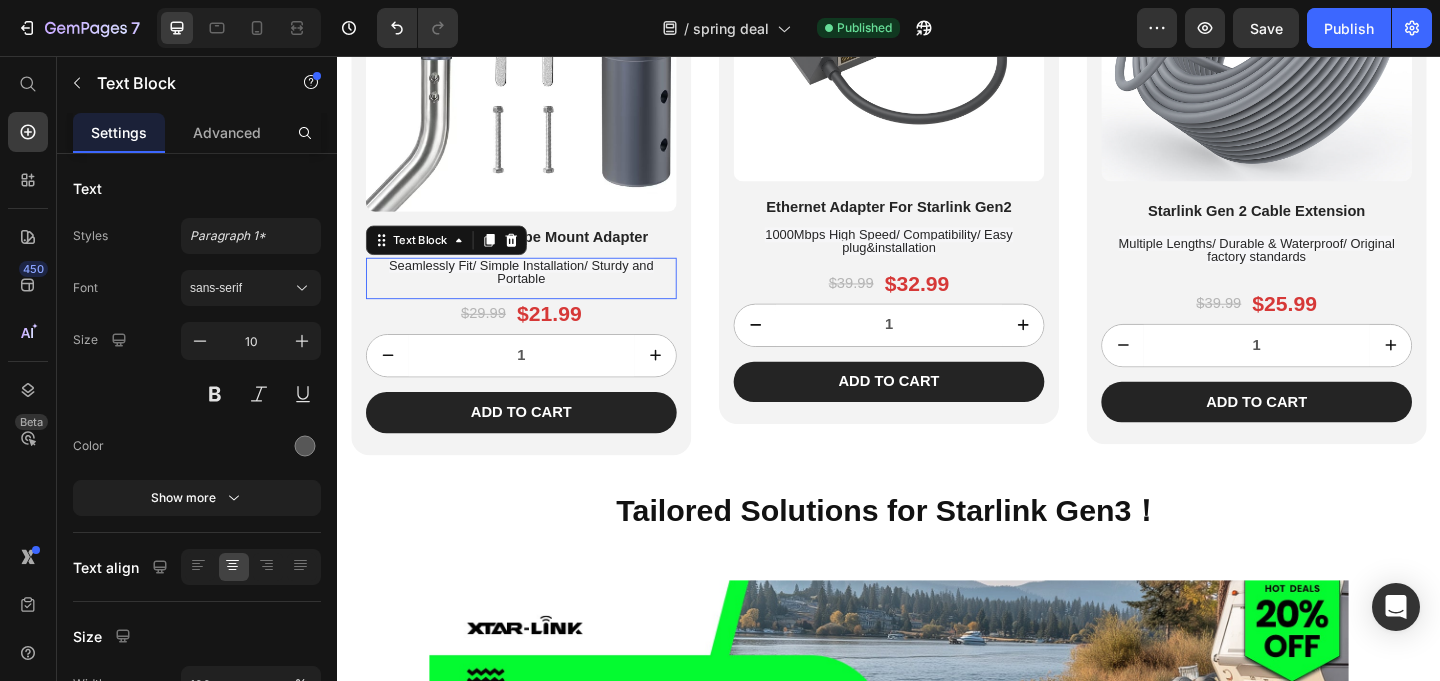 click on "Seamlessly Fit/ Simple Installation/ Sturdy and Portable" at bounding box center [537, 290] 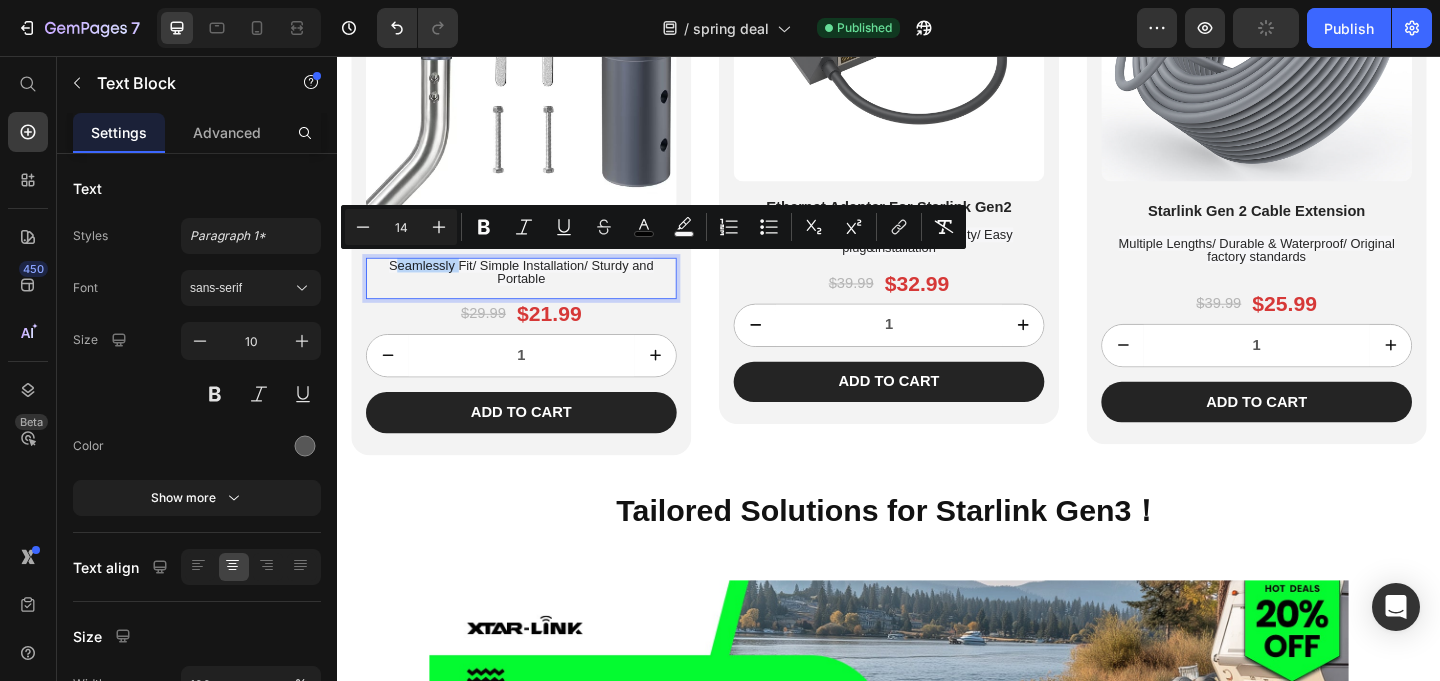 click on "Seamlessly Fit/ Simple Installation/ Sturdy and Portable" at bounding box center [537, 290] 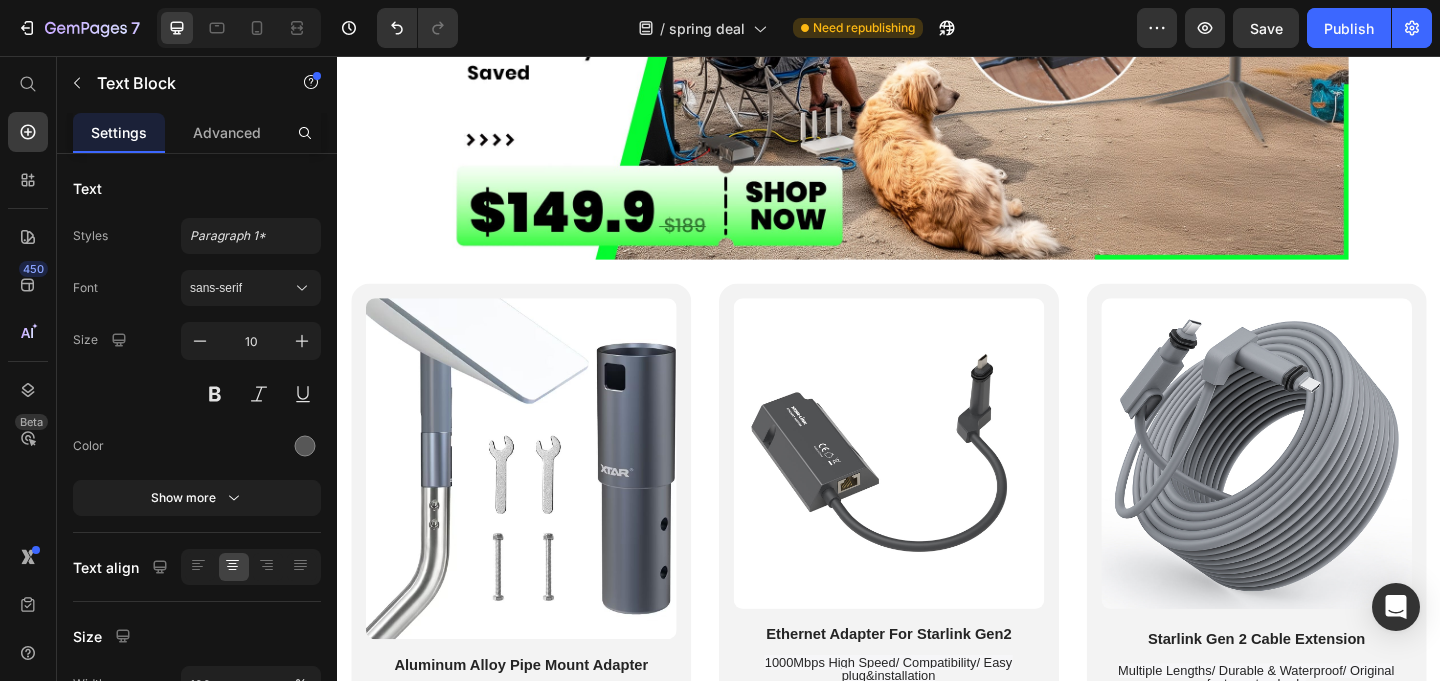 scroll, scrollTop: 2248, scrollLeft: 0, axis: vertical 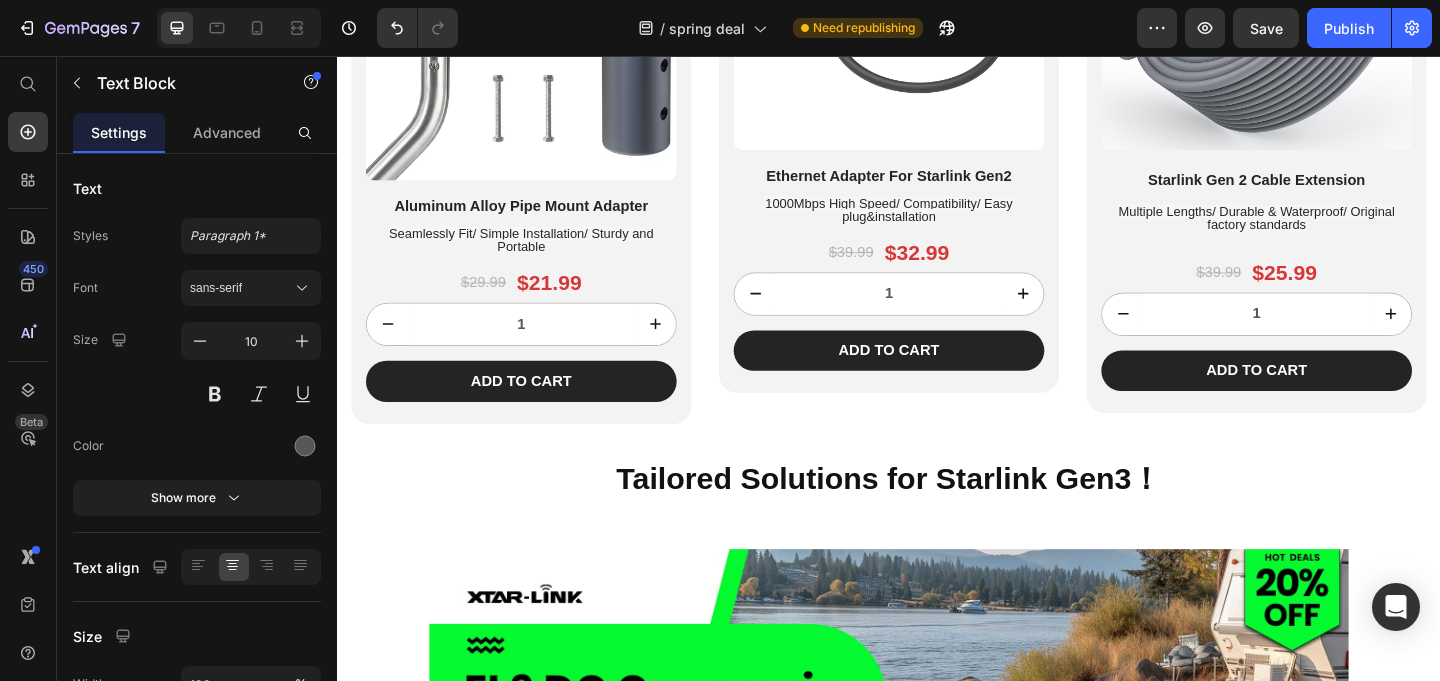 click on "Seamlessly Fit/ Simple Installation/ Sturdy and Portable" at bounding box center (537, 256) 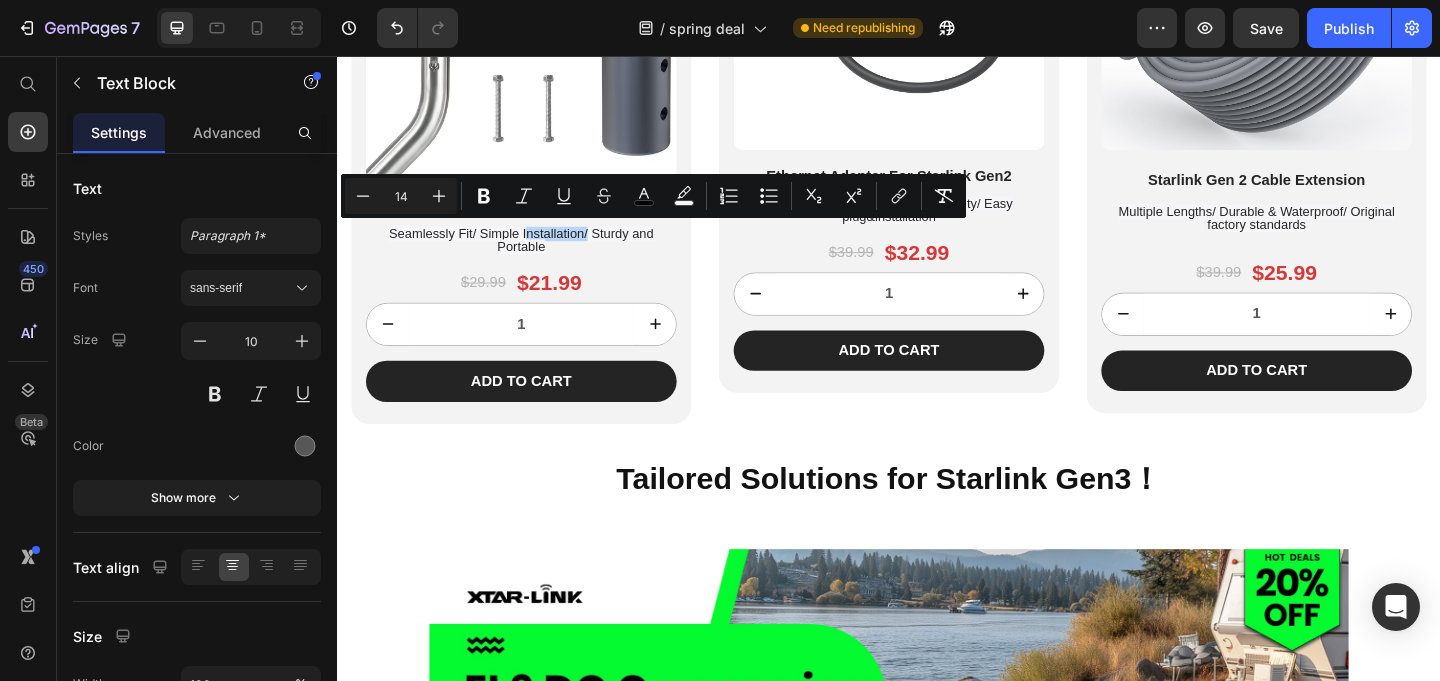 click on "Seamlessly Fit/ Simple Installation/ Sturdy and Portable" at bounding box center (537, 256) 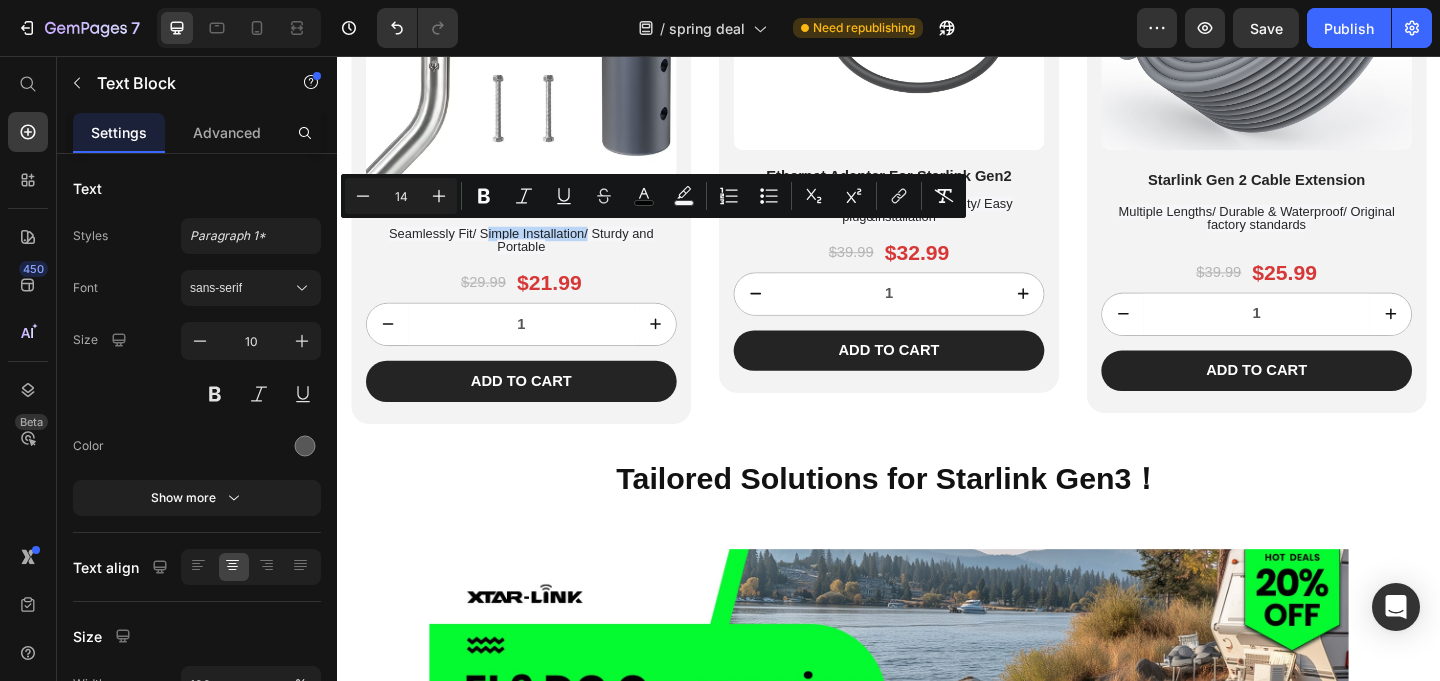 copy on "Simple Installation" 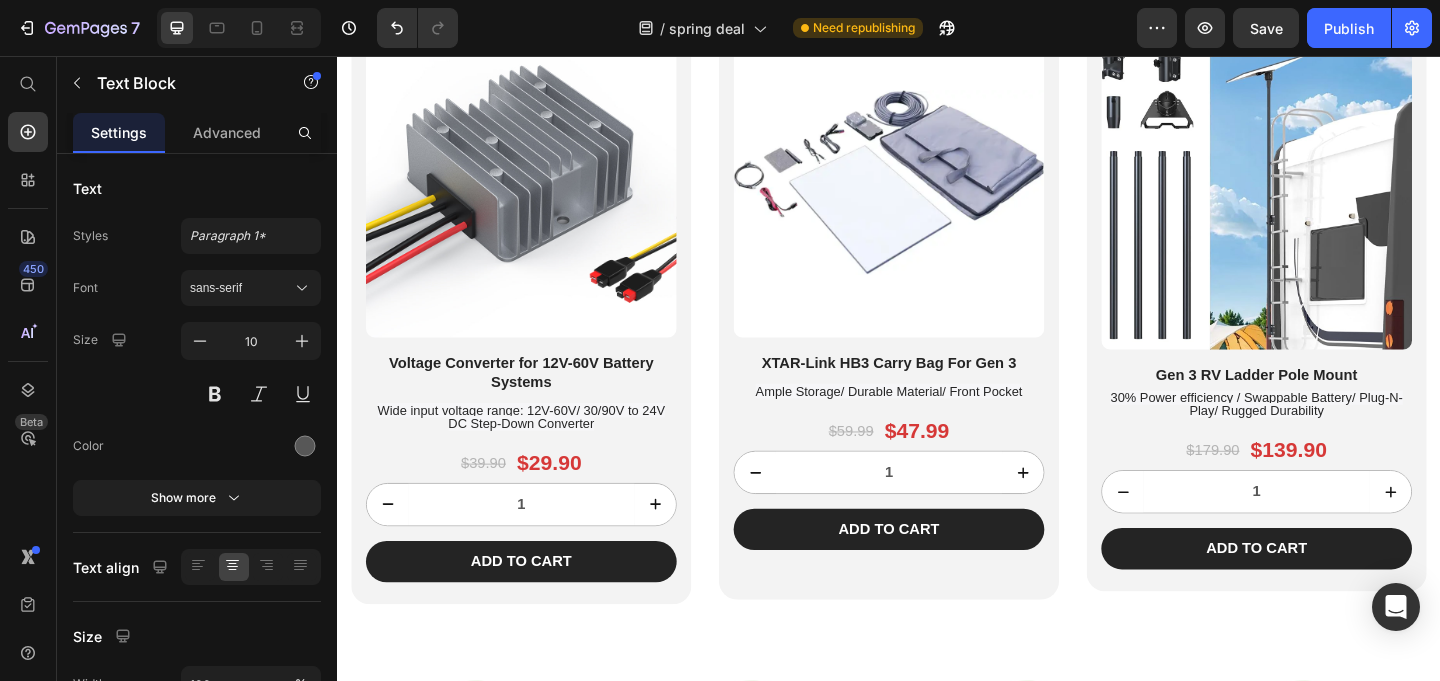 scroll, scrollTop: 3643, scrollLeft: 0, axis: vertical 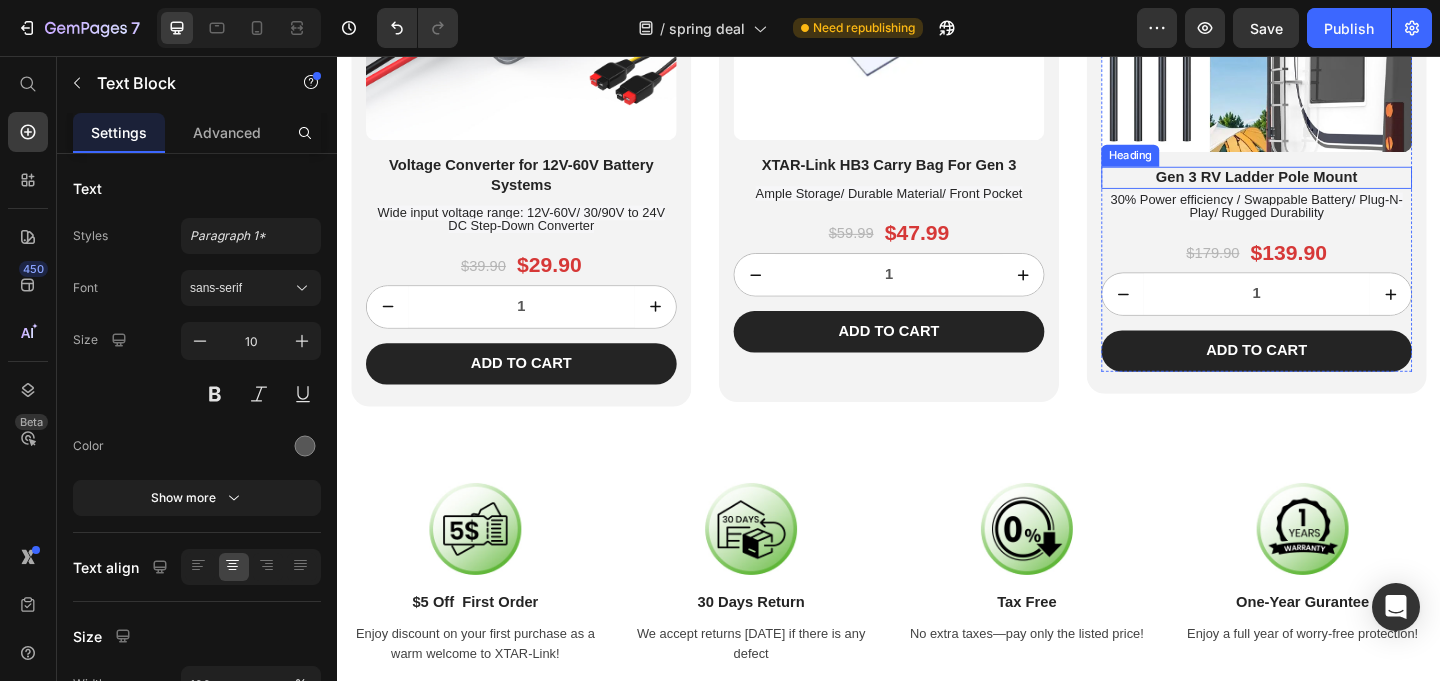 click on "30% Power efficiency / Swappable Battery/ Plug-N-Play/ Rugged Durability" at bounding box center [1337, 219] 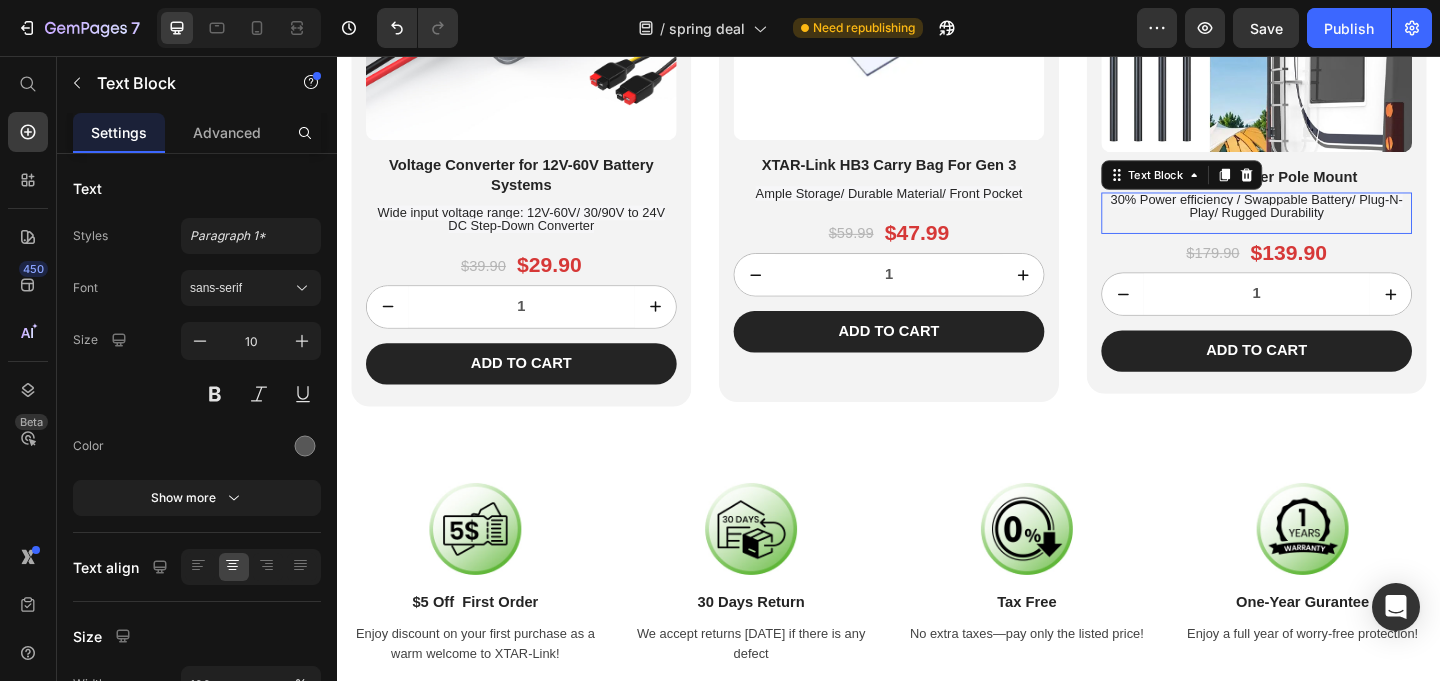 click on "30% Power efficiency / Swappable Battery/ Plug-N-Play/ Rugged Durability" at bounding box center [1337, 219] 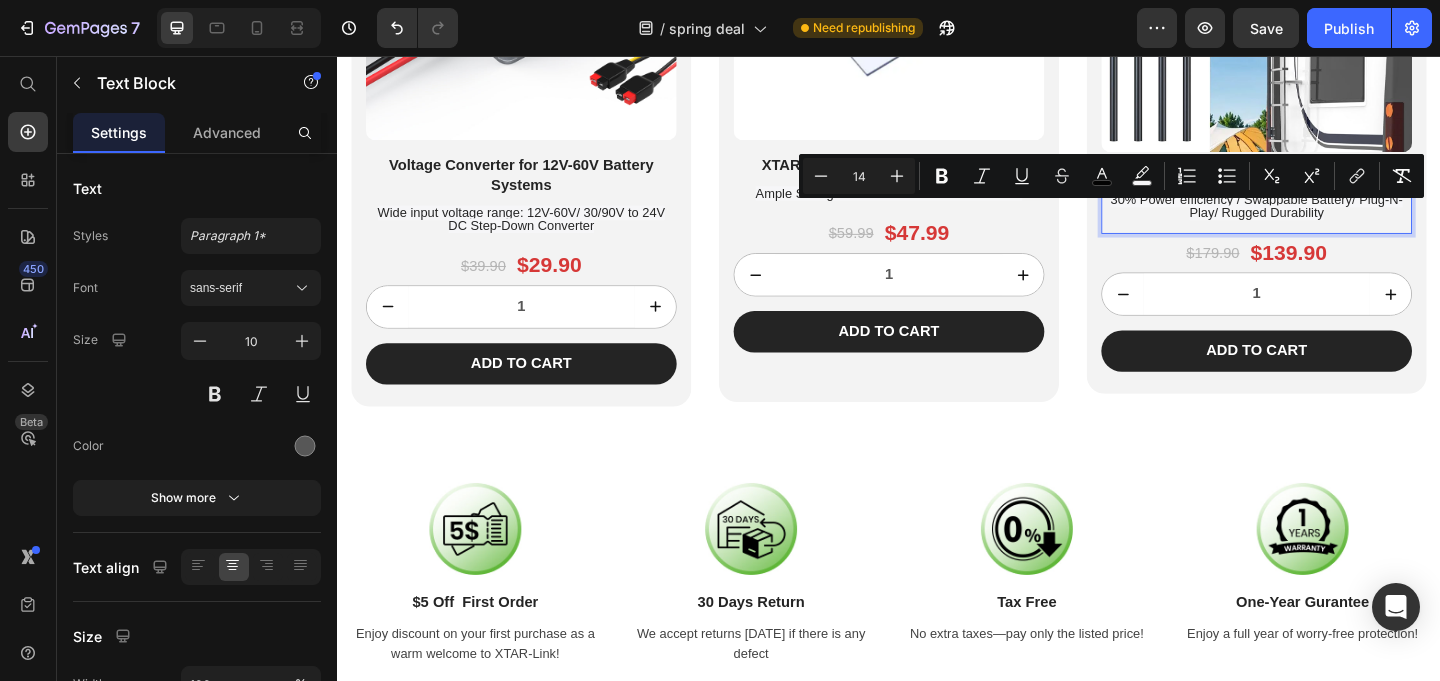 click on "30% Power efficiency / Swappable Battery/ Plug-N-Play/ Rugged Durability" at bounding box center (1337, 219) 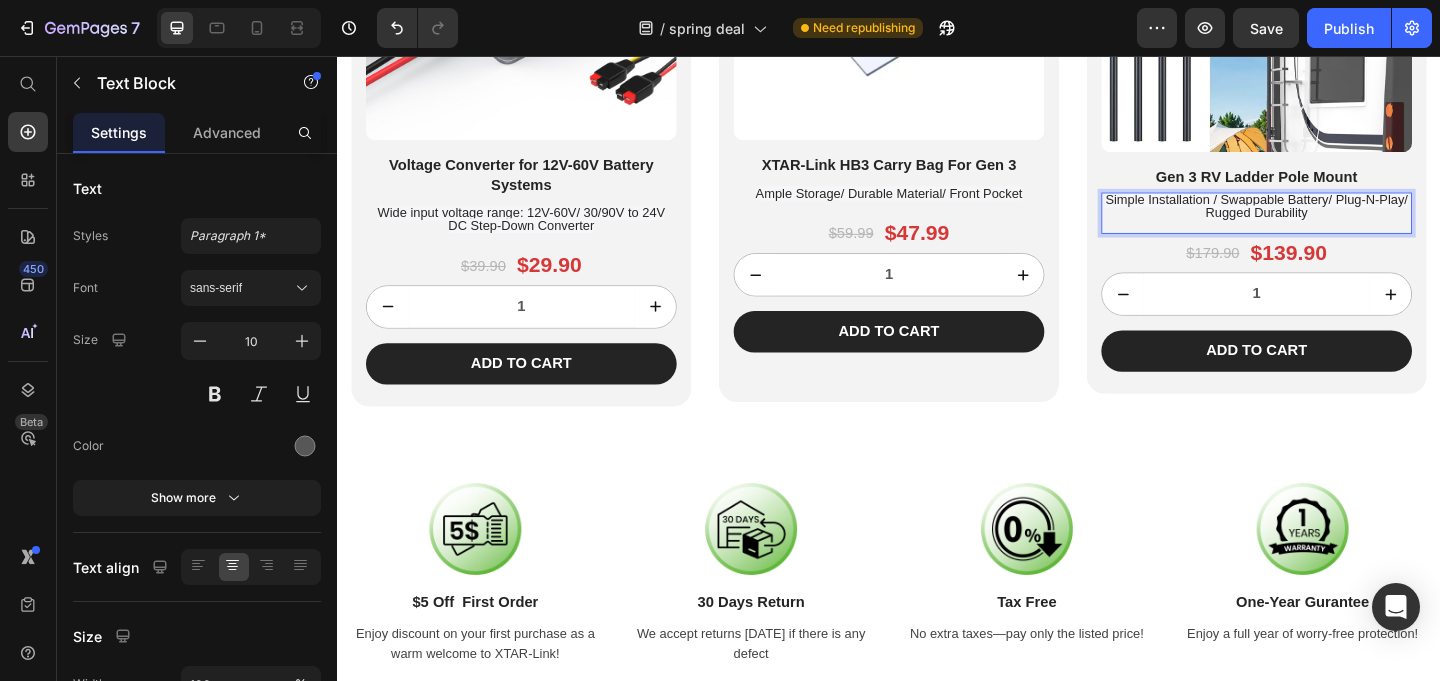 drag, startPoint x: 1313, startPoint y: 213, endPoint x: 1170, endPoint y: 209, distance: 143.05594 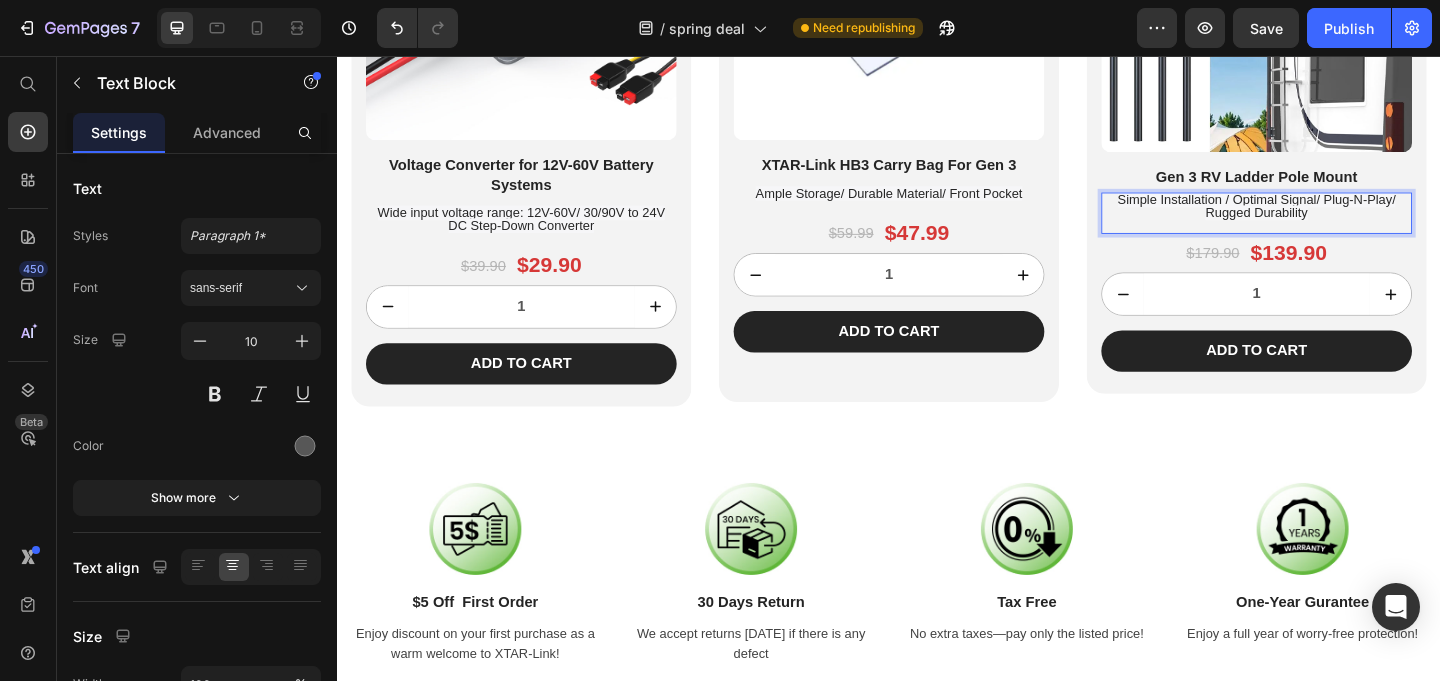 drag, startPoint x: 1309, startPoint y: 213, endPoint x: 1432, endPoint y: 220, distance: 123.19903 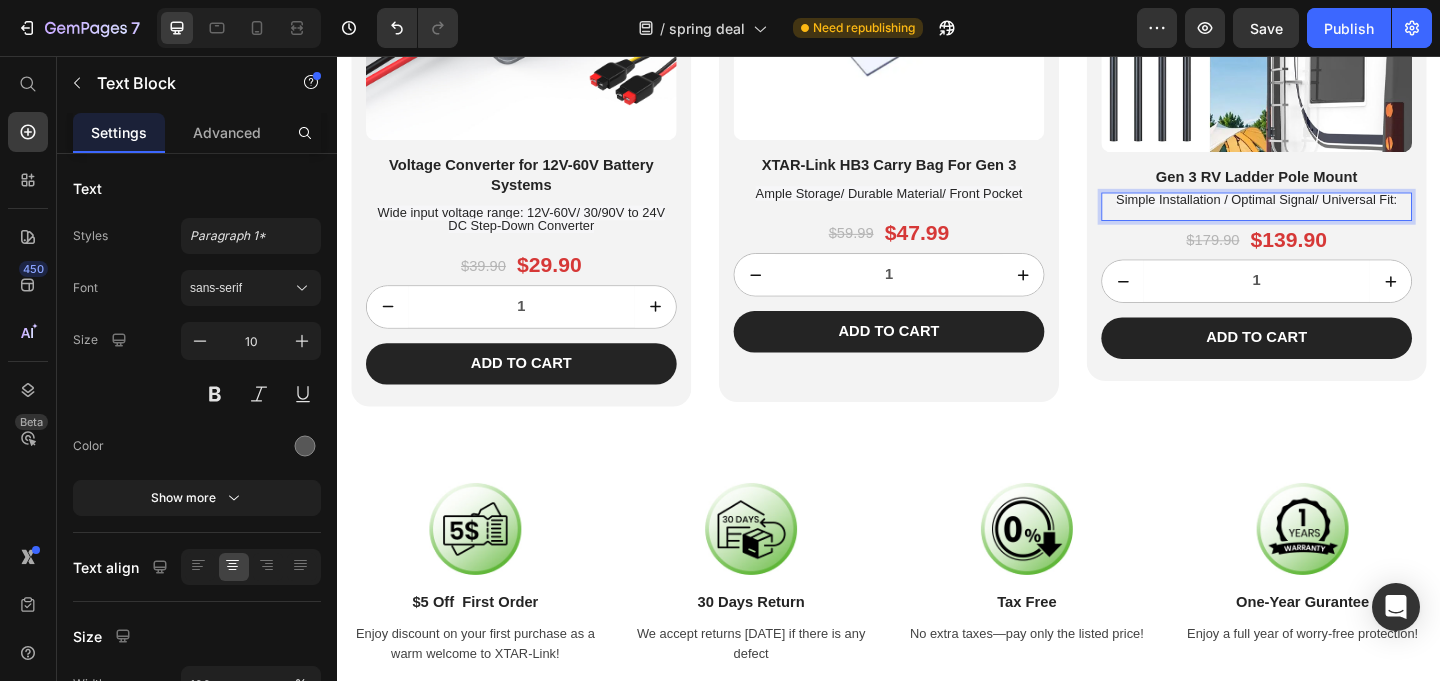 drag, startPoint x: 1412, startPoint y: 215, endPoint x: 1440, endPoint y: 225, distance: 29.732138 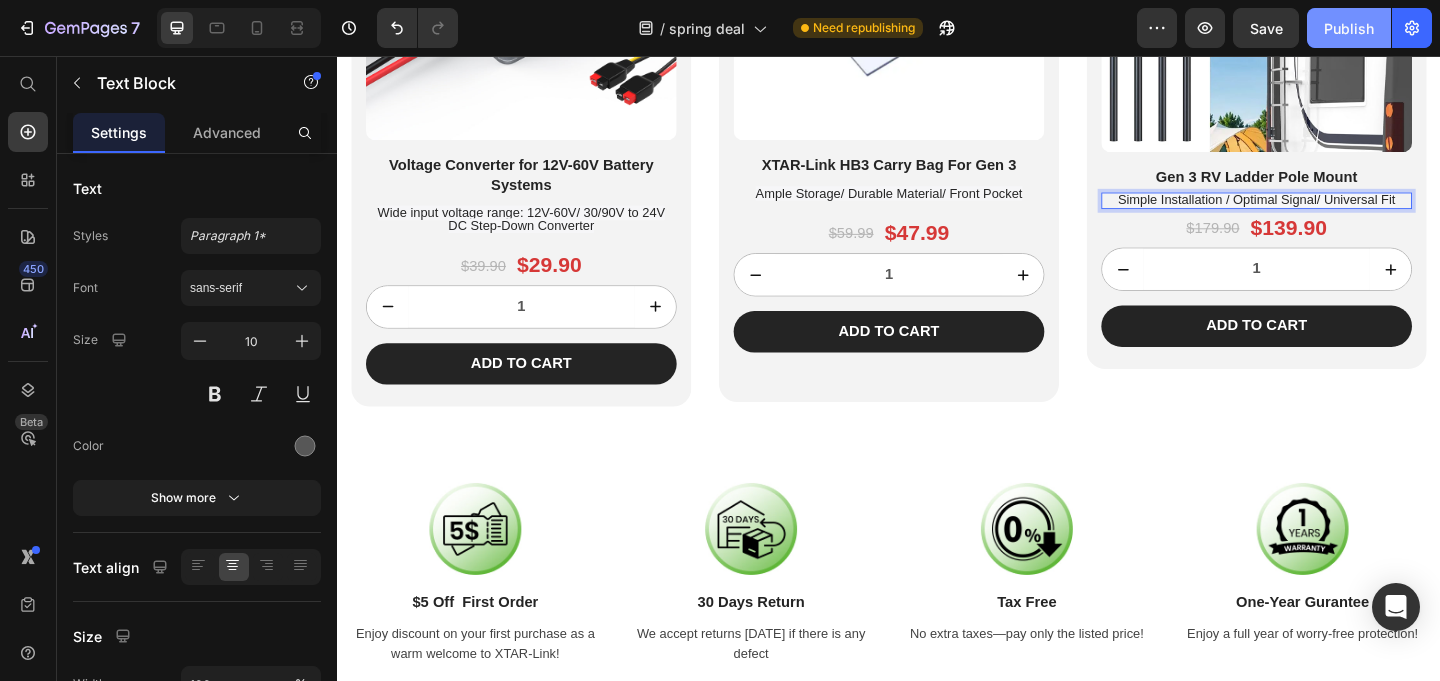click on "Publish" at bounding box center (1349, 28) 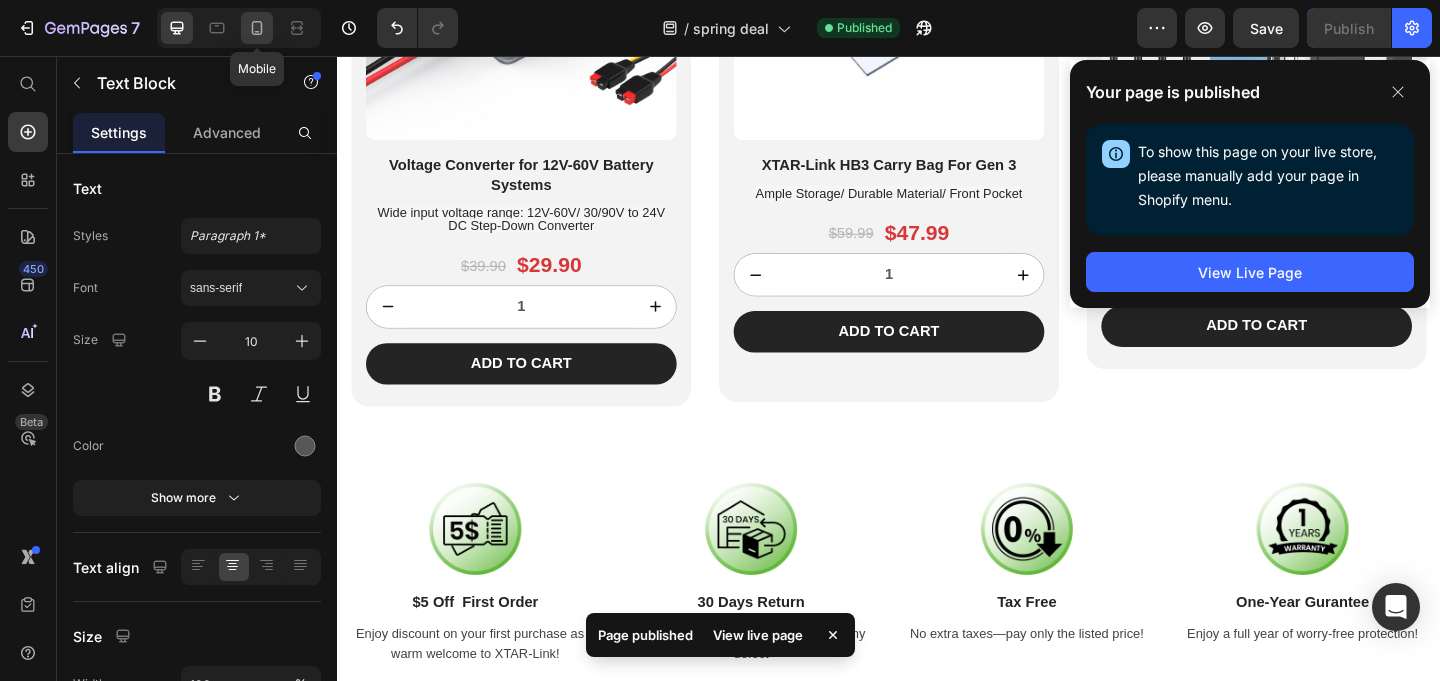 click 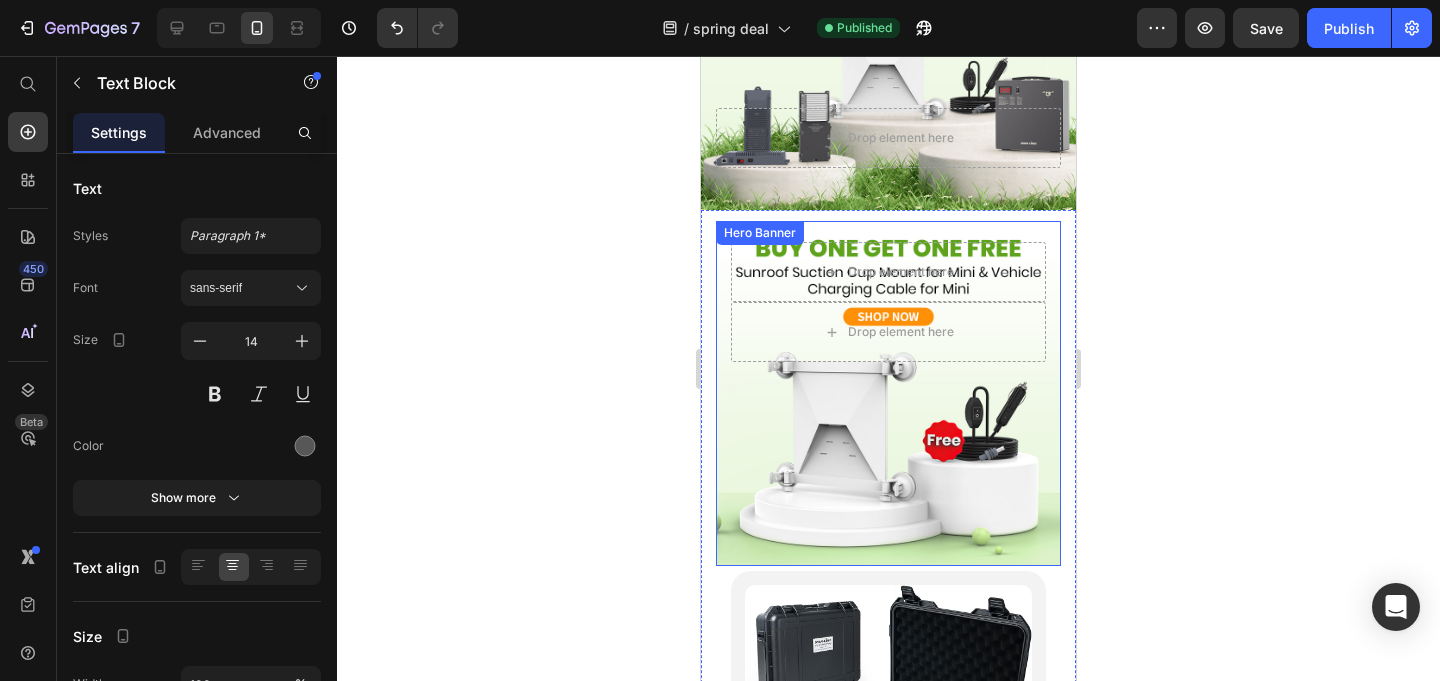 scroll, scrollTop: 0, scrollLeft: 0, axis: both 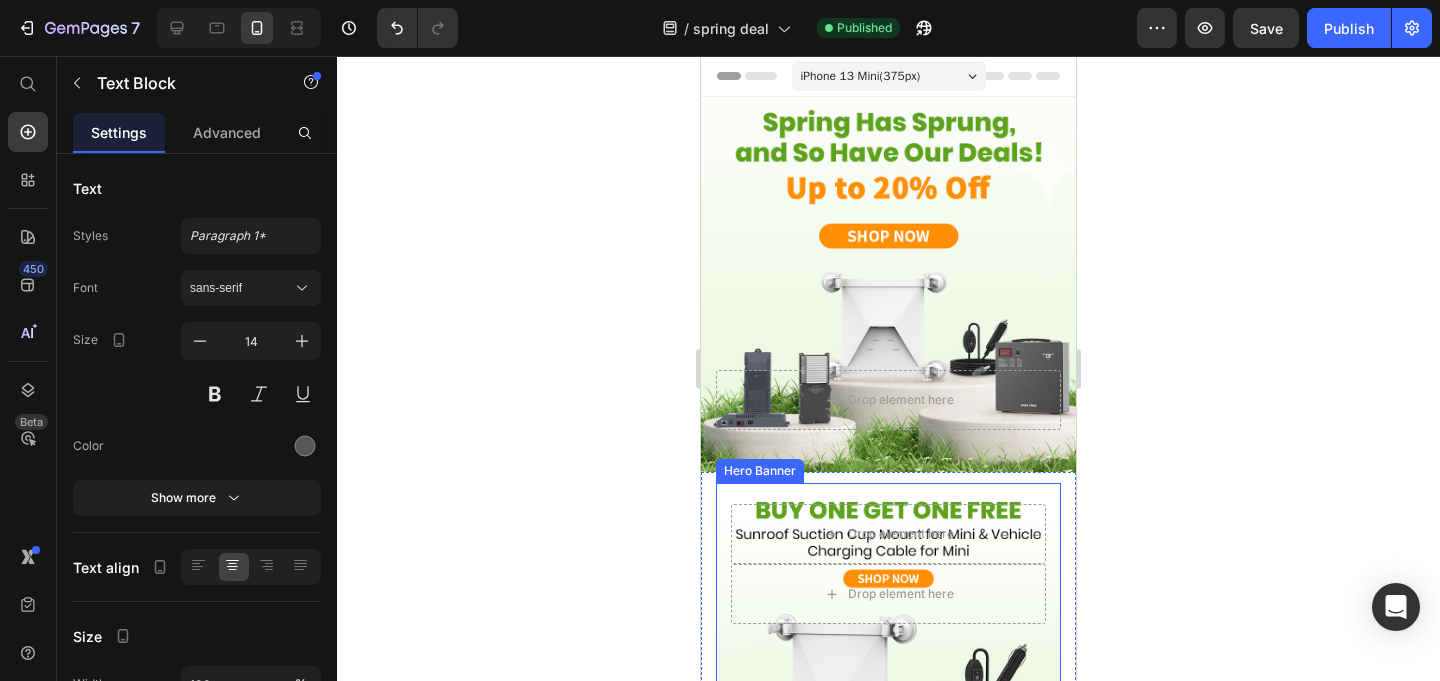 click on "Drop element here
Drop element here" at bounding box center [888, 564] 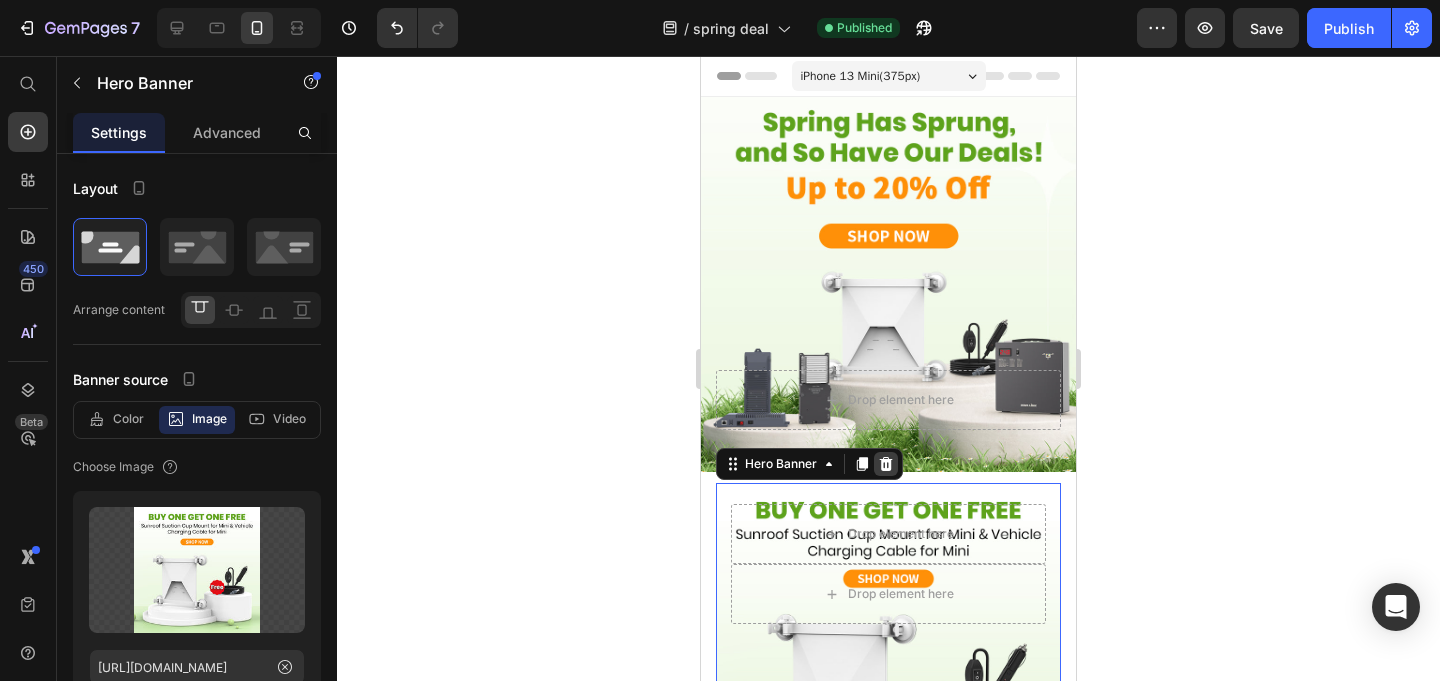 click 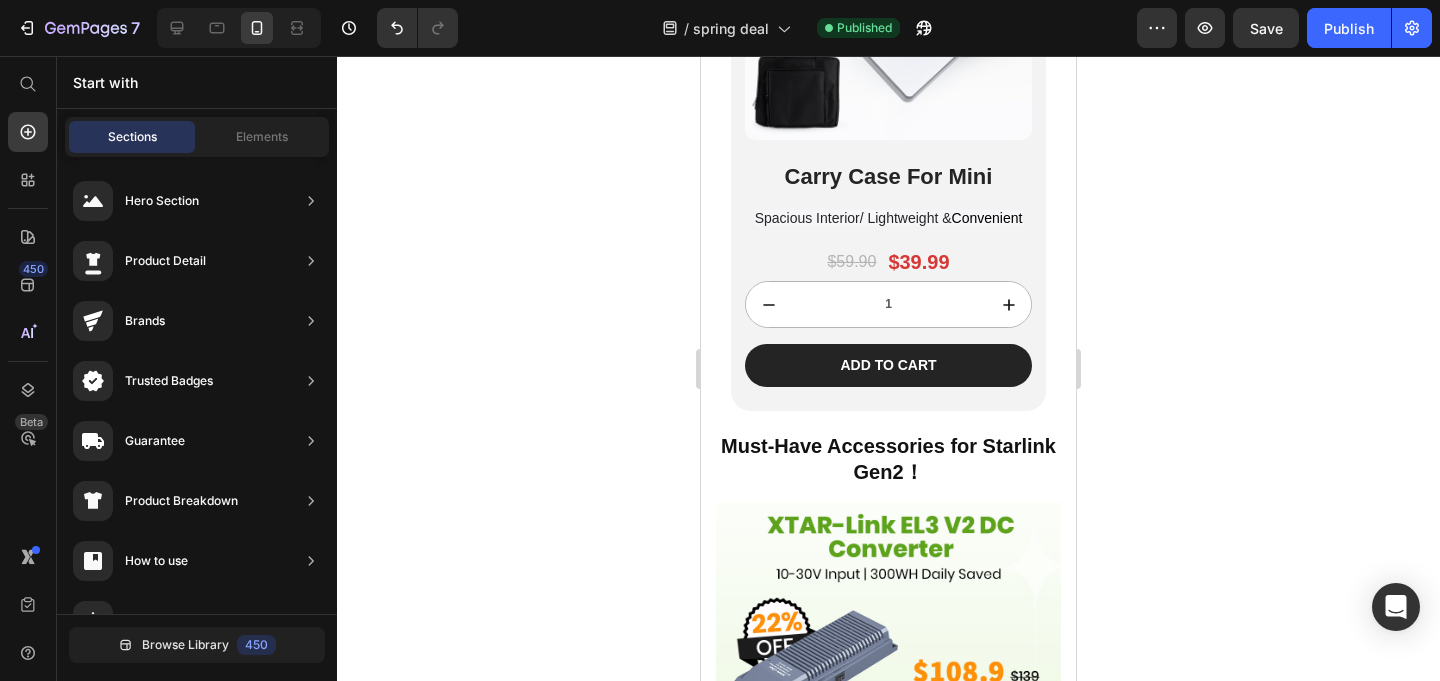 scroll, scrollTop: 2102, scrollLeft: 0, axis: vertical 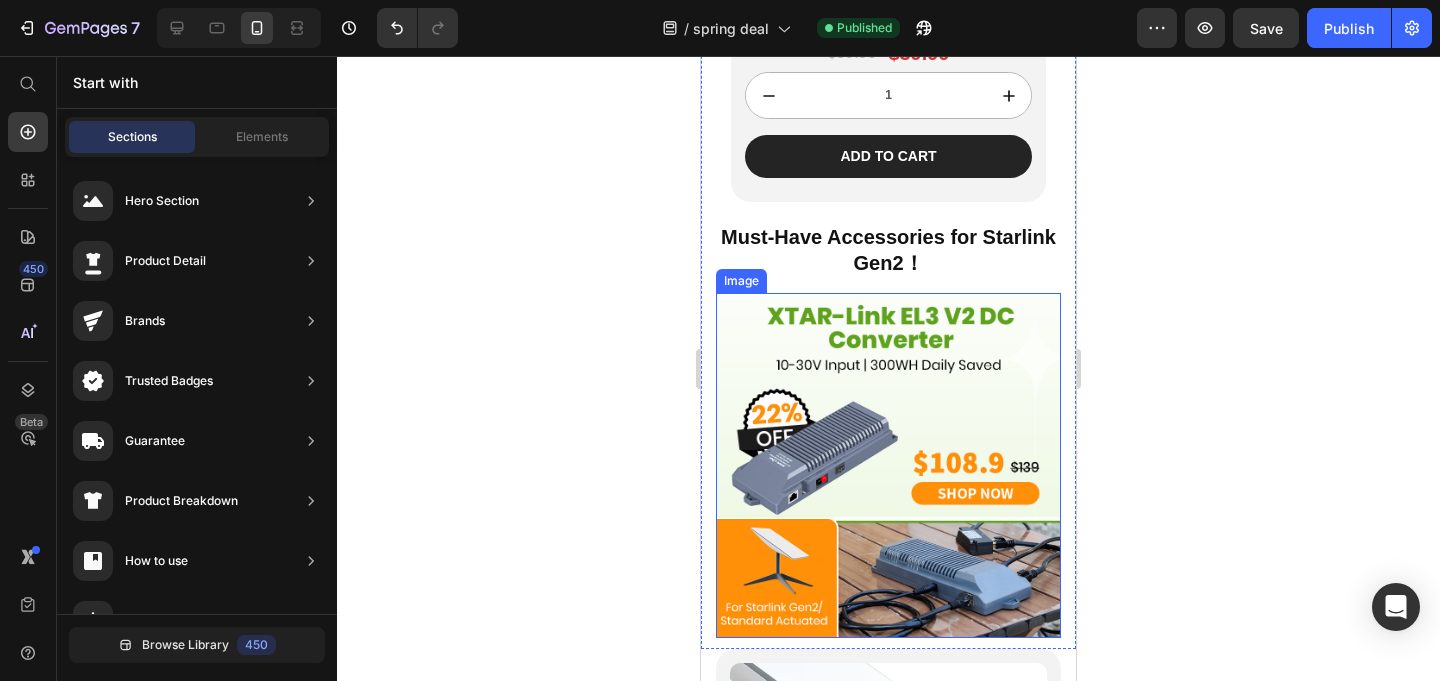 click at bounding box center [888, 465] 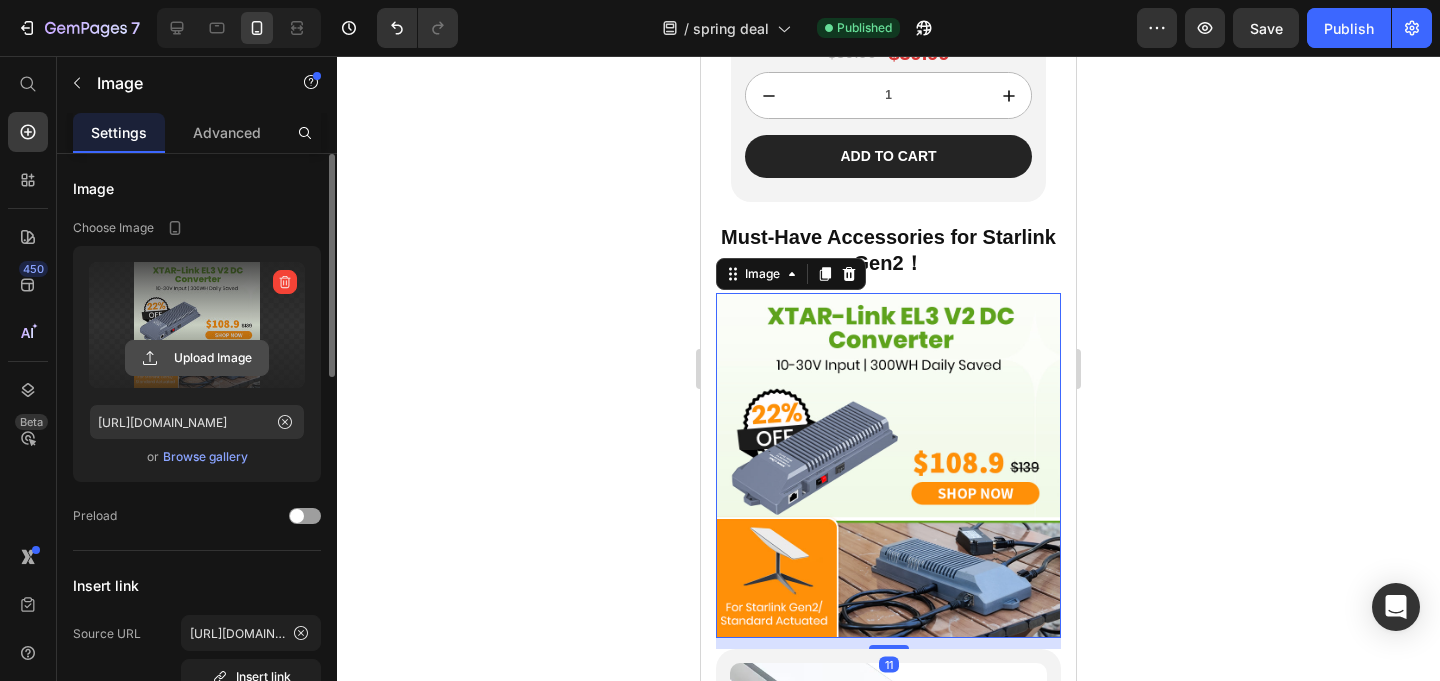click 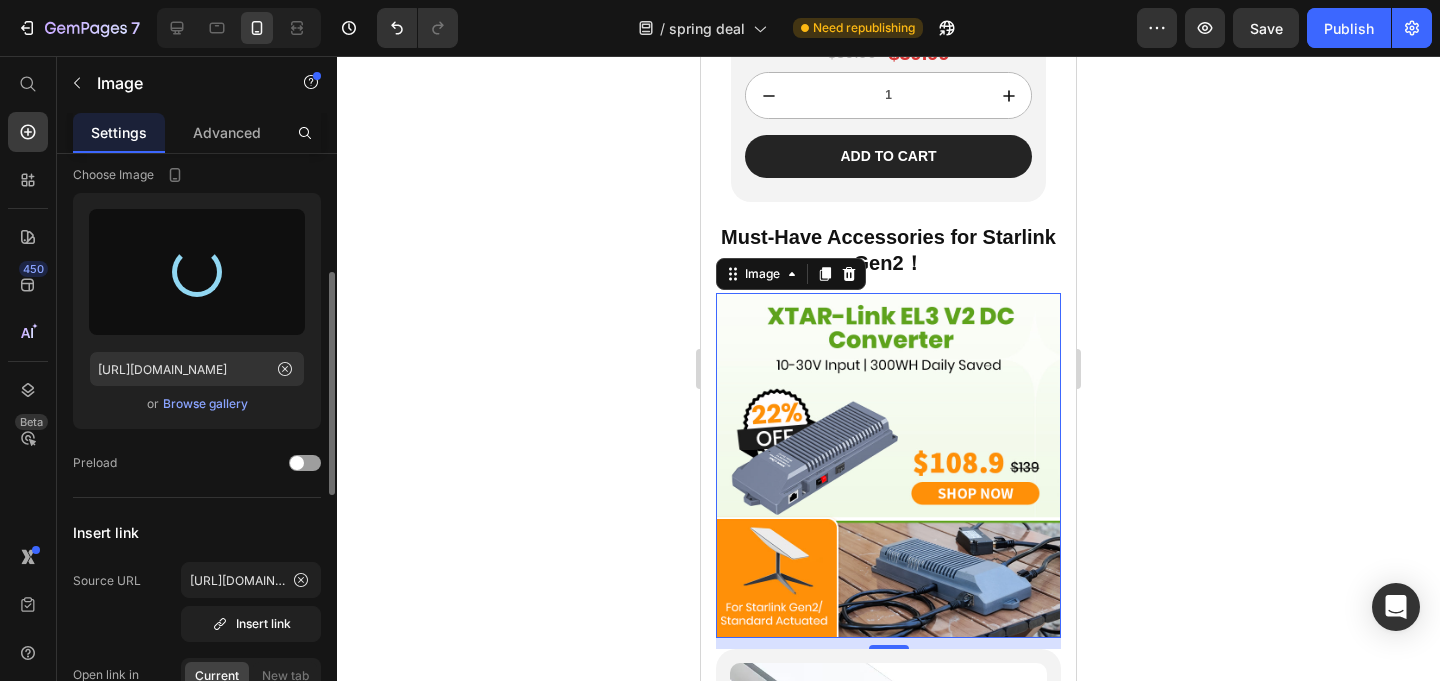 scroll, scrollTop: 135, scrollLeft: 0, axis: vertical 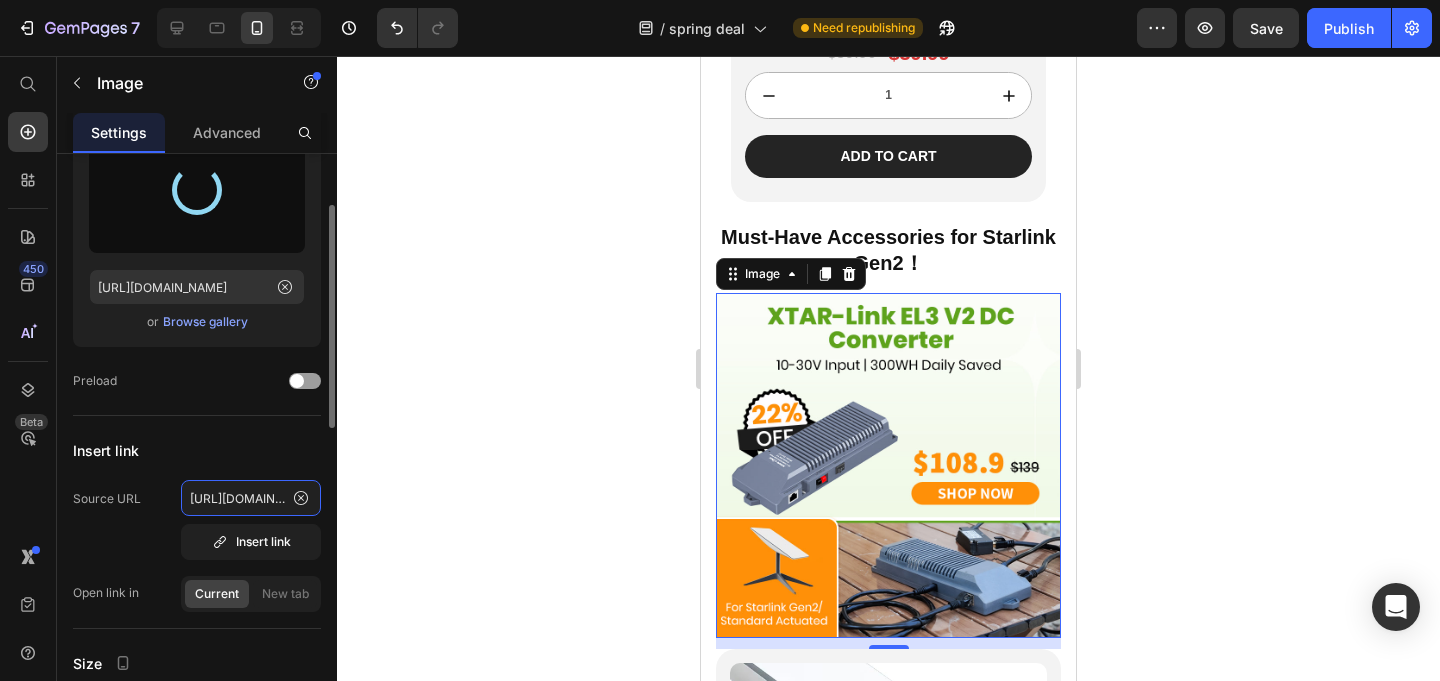 click on "[URL][DOMAIN_NAME]" 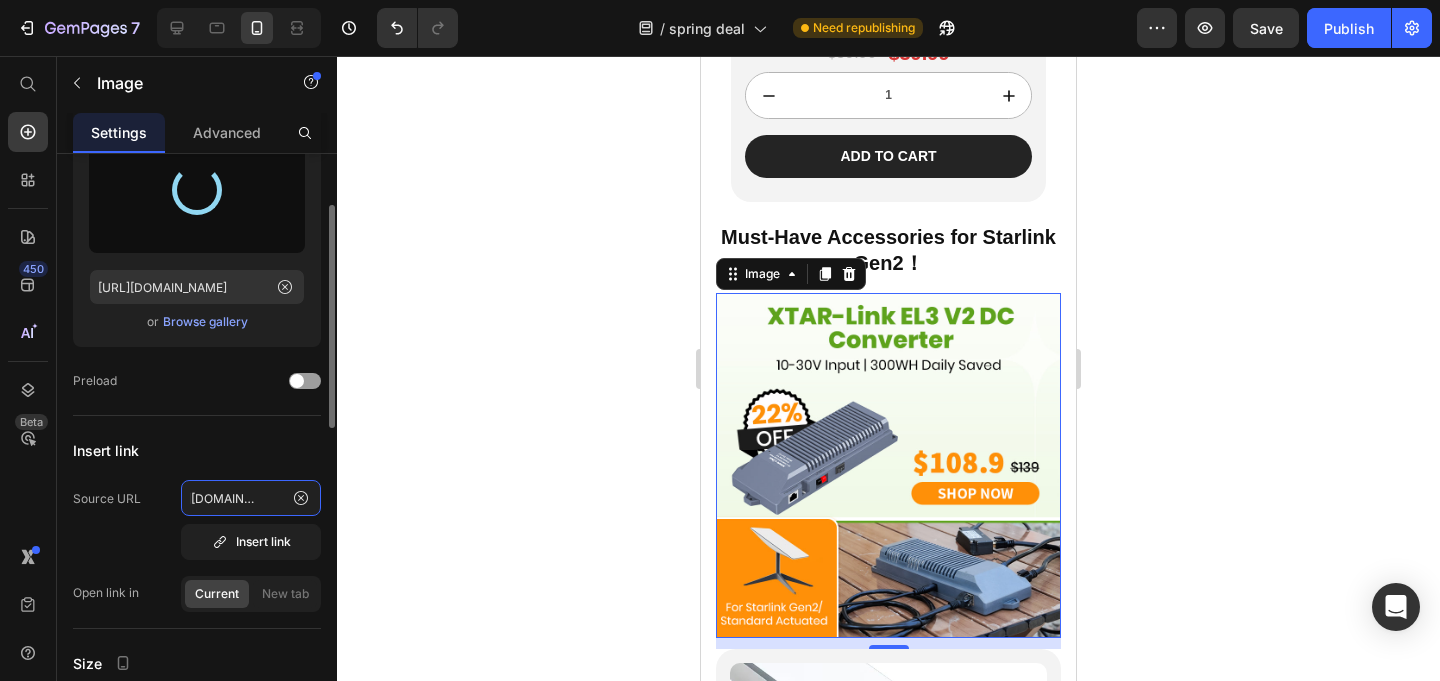 type on "[URL][DOMAIN_NAME]" 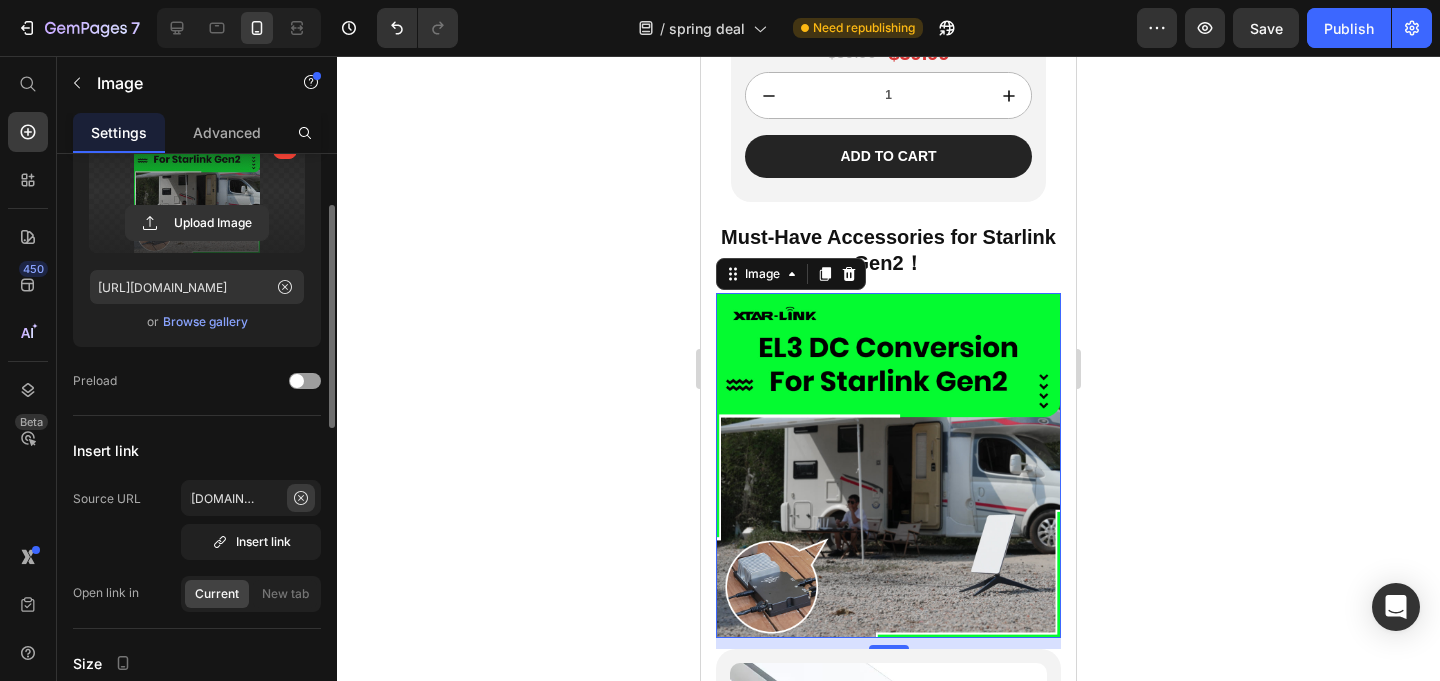 click 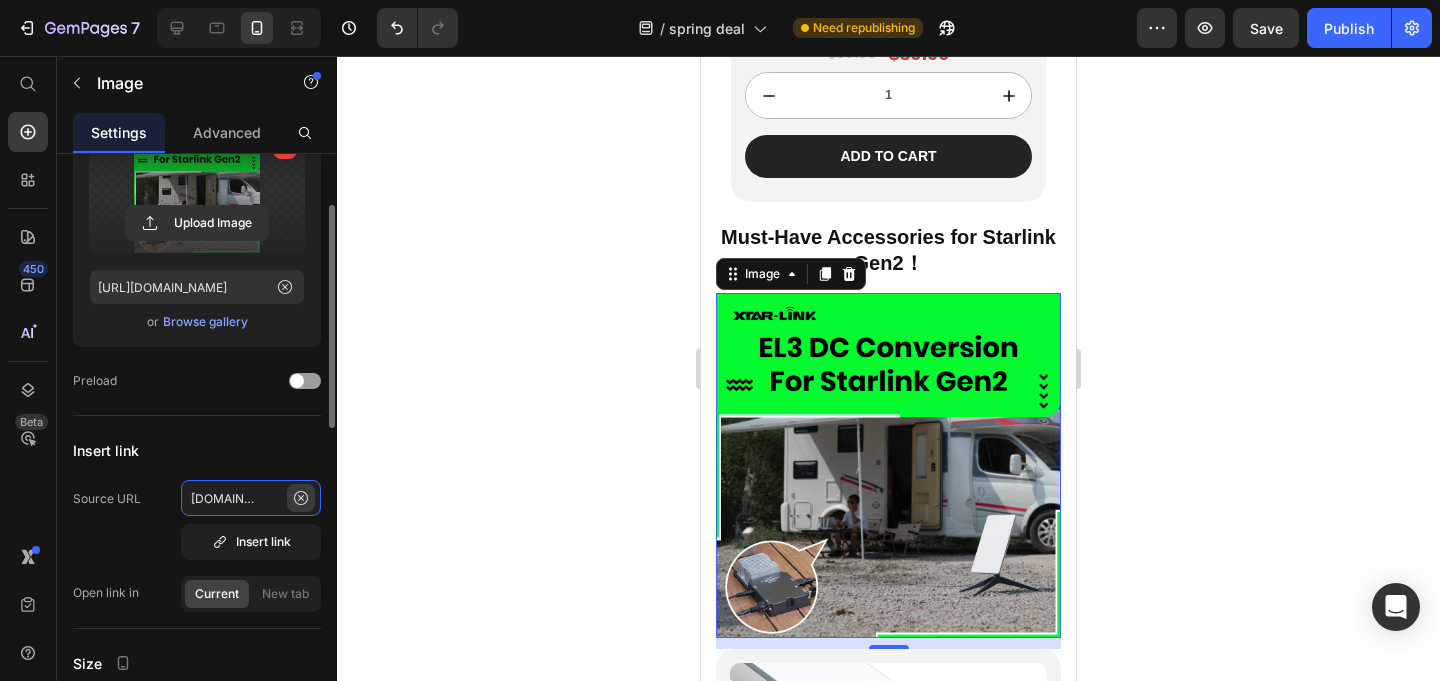 type 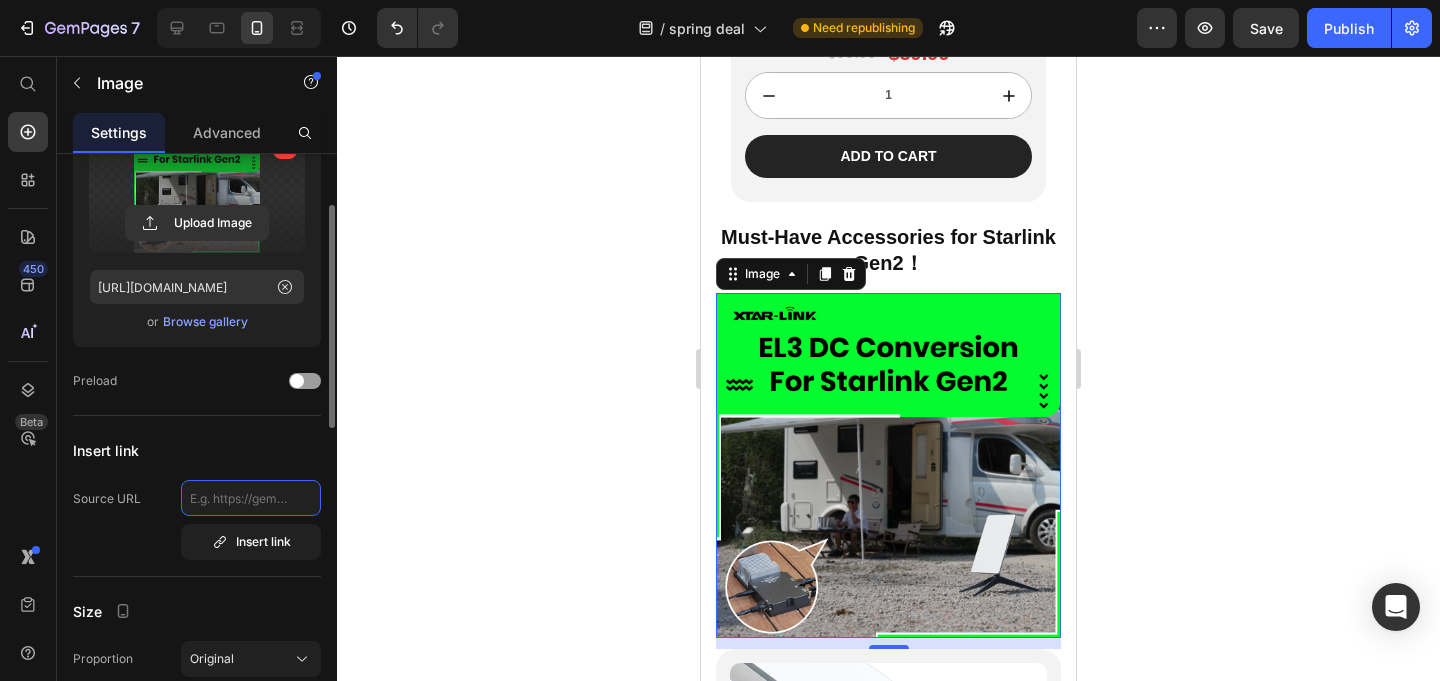scroll, scrollTop: 0, scrollLeft: 0, axis: both 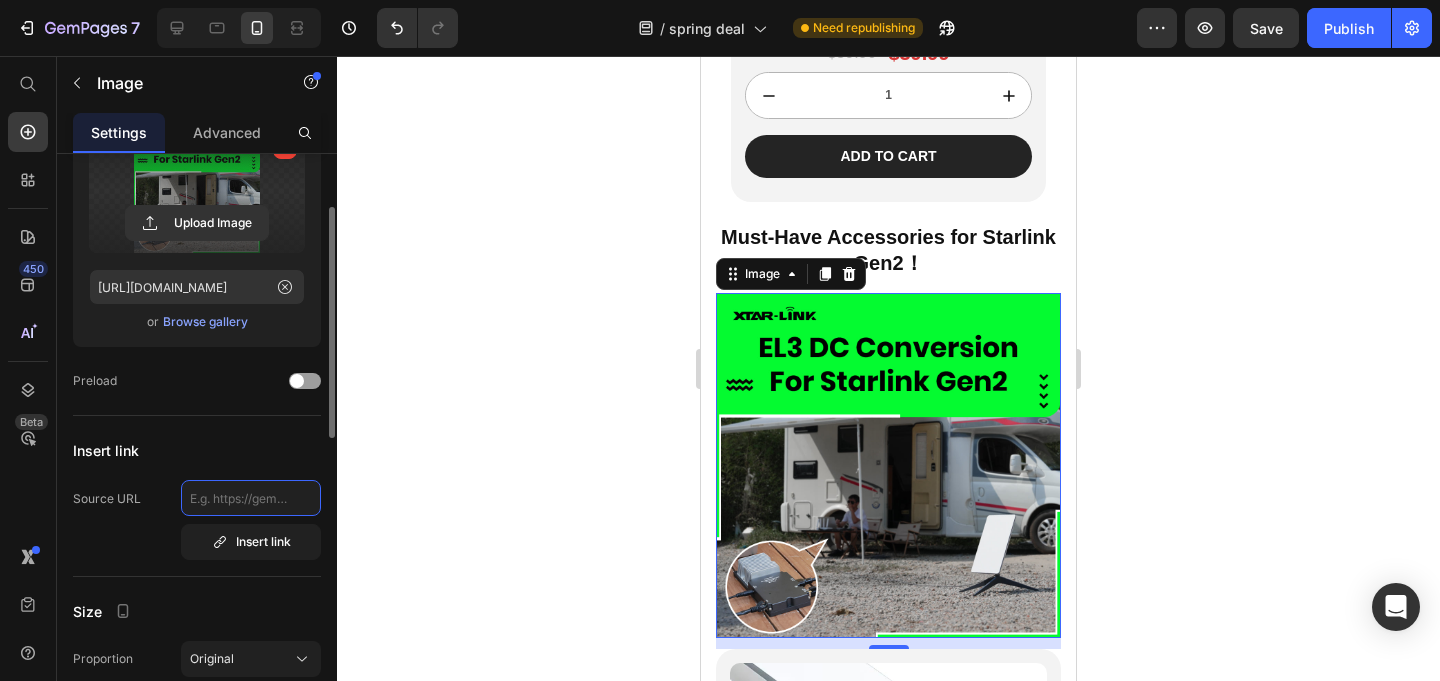 click 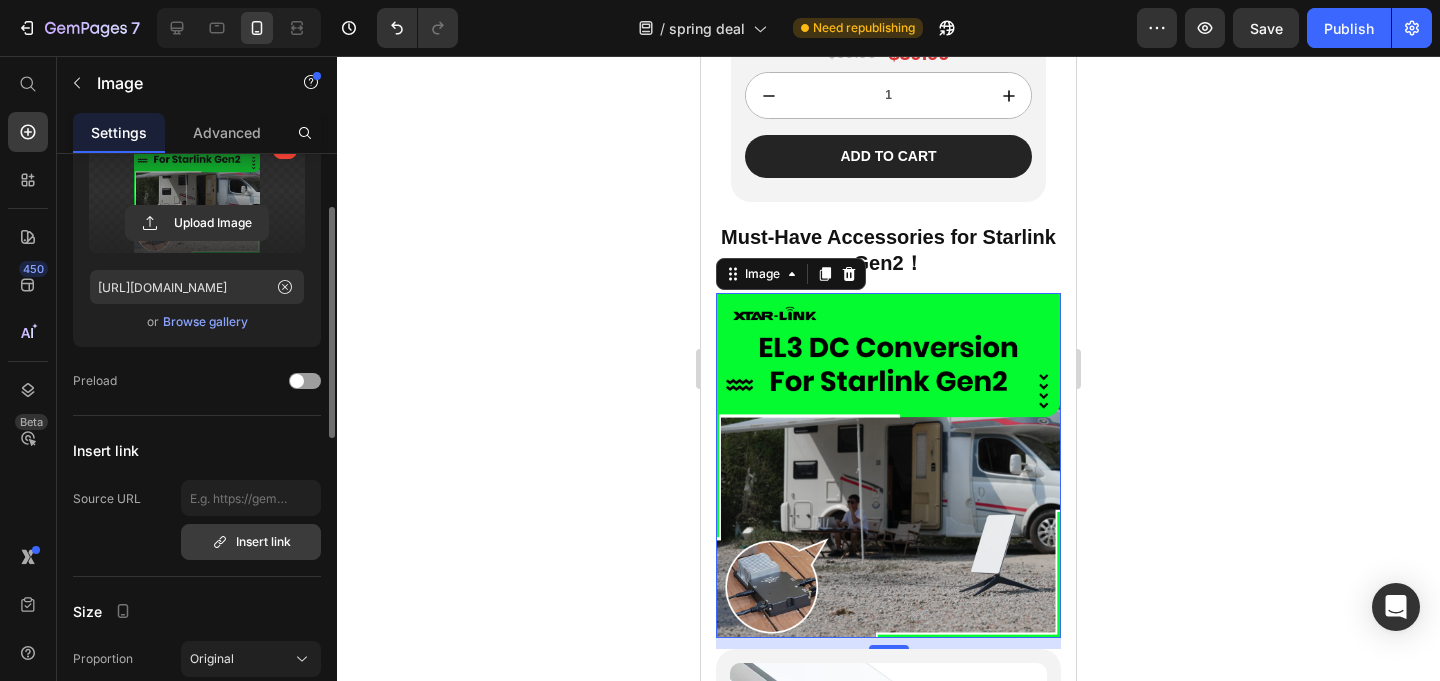 click on "Insert link" at bounding box center (251, 542) 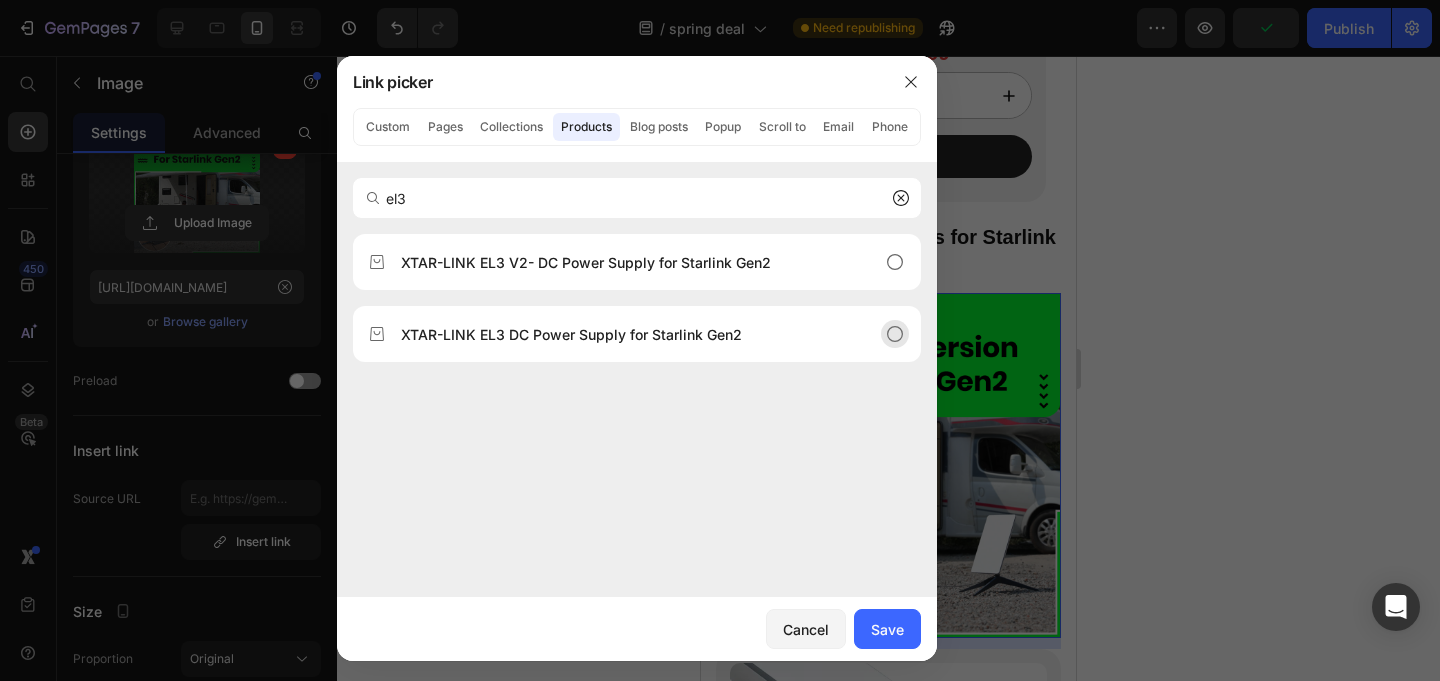 type on "el3" 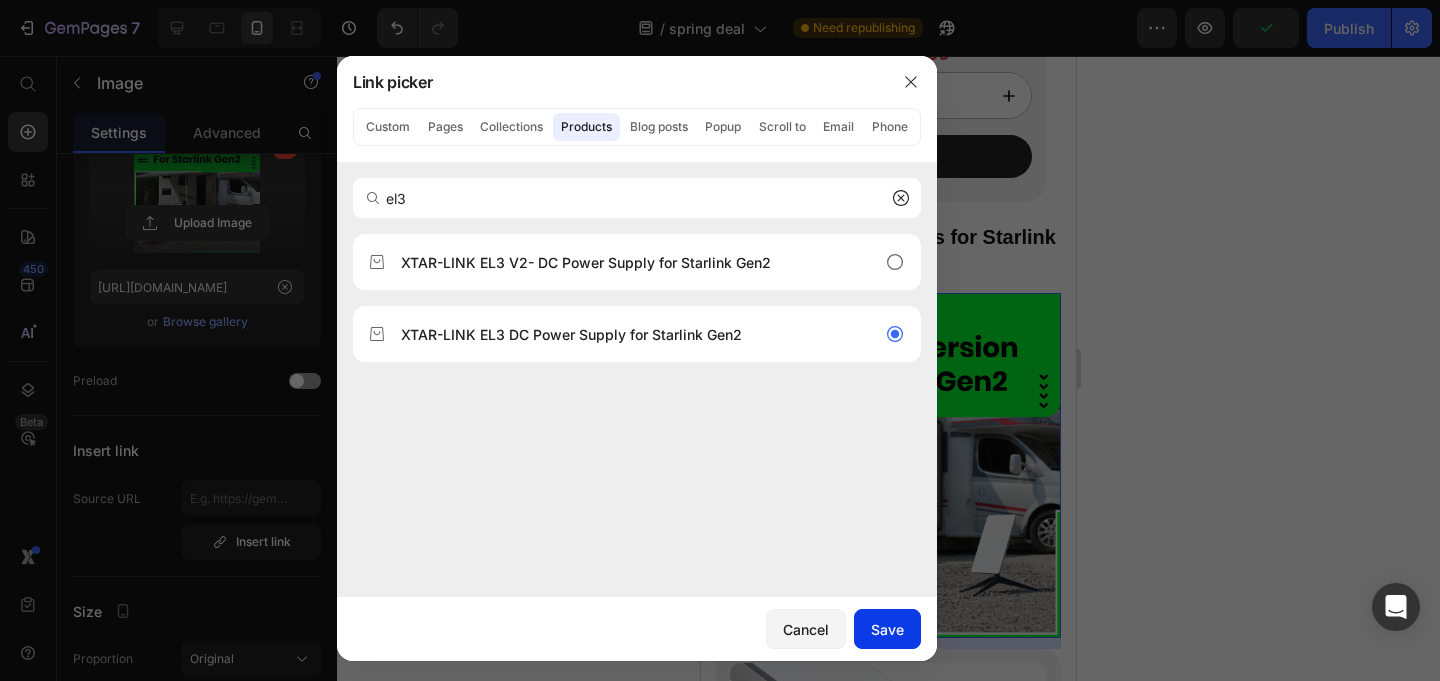 click on "Save" 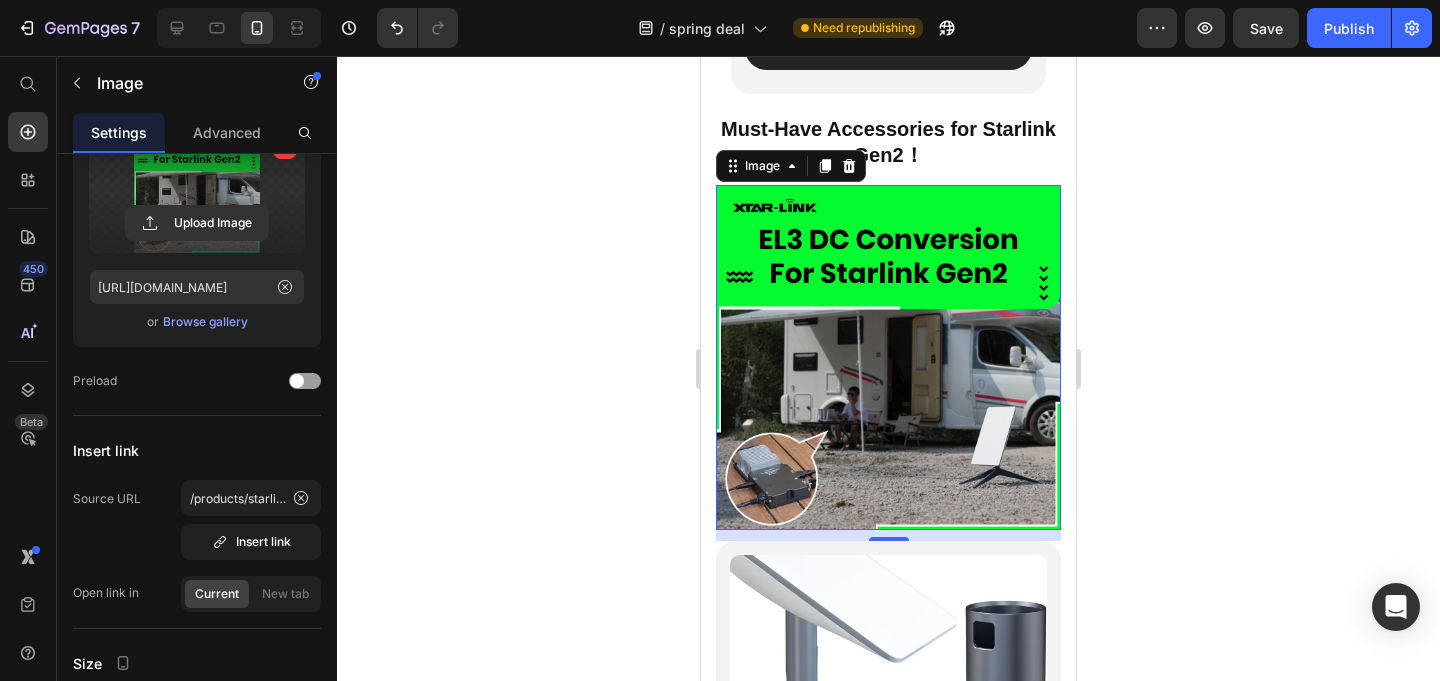scroll, scrollTop: 2164, scrollLeft: 0, axis: vertical 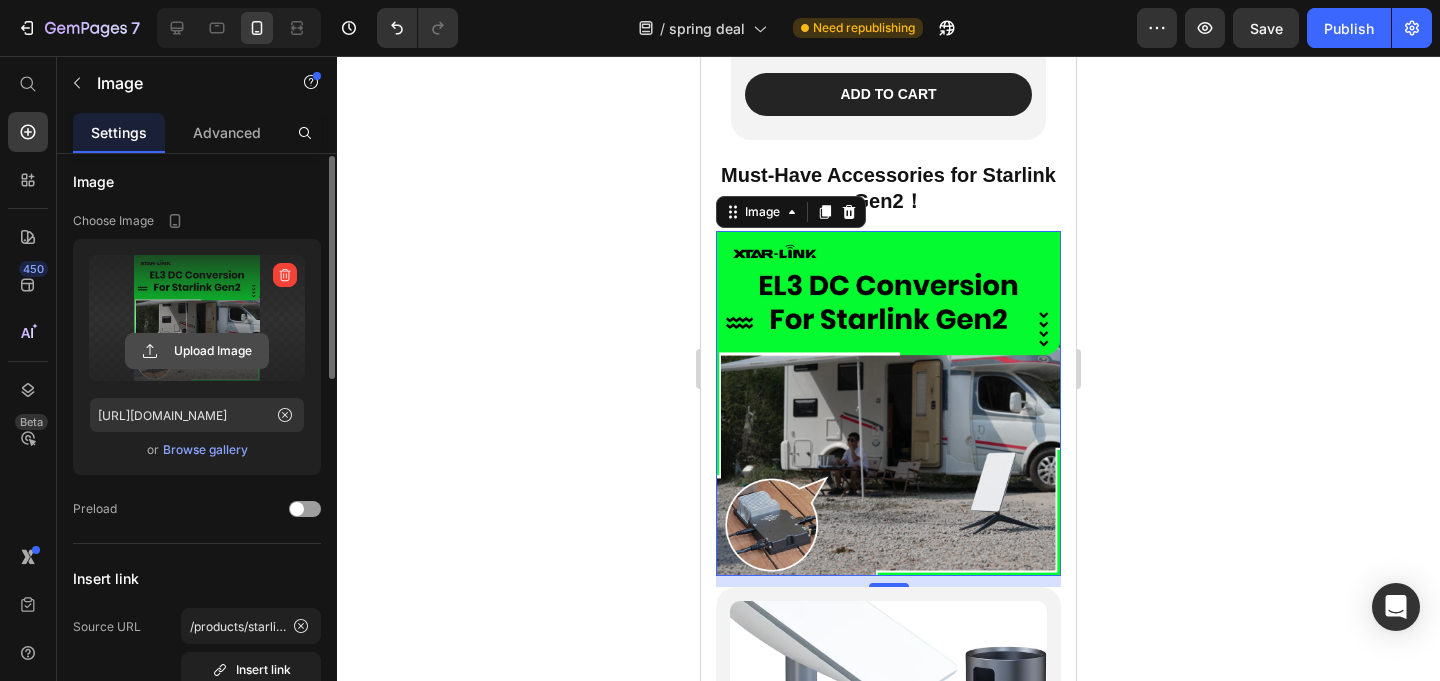click 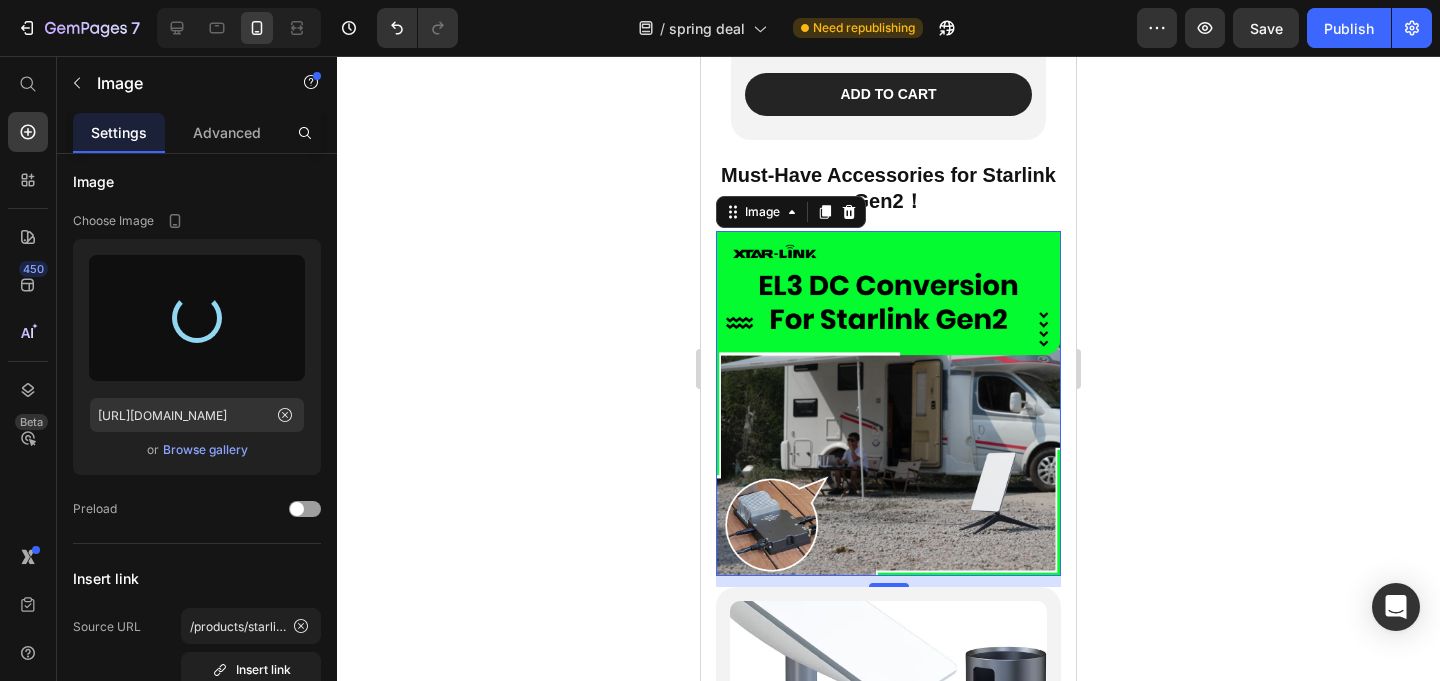 type on "[URL][DOMAIN_NAME]" 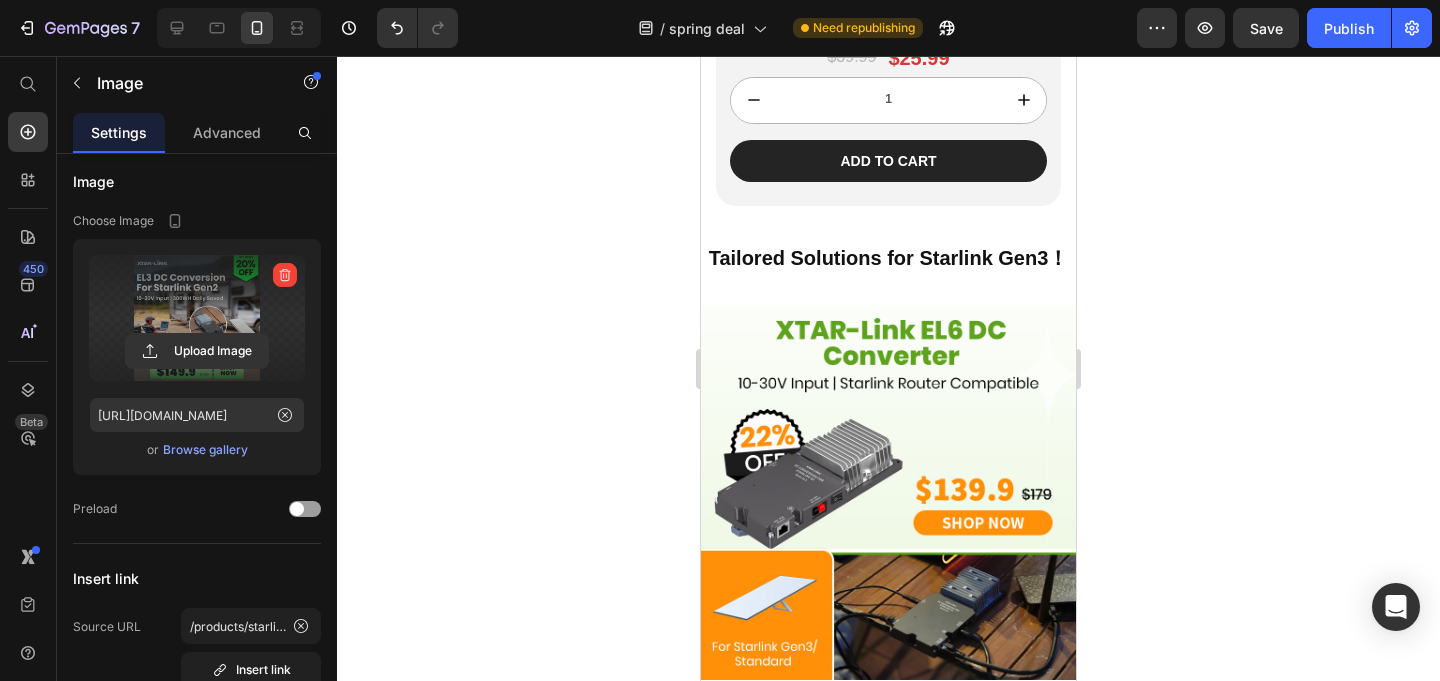 scroll, scrollTop: 4634, scrollLeft: 0, axis: vertical 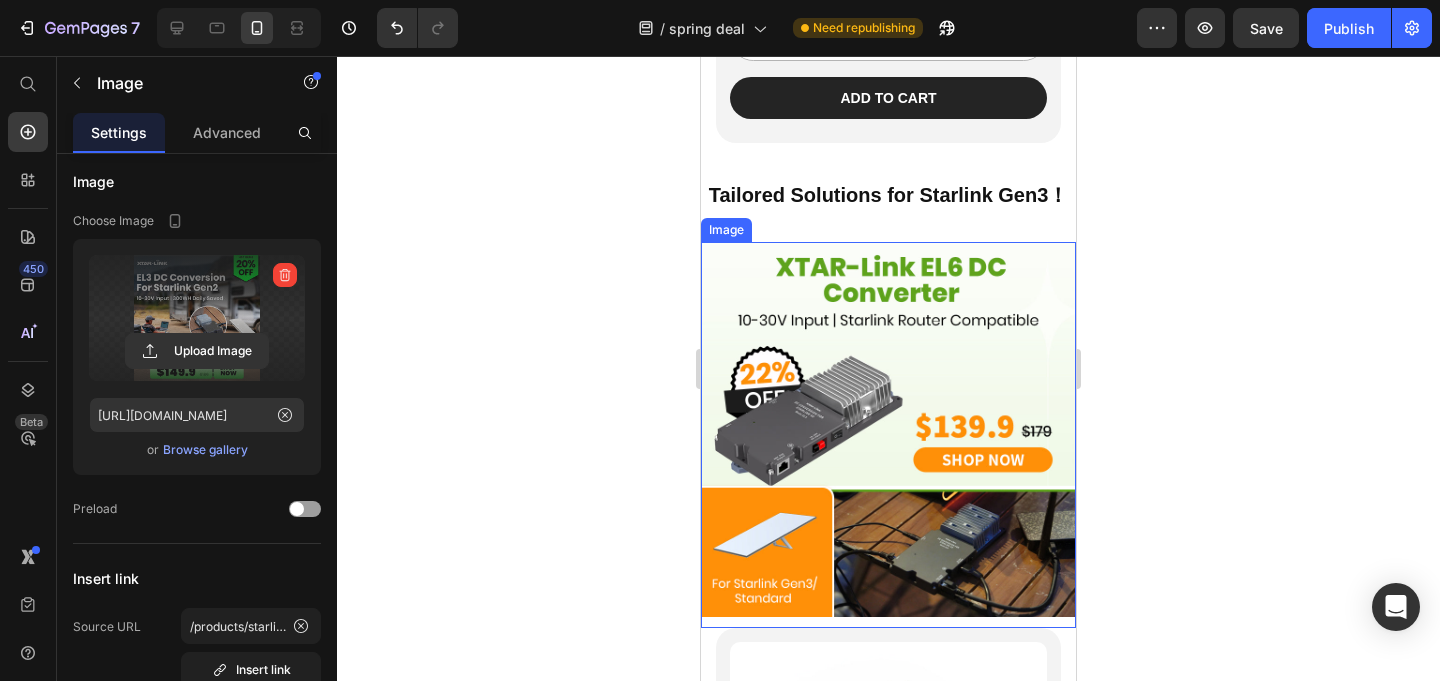 click at bounding box center (888, 435) 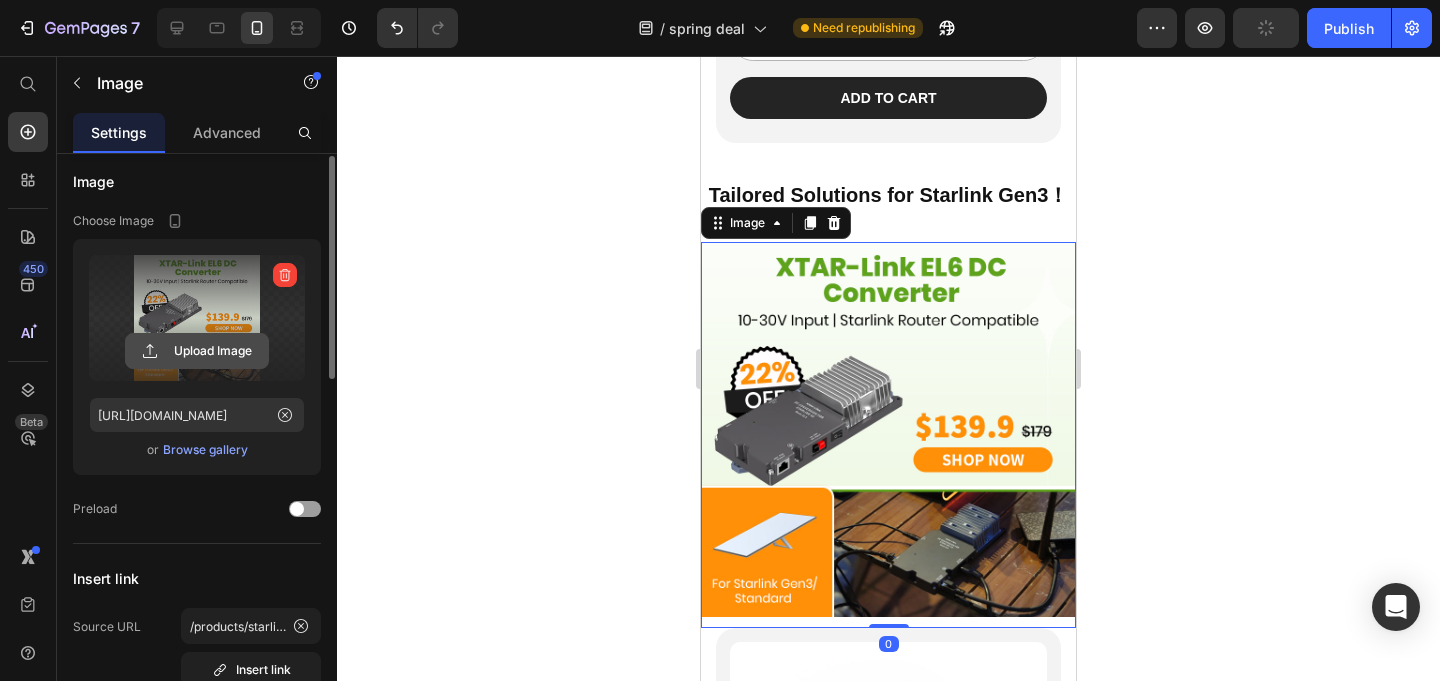 click 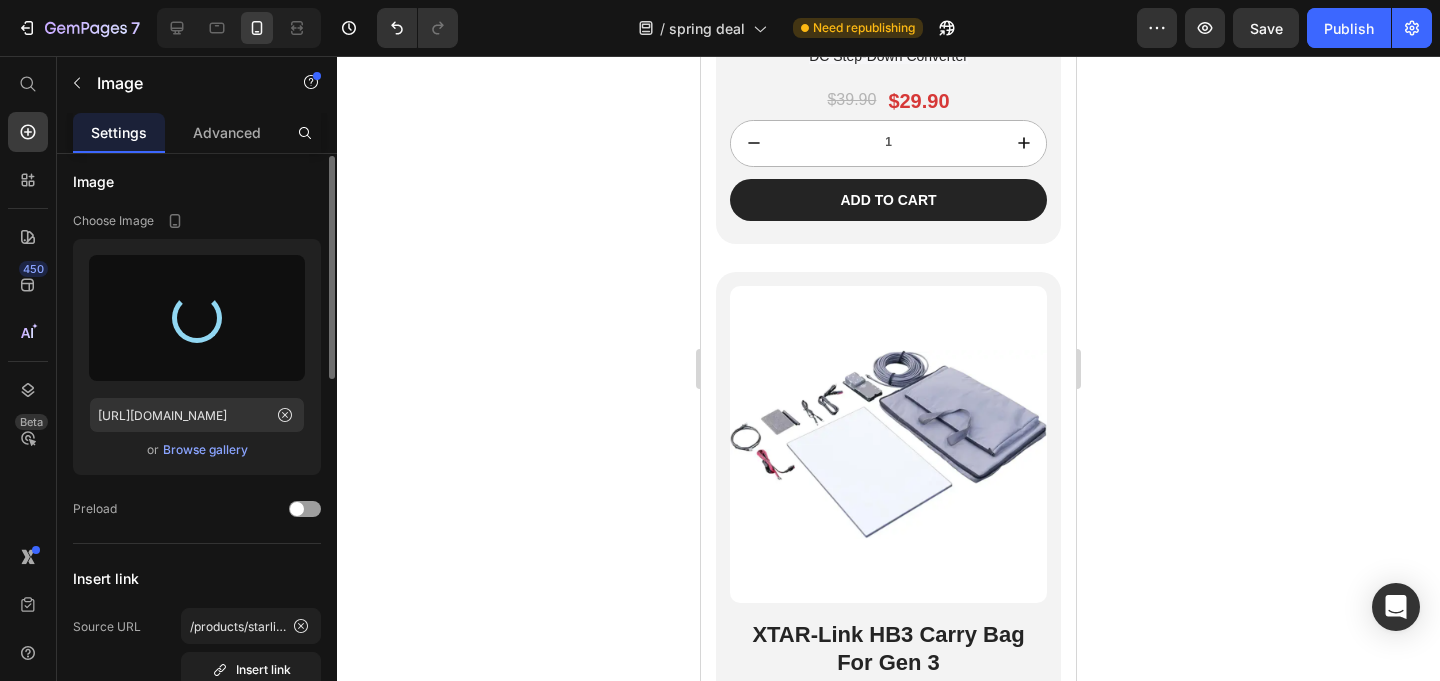 scroll, scrollTop: 5636, scrollLeft: 0, axis: vertical 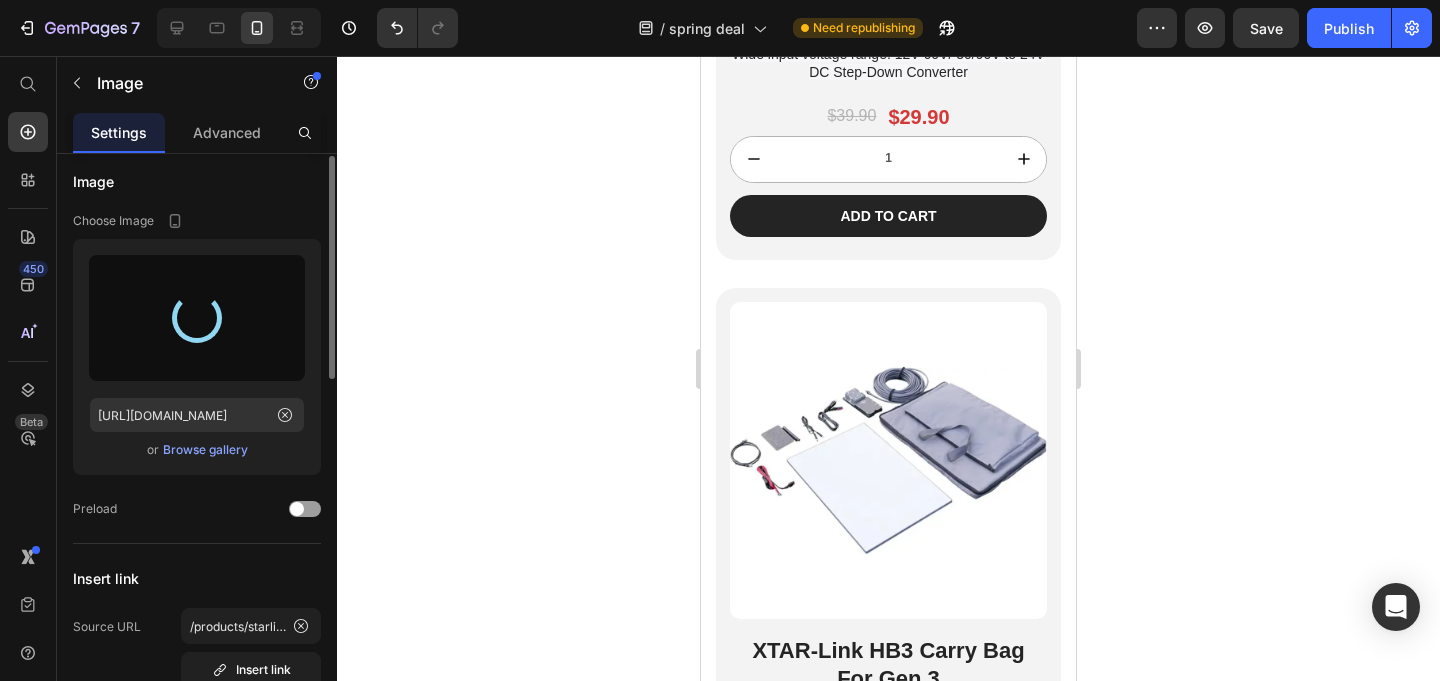 type on "[URL][DOMAIN_NAME]" 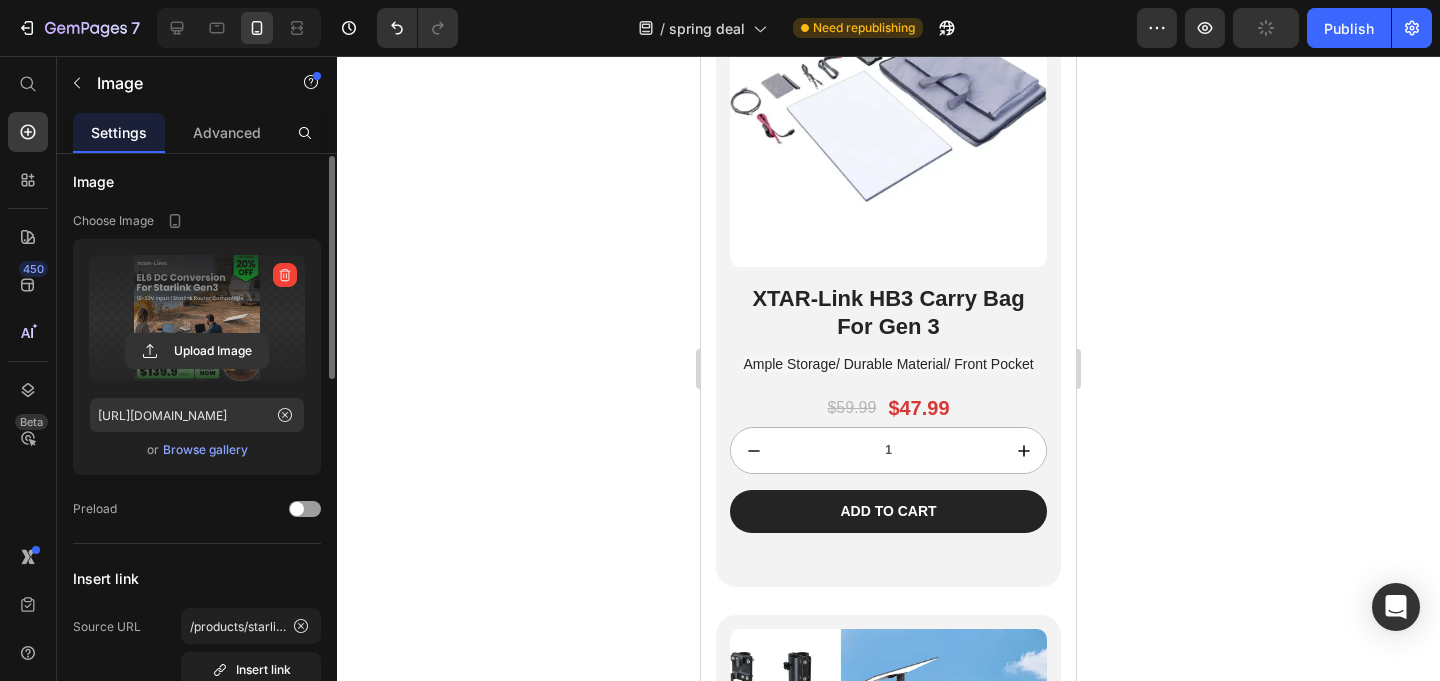 scroll, scrollTop: 4706, scrollLeft: 0, axis: vertical 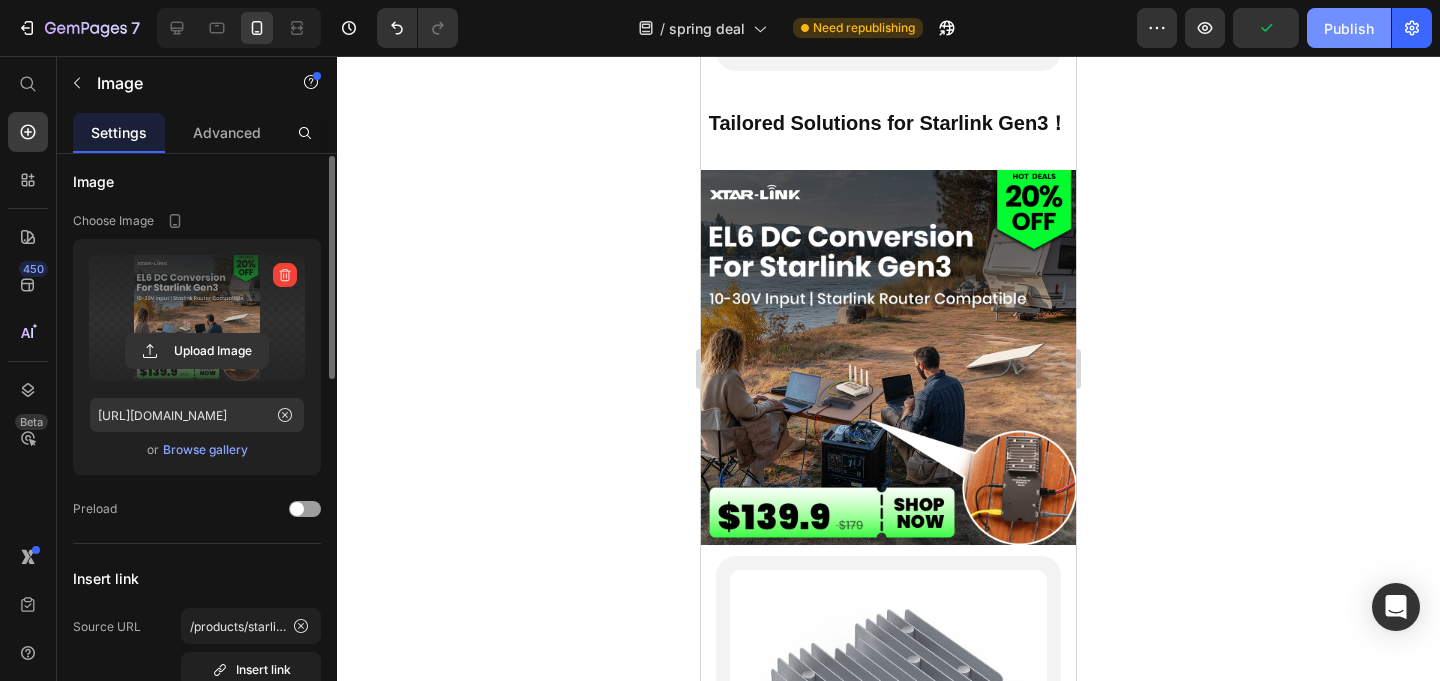 click on "Publish" 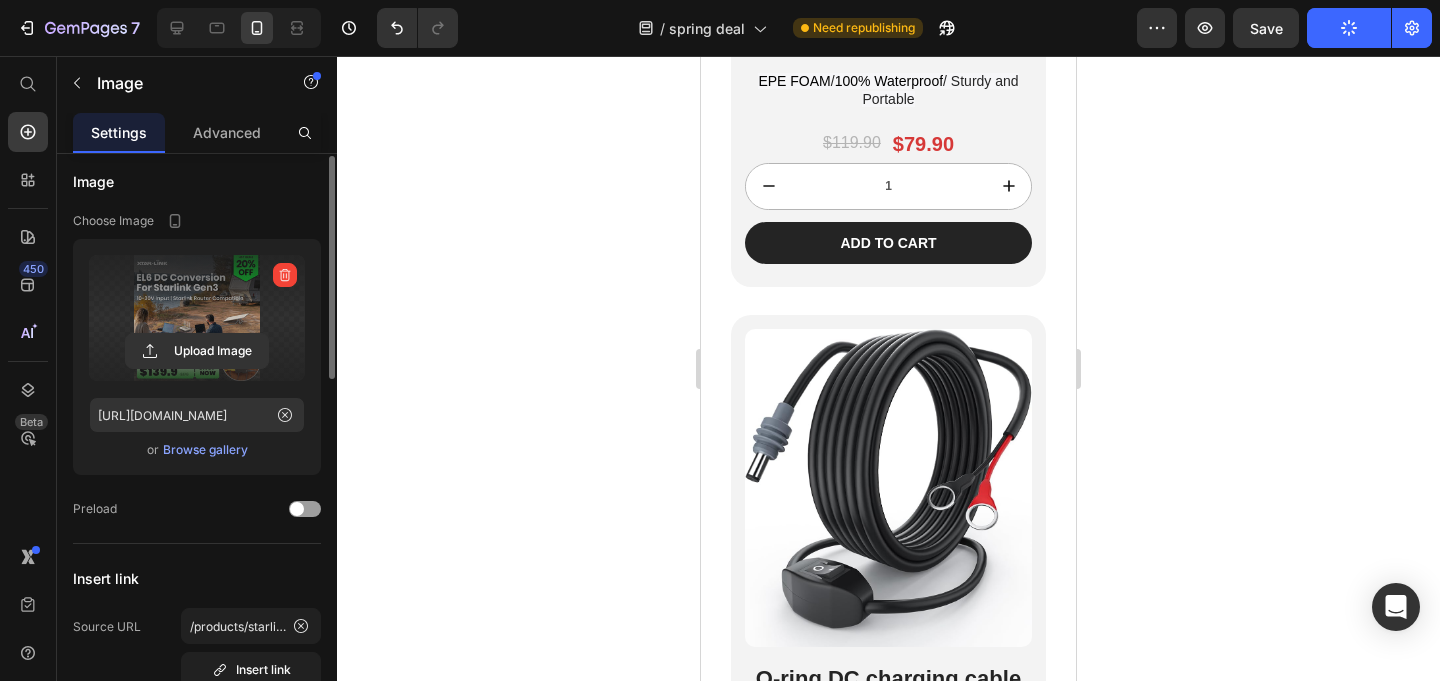 scroll, scrollTop: 0, scrollLeft: 0, axis: both 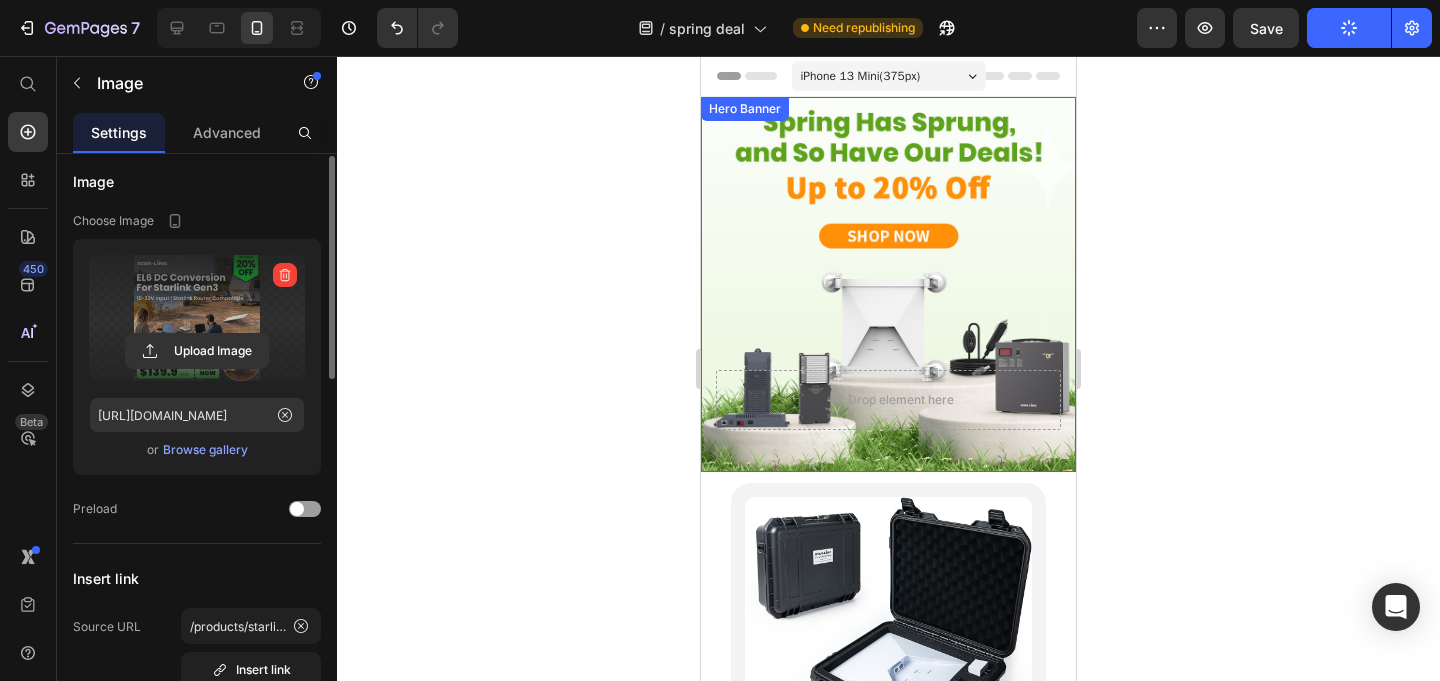 click at bounding box center (888, 284) 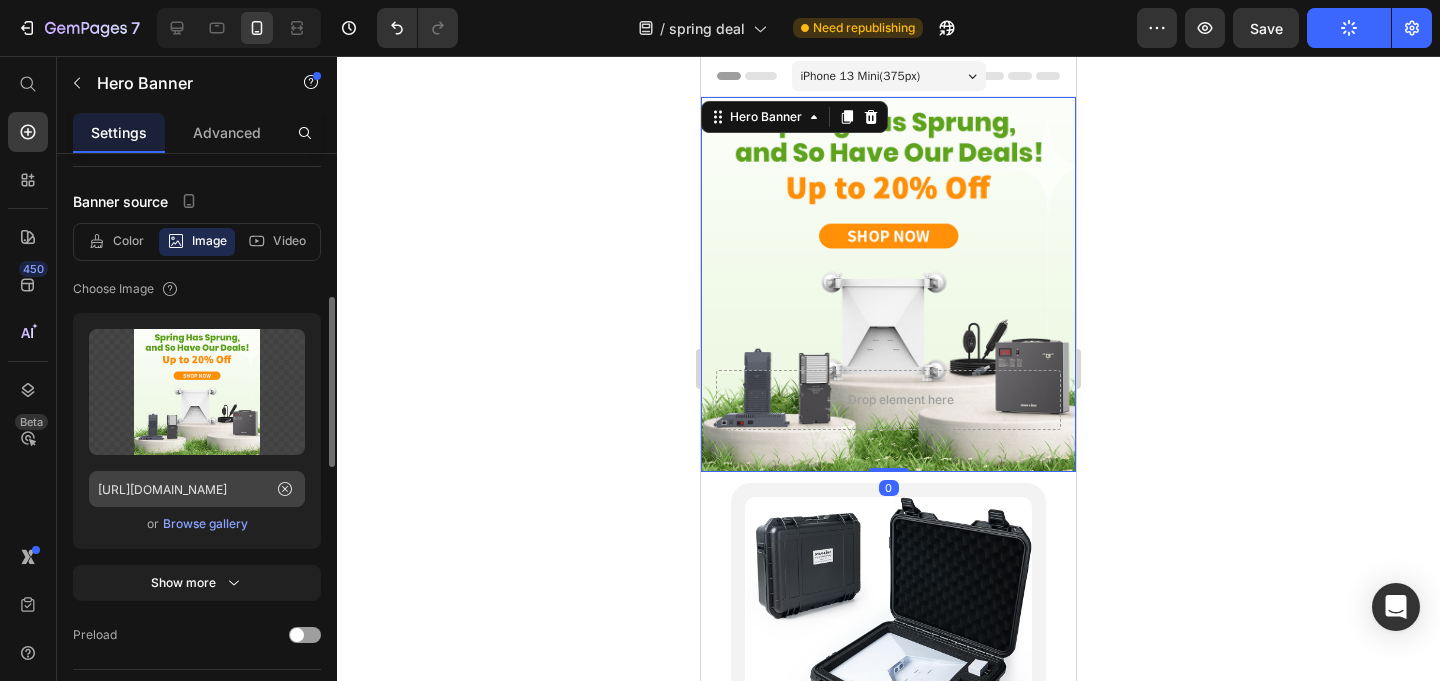 scroll, scrollTop: 564, scrollLeft: 0, axis: vertical 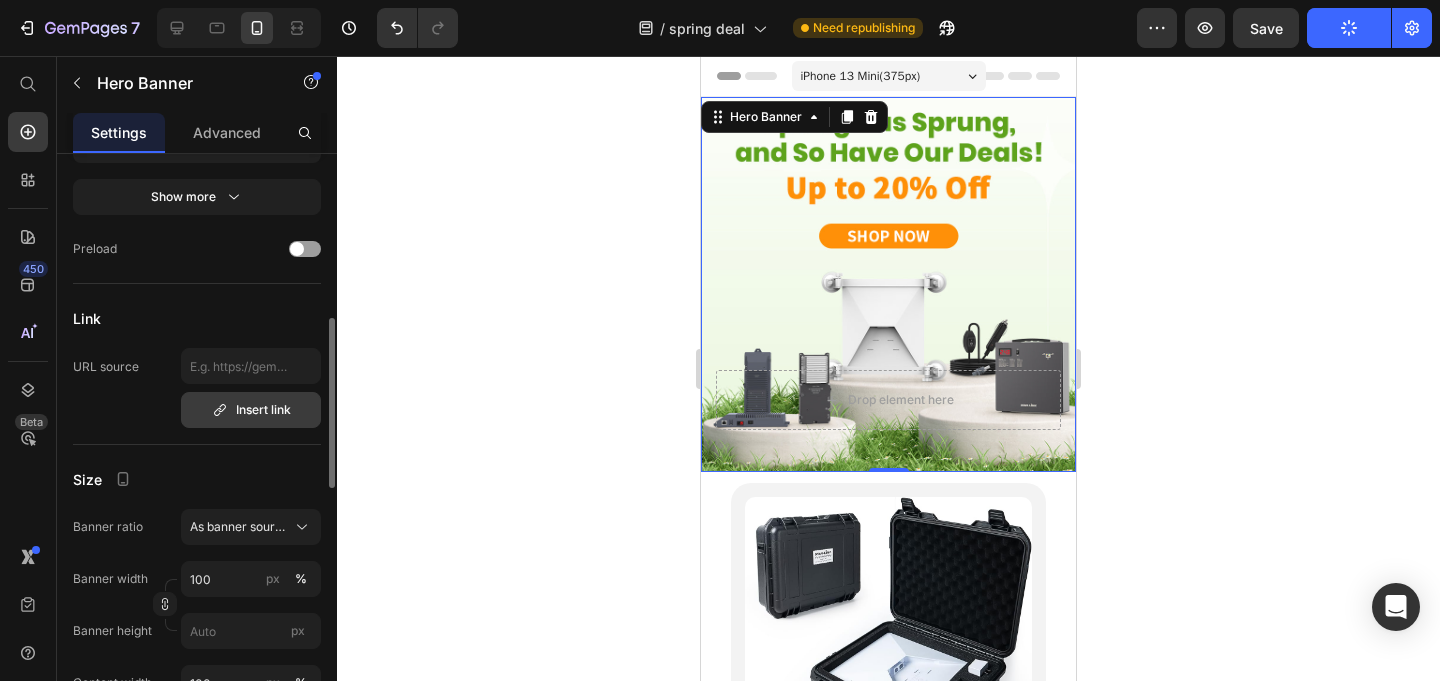 click on "Insert link" at bounding box center (251, 410) 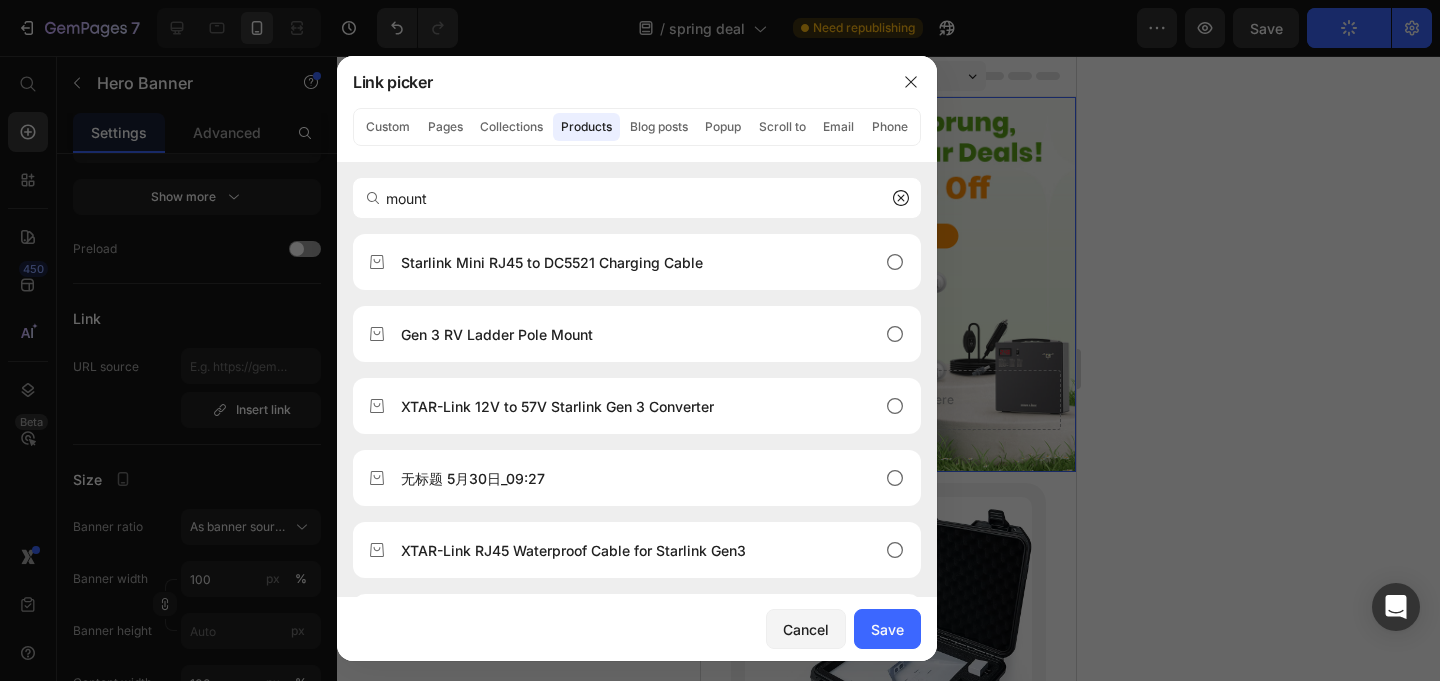 type on "mount" 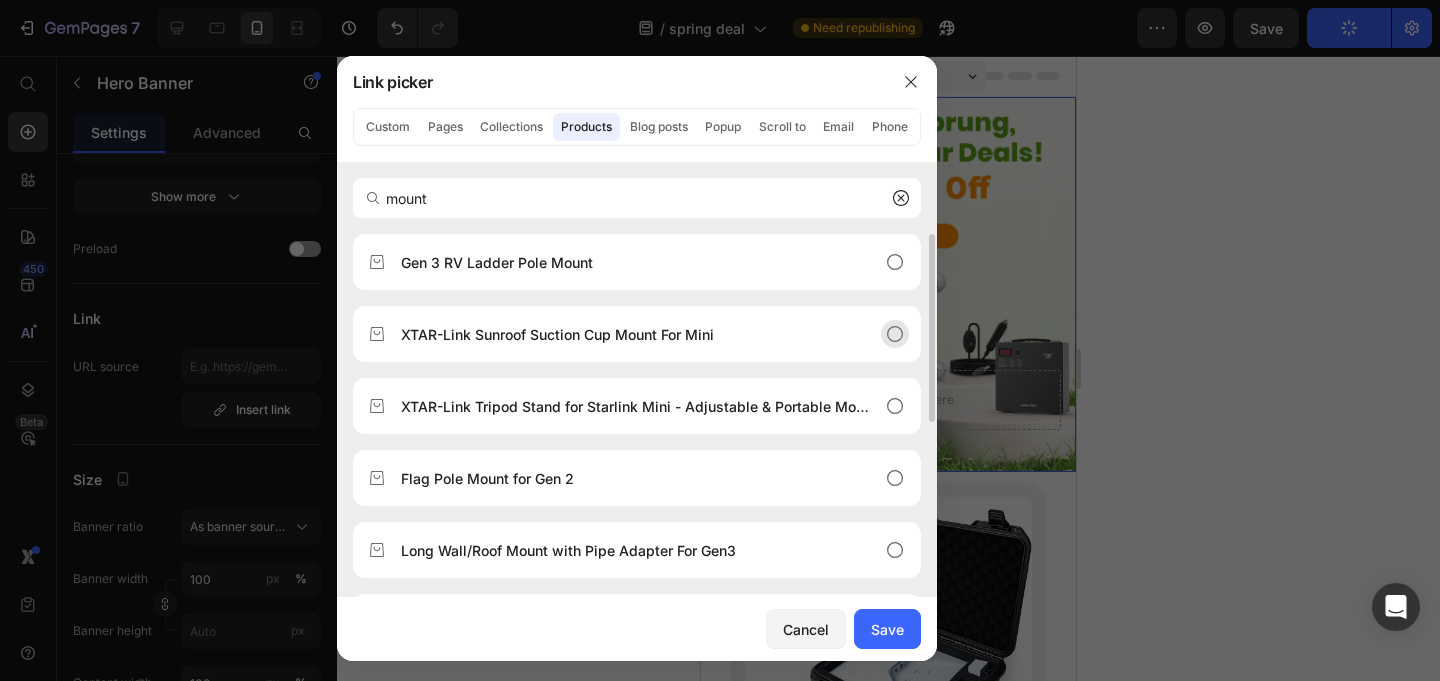 click on "XTAR-Link Sunroof Suction Cup Mount For Mini" 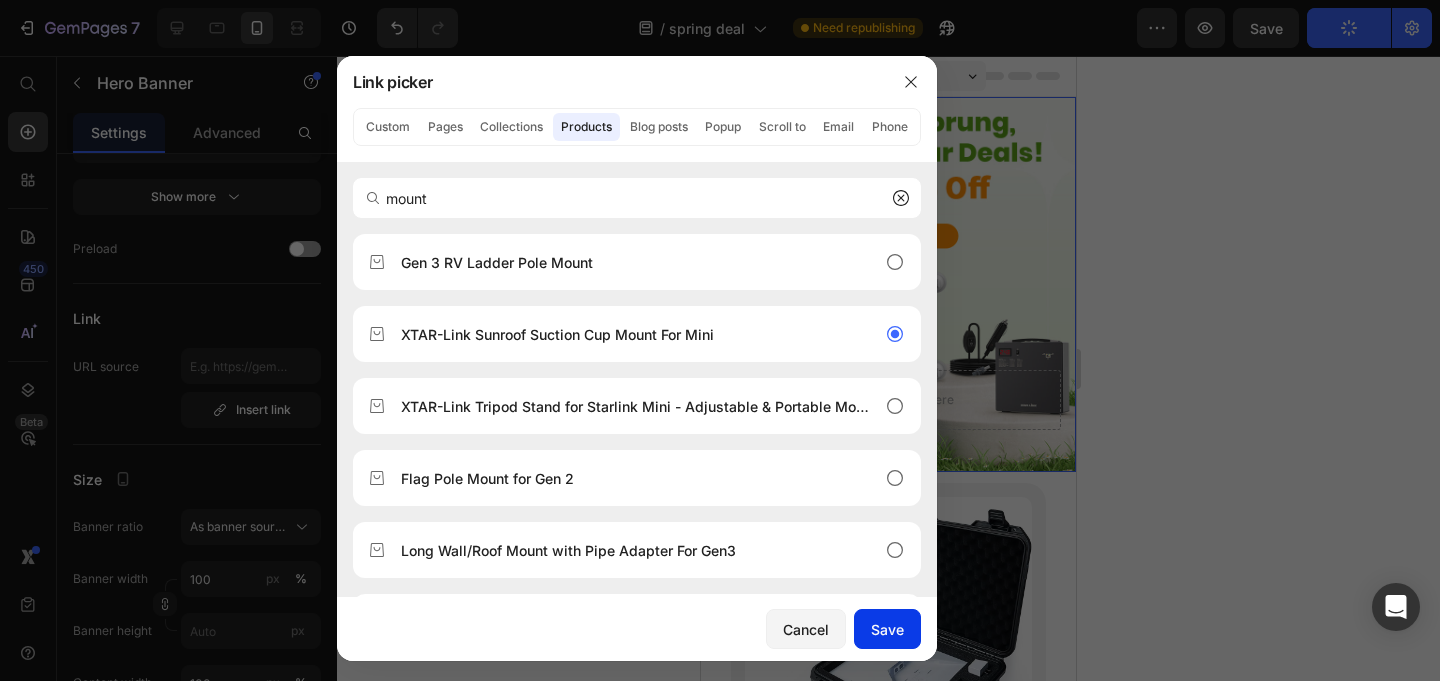click on "Save" 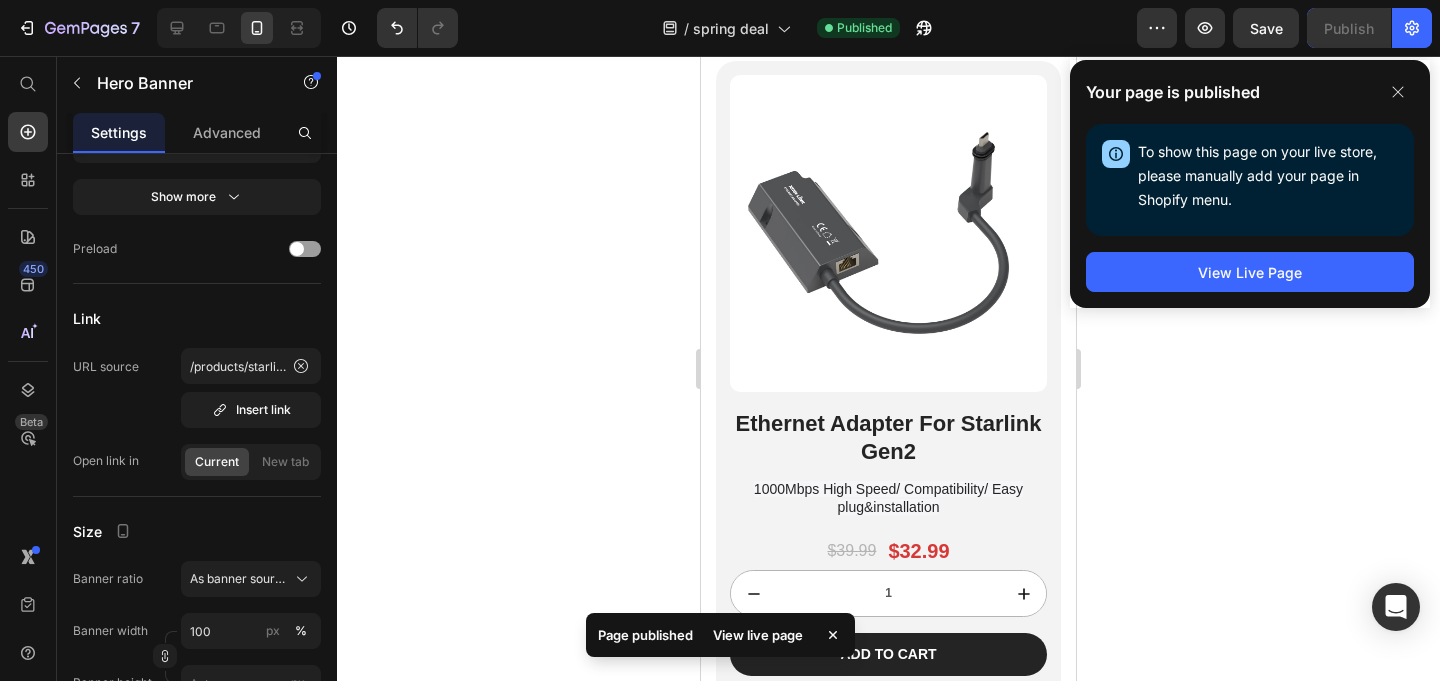scroll, scrollTop: 3206, scrollLeft: 0, axis: vertical 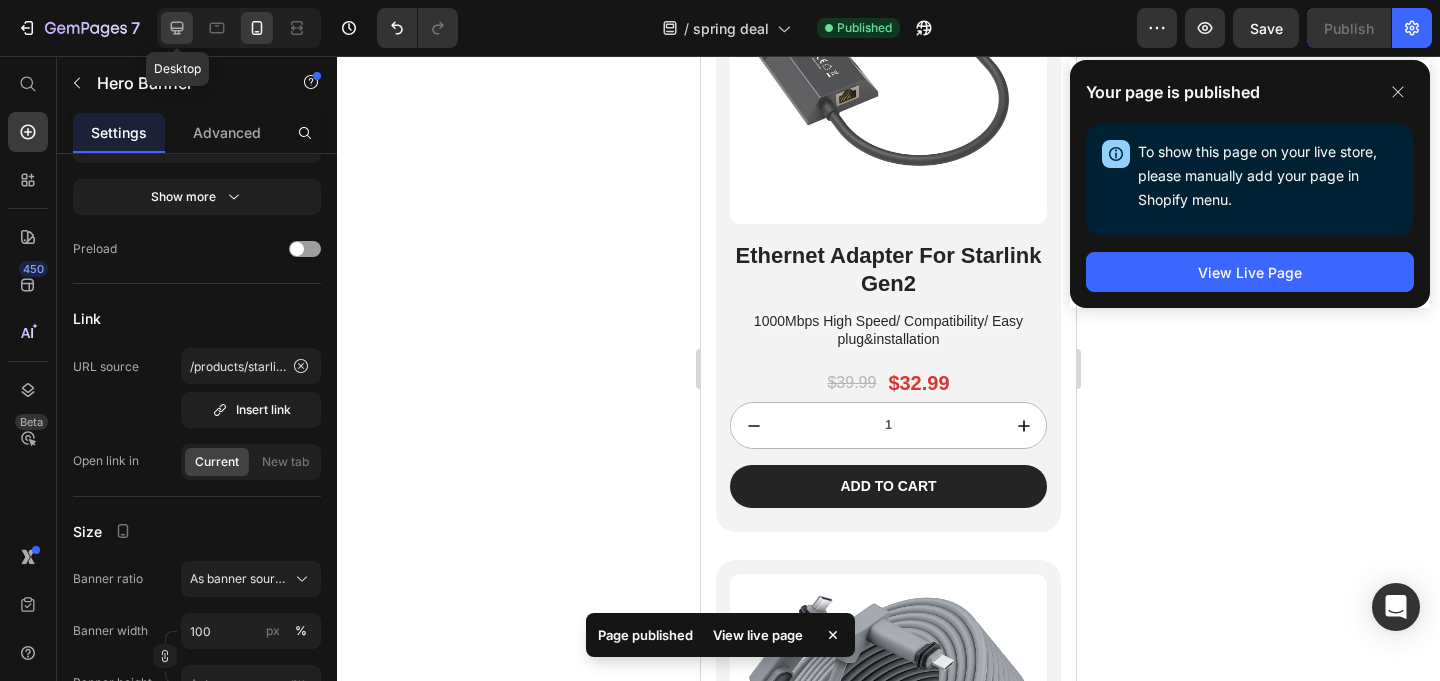 click 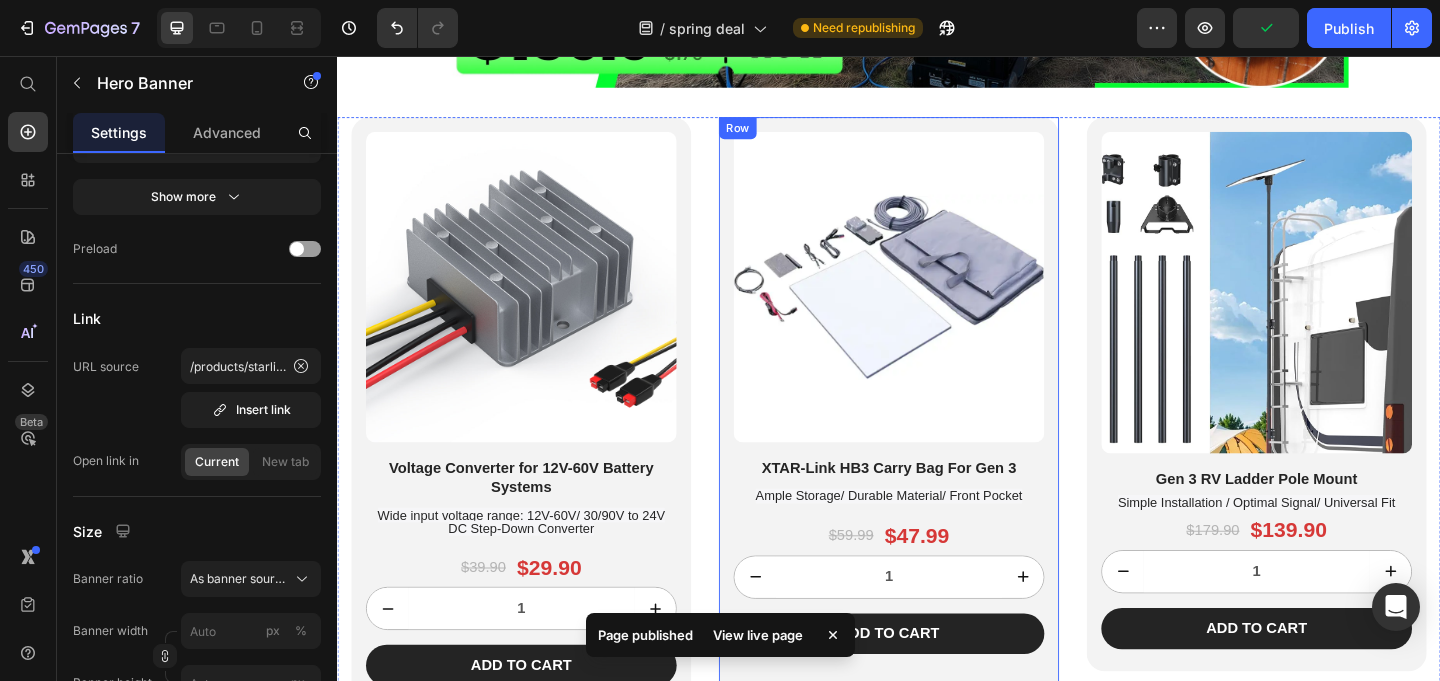 scroll, scrollTop: 2994, scrollLeft: 0, axis: vertical 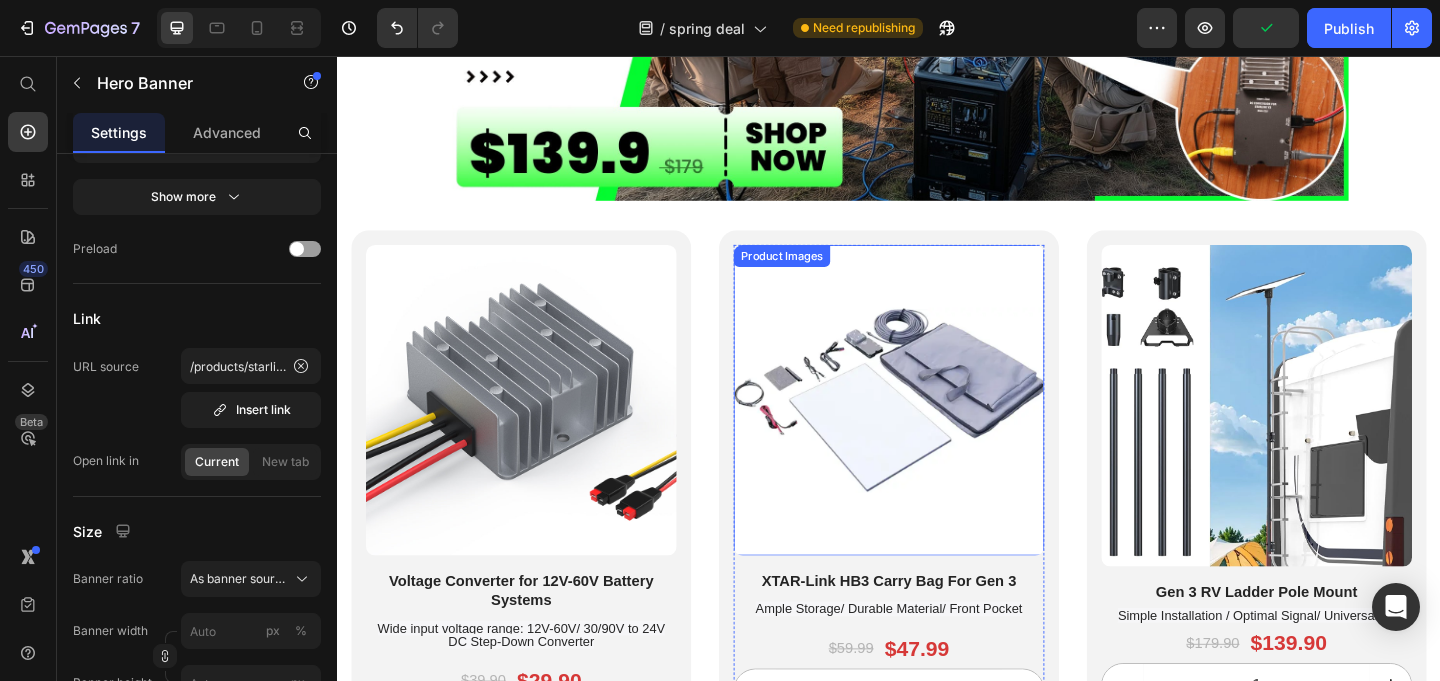 click at bounding box center [937, 430] 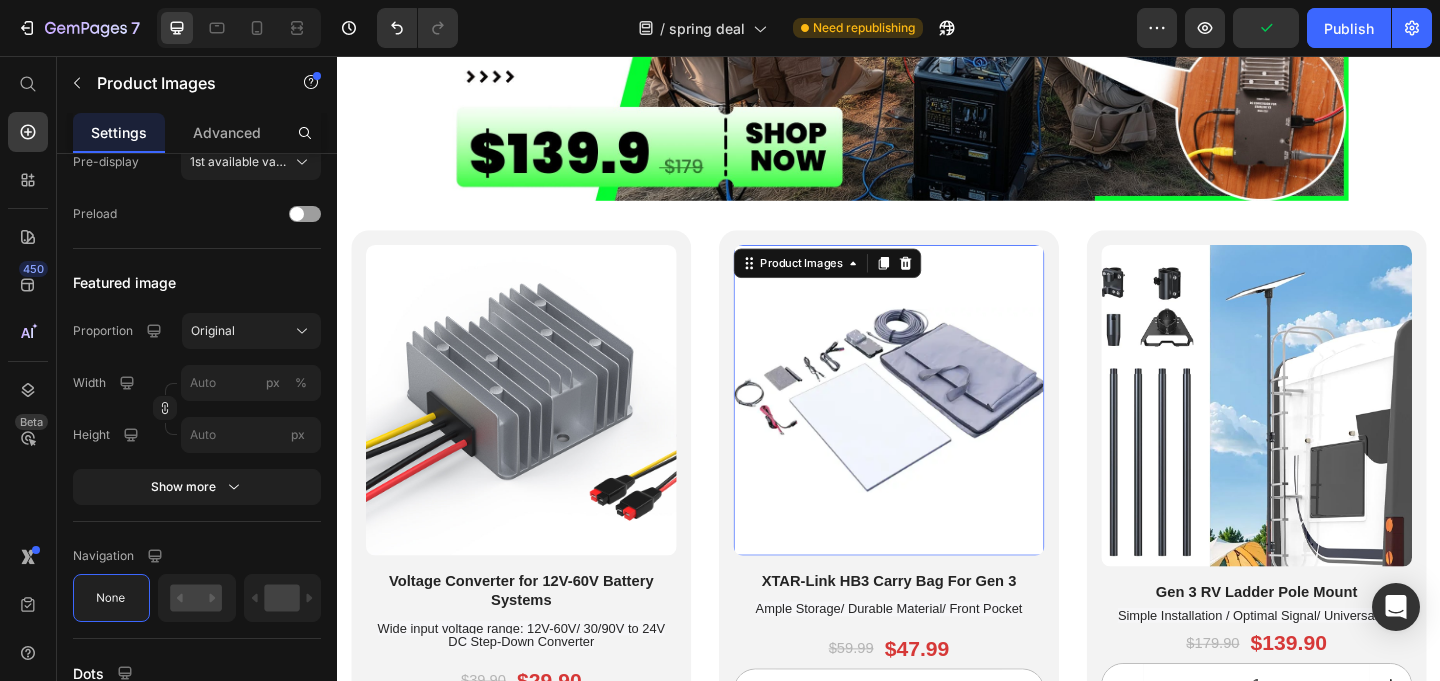 scroll, scrollTop: 0, scrollLeft: 0, axis: both 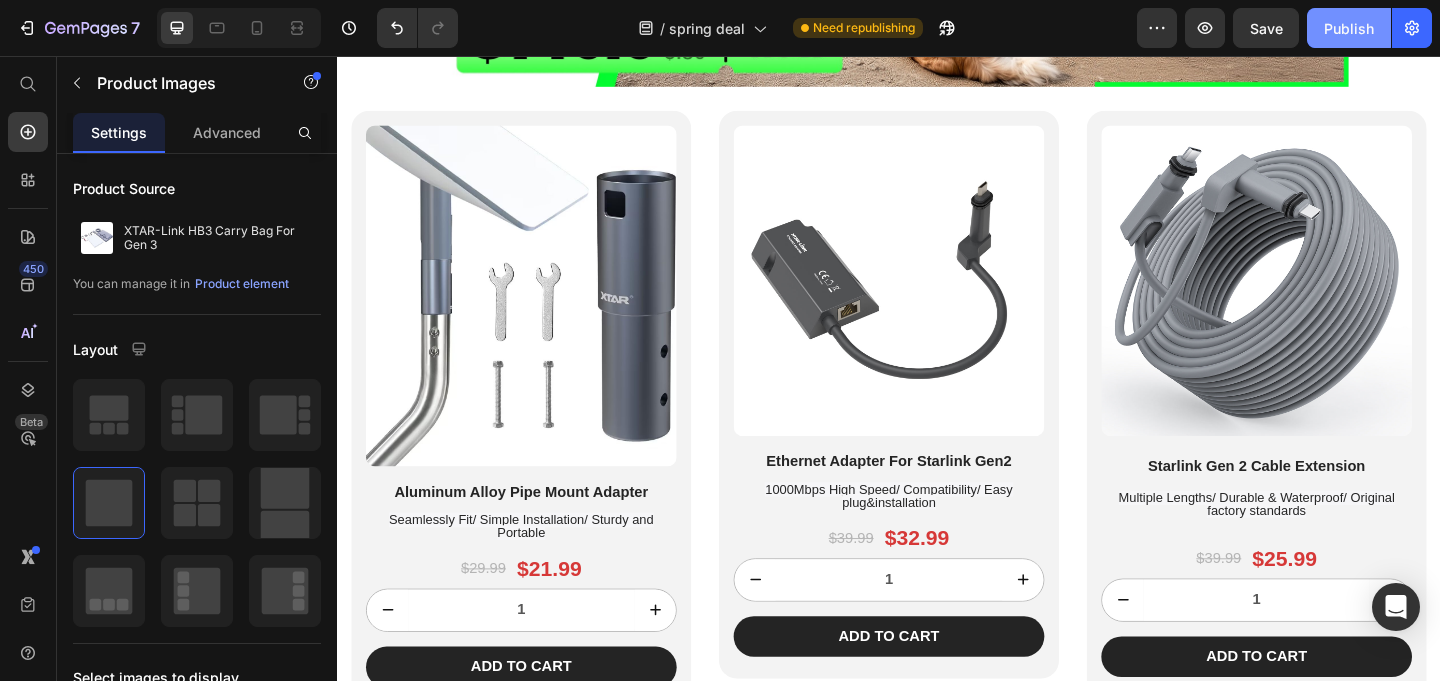 click on "Publish" 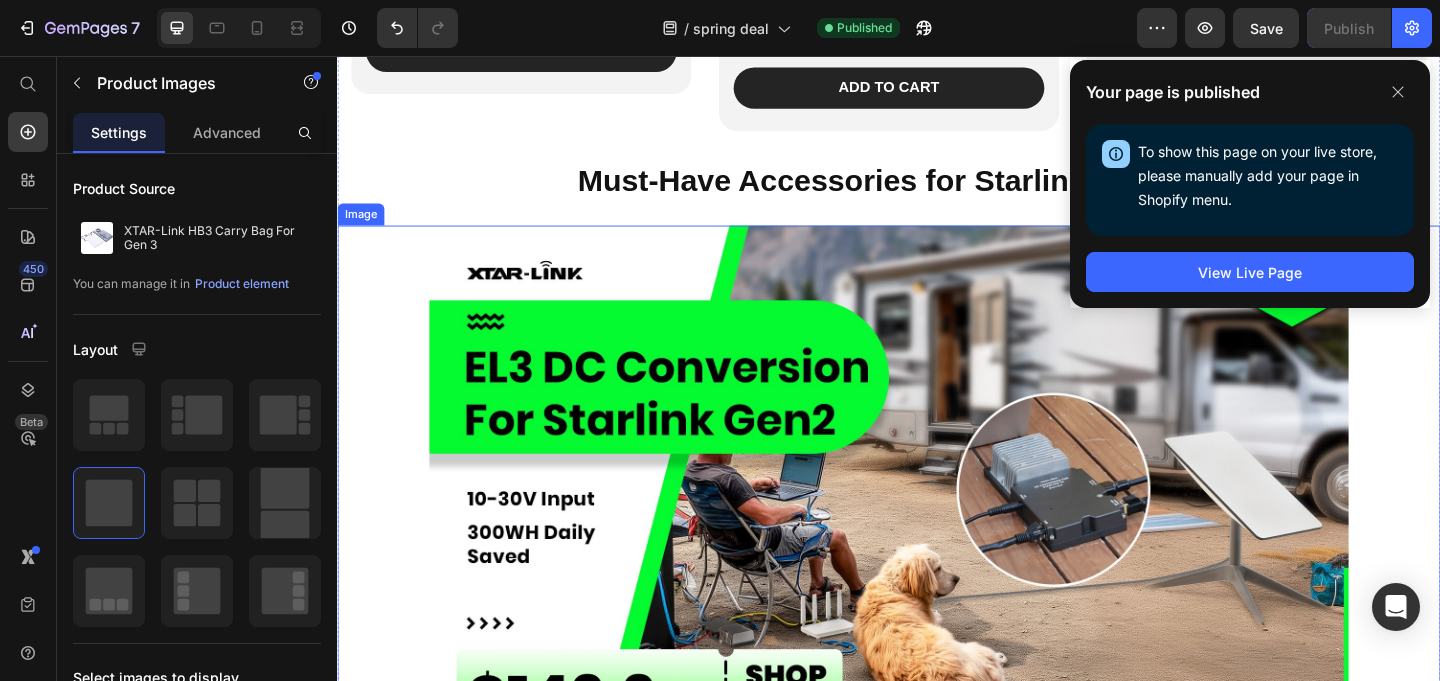 scroll, scrollTop: 583, scrollLeft: 0, axis: vertical 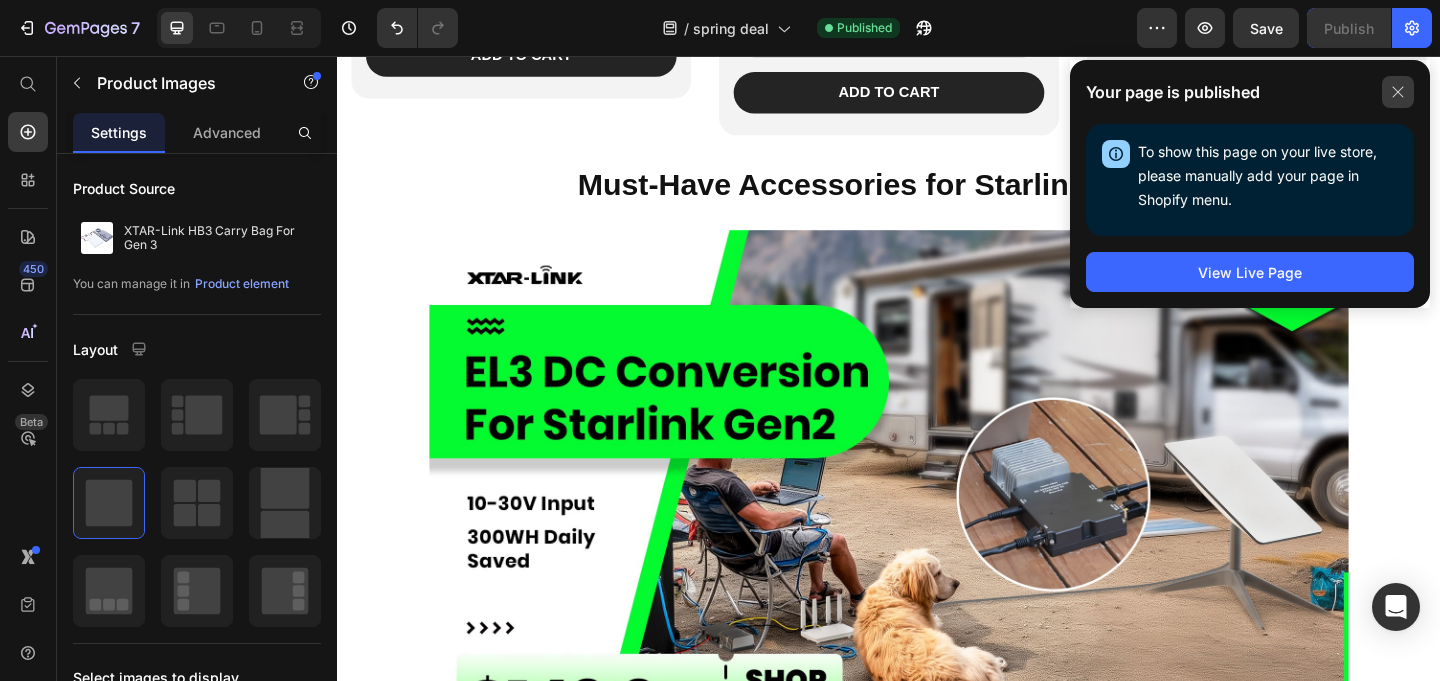 click 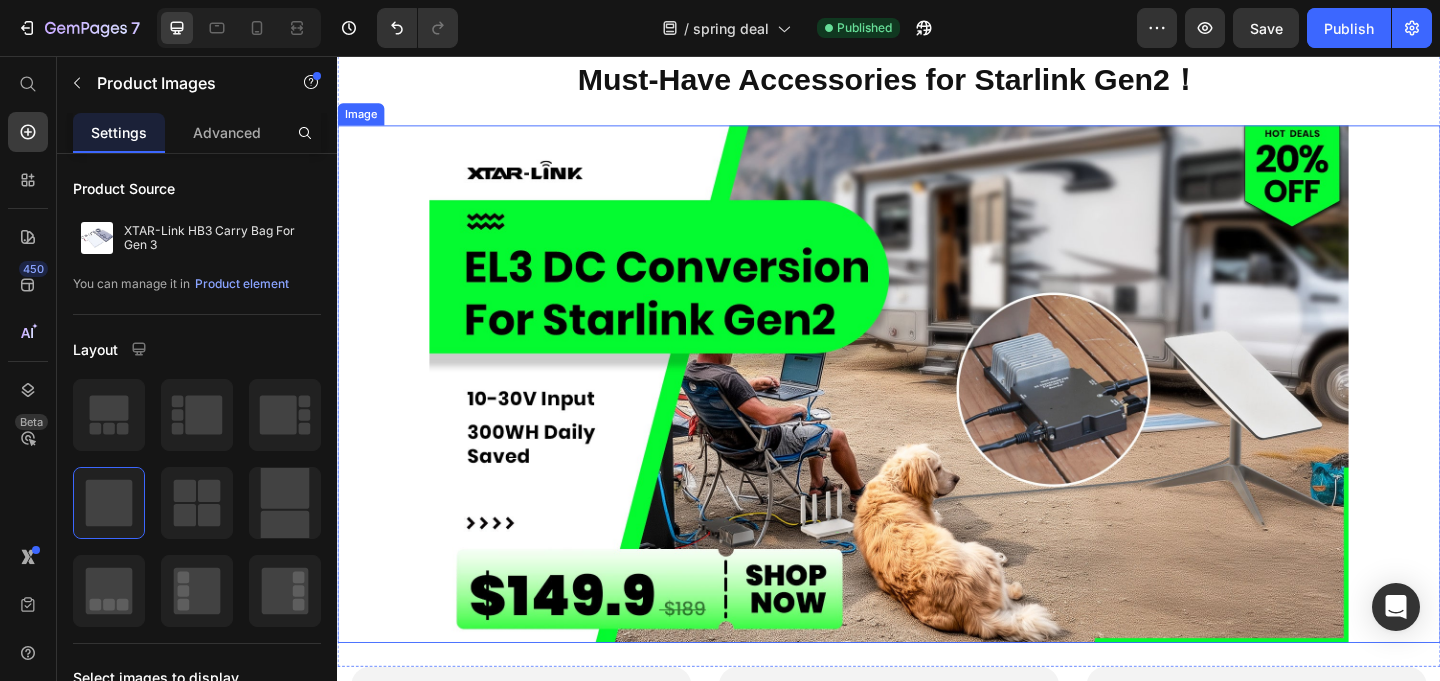 scroll, scrollTop: 776, scrollLeft: 0, axis: vertical 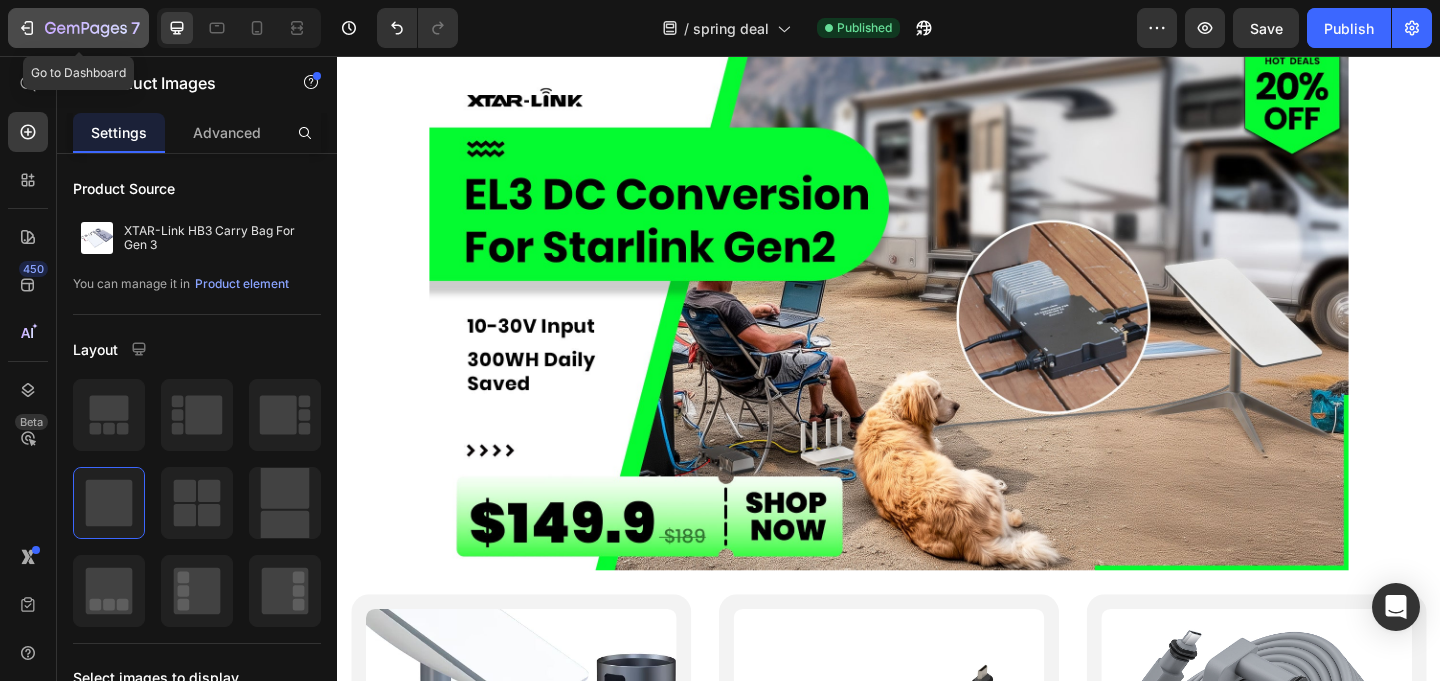 click on "7" at bounding box center [78, 28] 